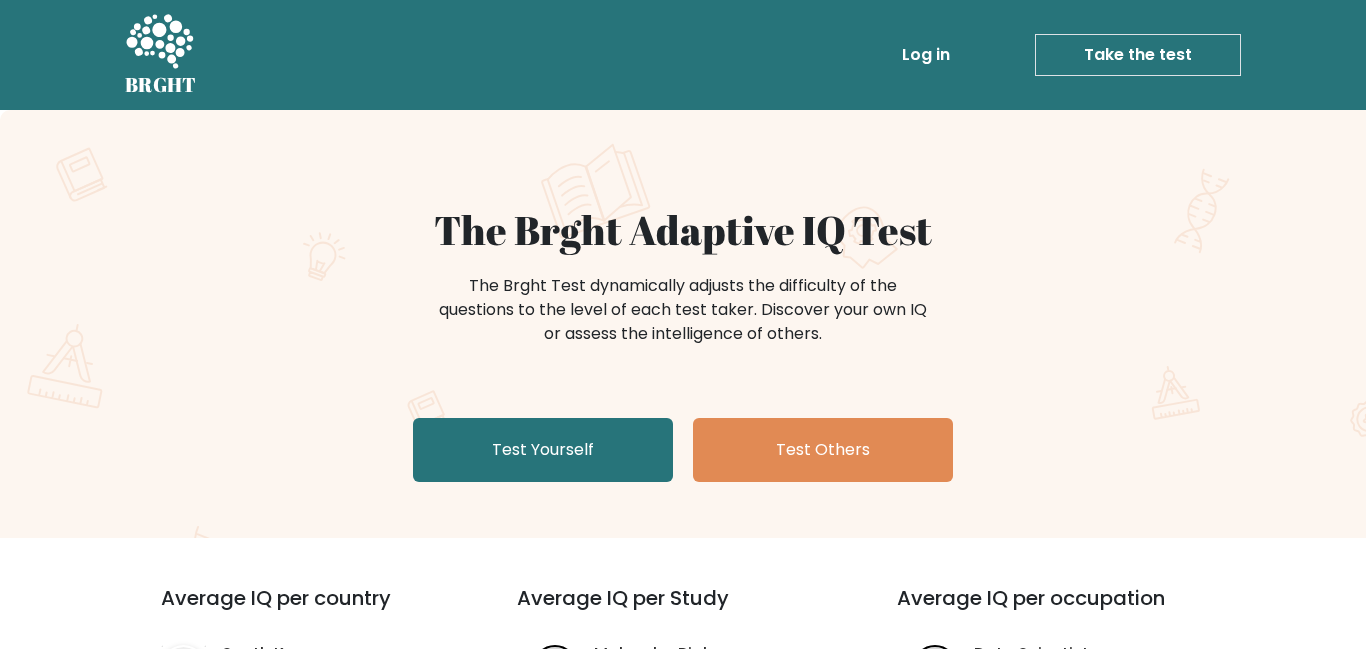 scroll, scrollTop: 100, scrollLeft: 0, axis: vertical 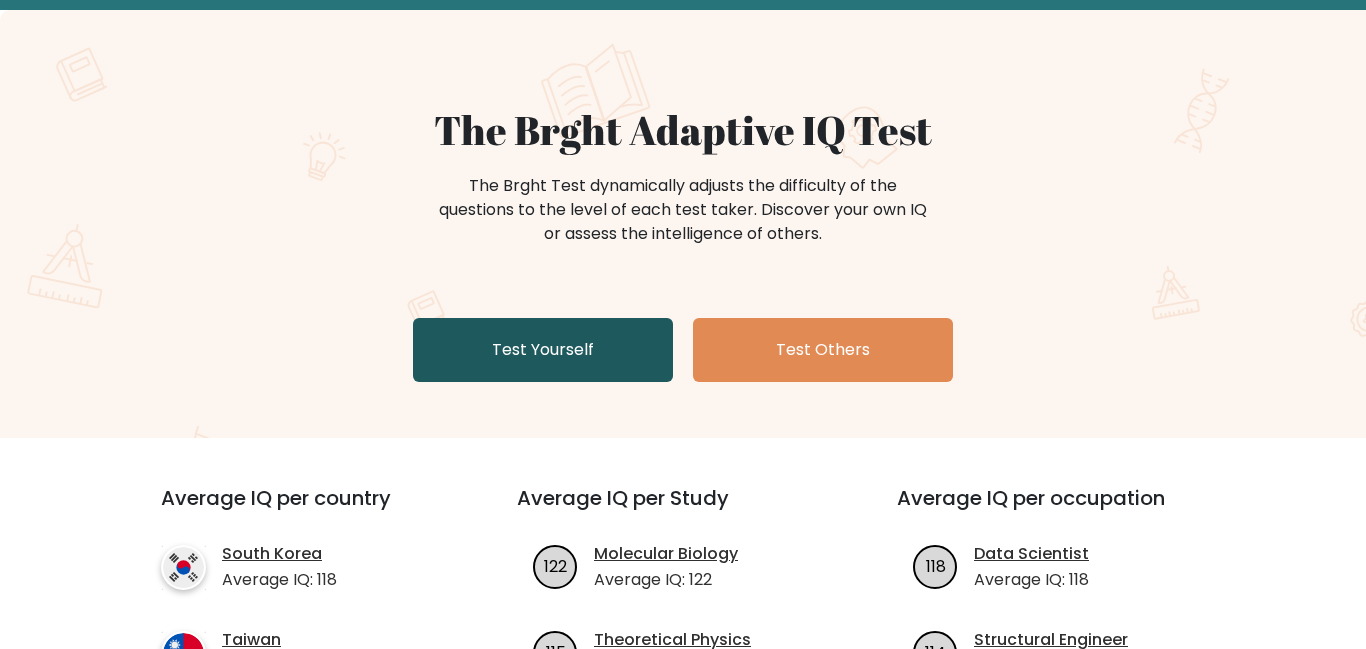 click on "Test Yourself" at bounding box center [543, 350] 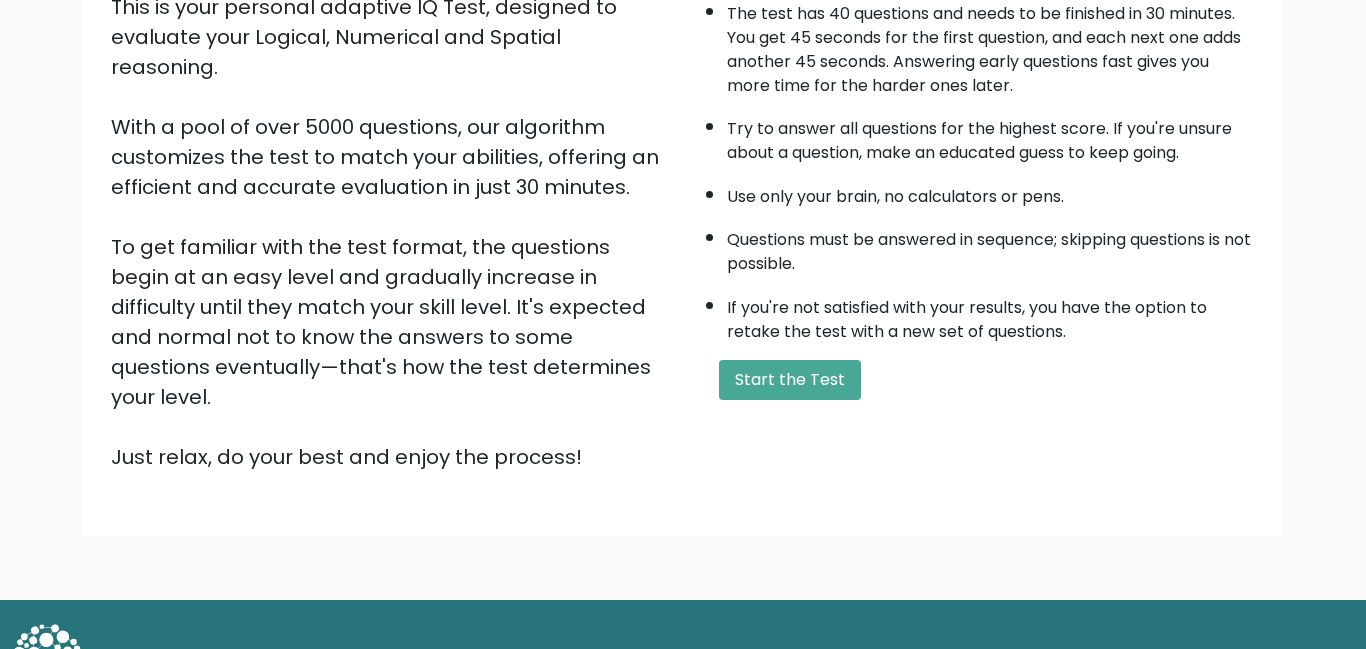 scroll, scrollTop: 267, scrollLeft: 0, axis: vertical 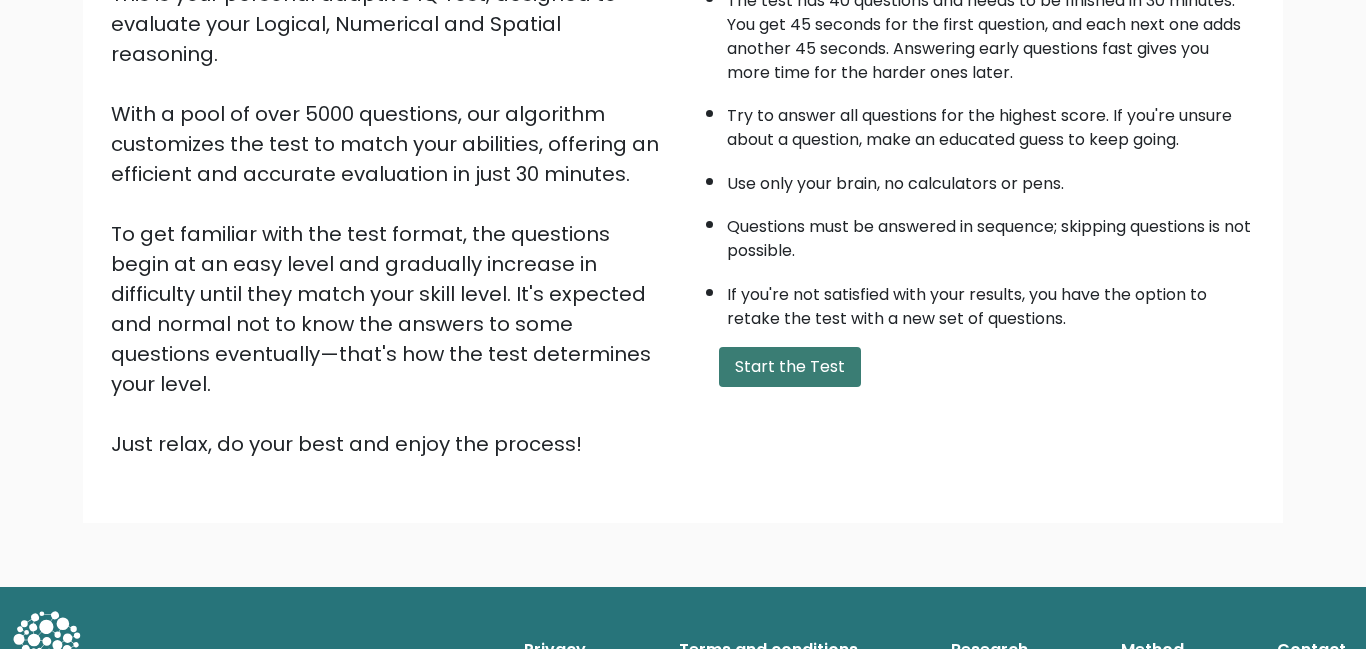 click on "Start the Test" at bounding box center [790, 367] 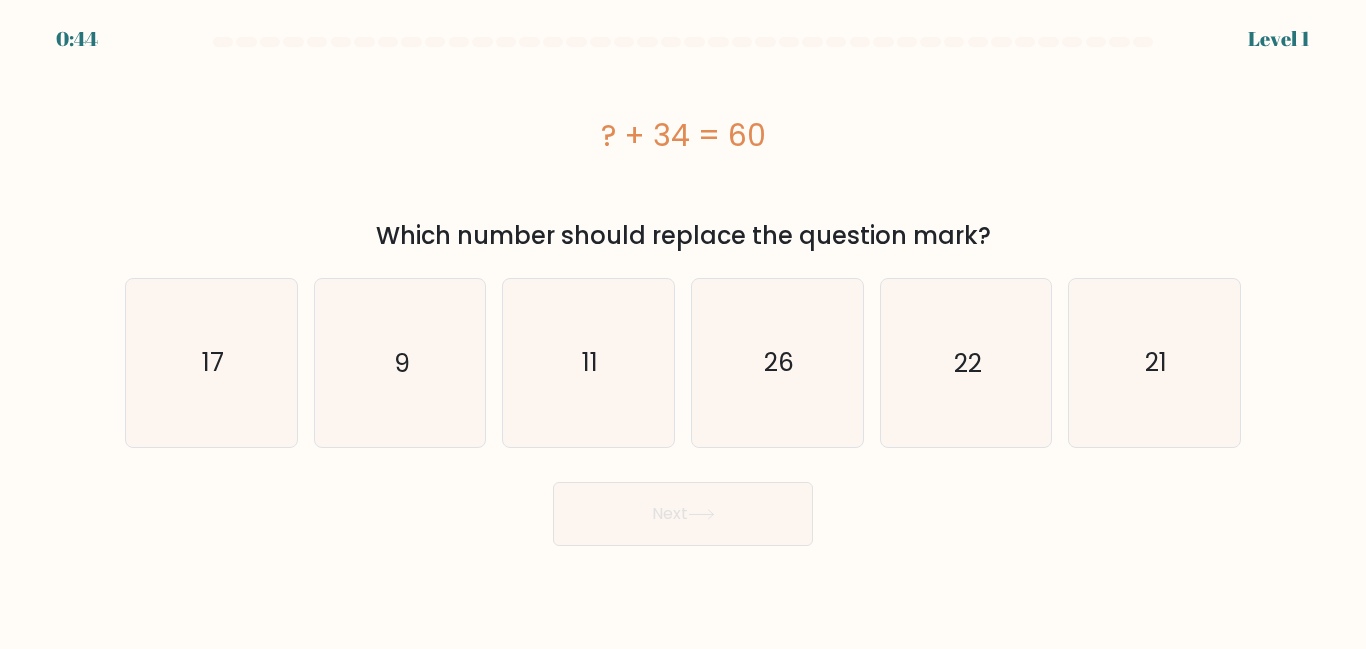 scroll, scrollTop: 0, scrollLeft: 0, axis: both 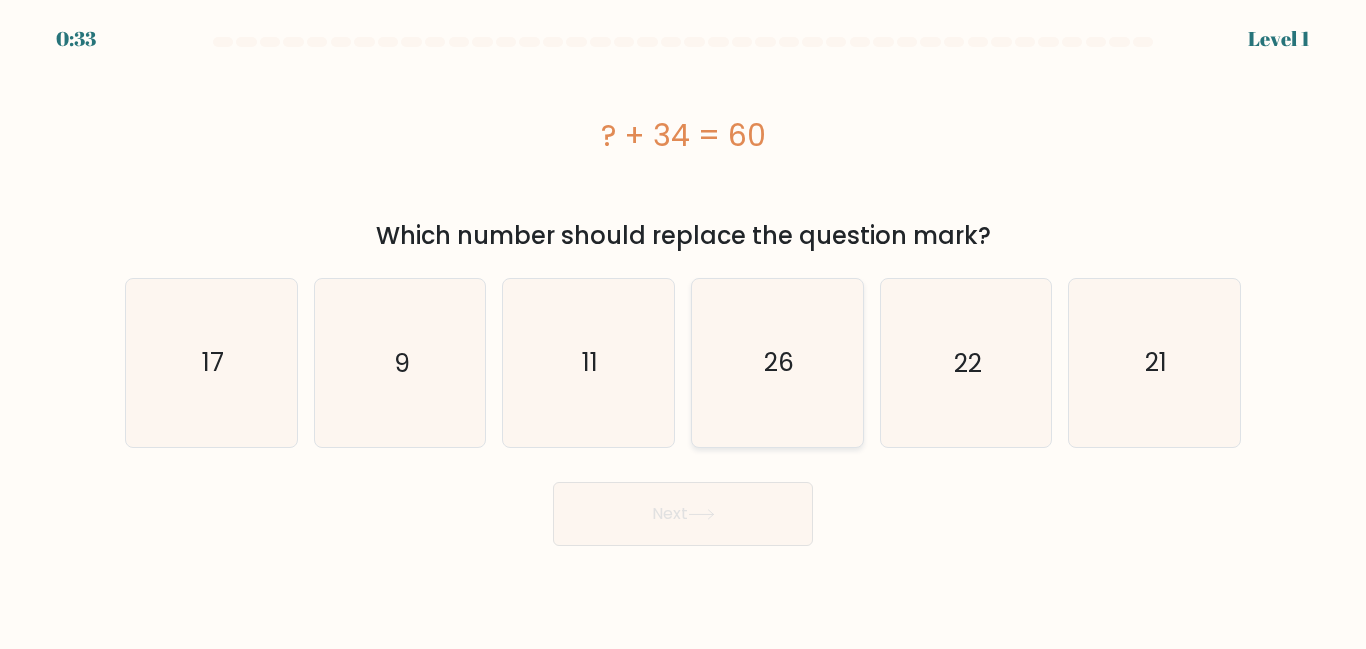 click on "26" 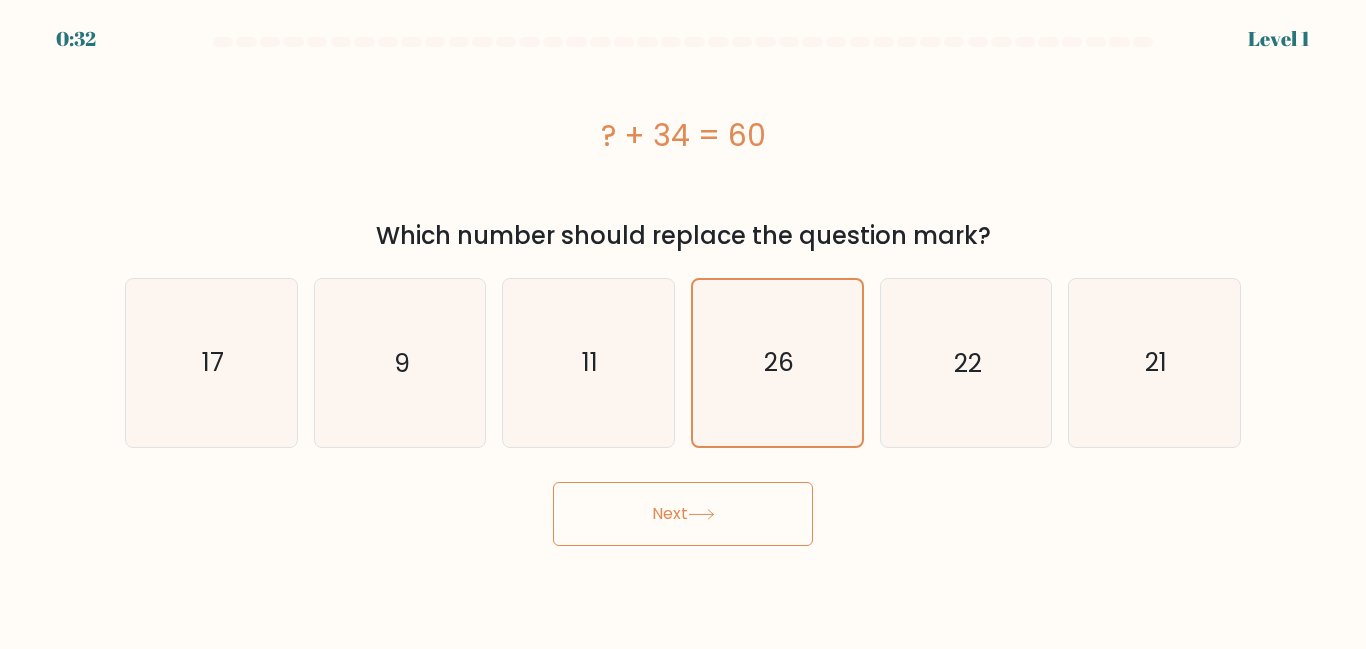 click on "Next" at bounding box center [683, 514] 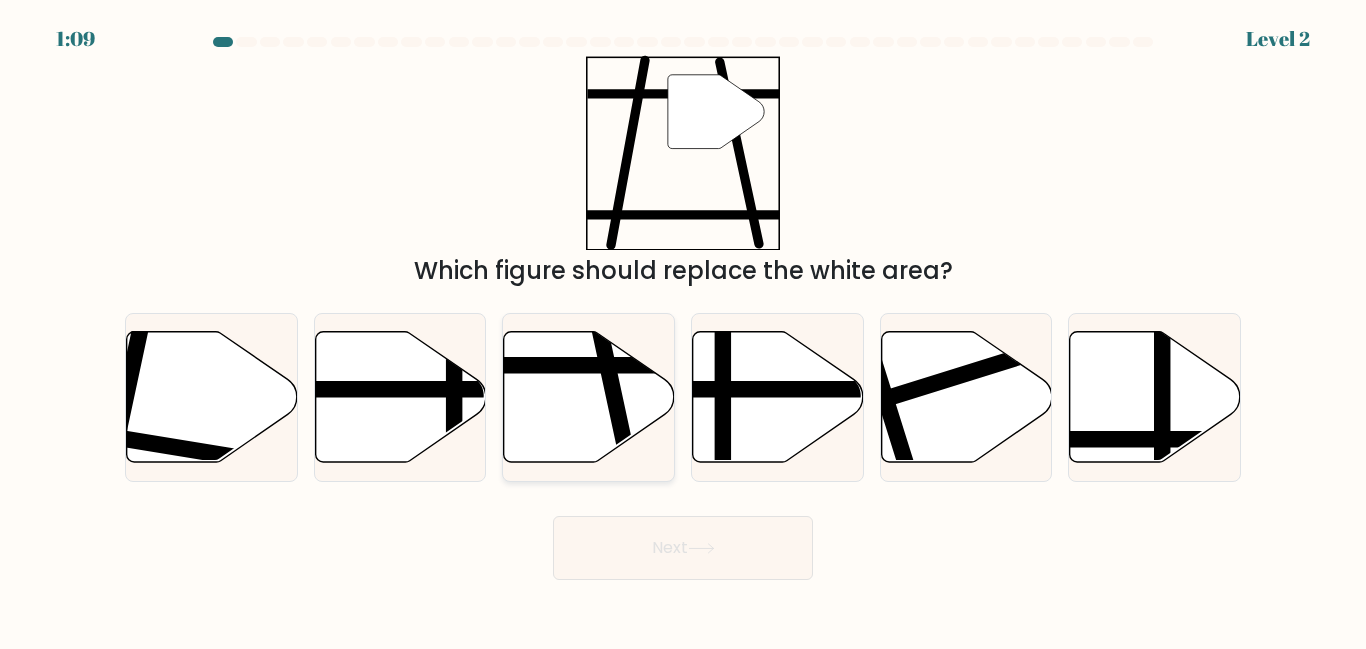 click 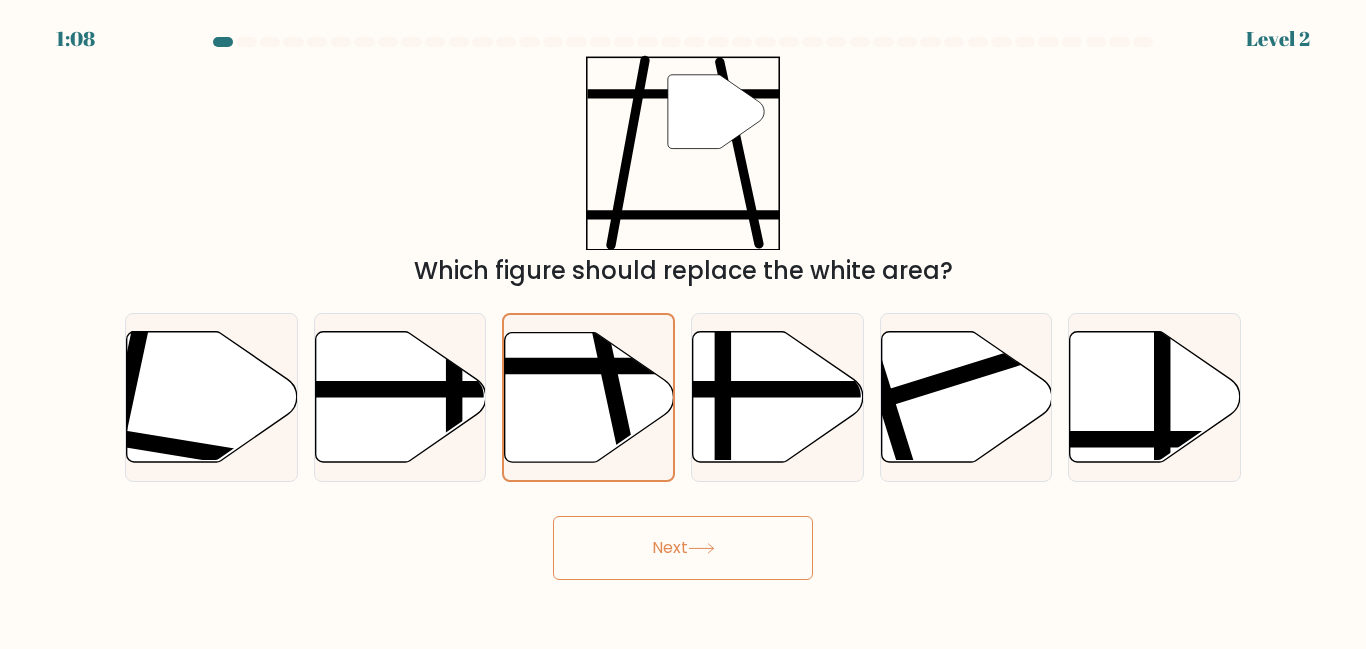click at bounding box center [683, 308] 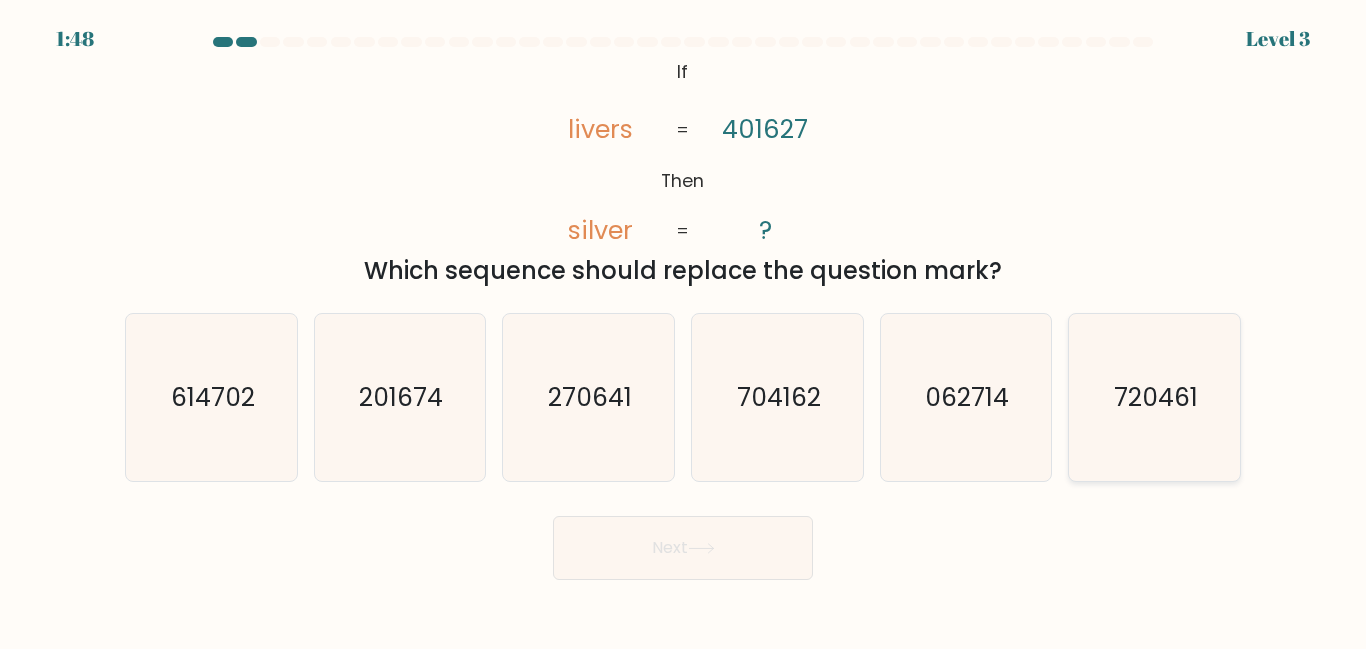 click on "720461" 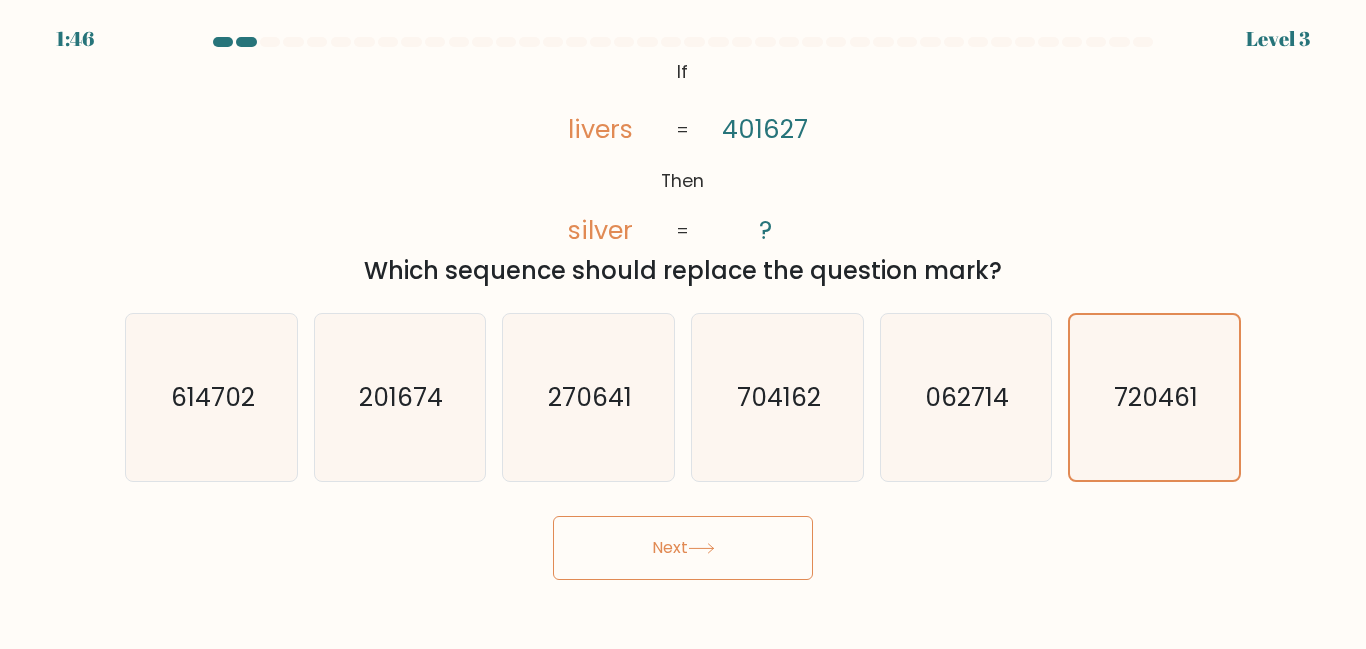 click on "Next" at bounding box center [683, 548] 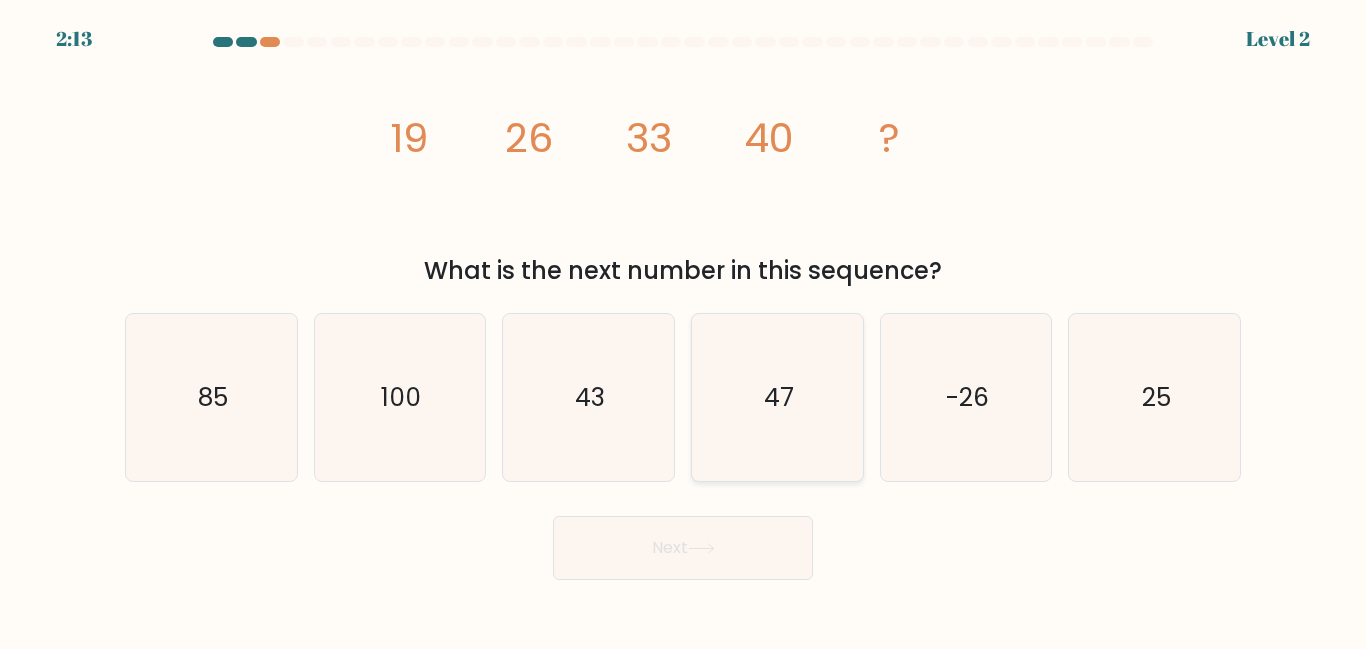 click on "47" 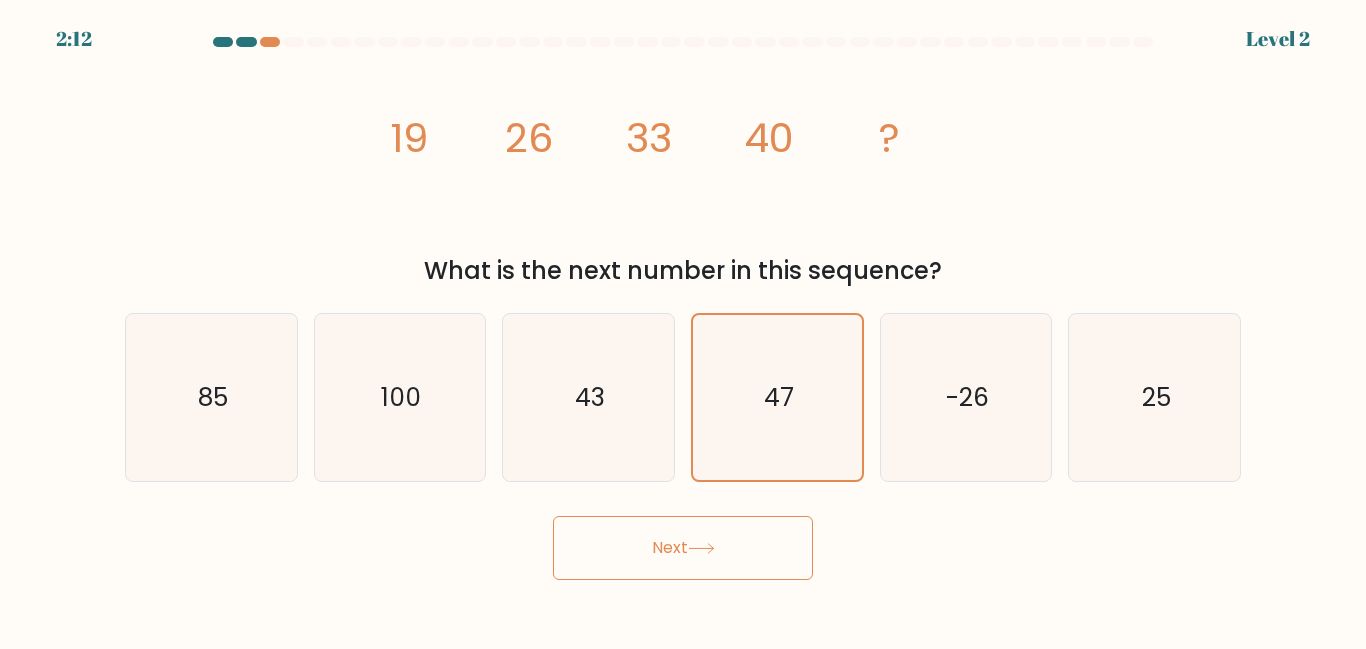 click on "Next" at bounding box center (683, 548) 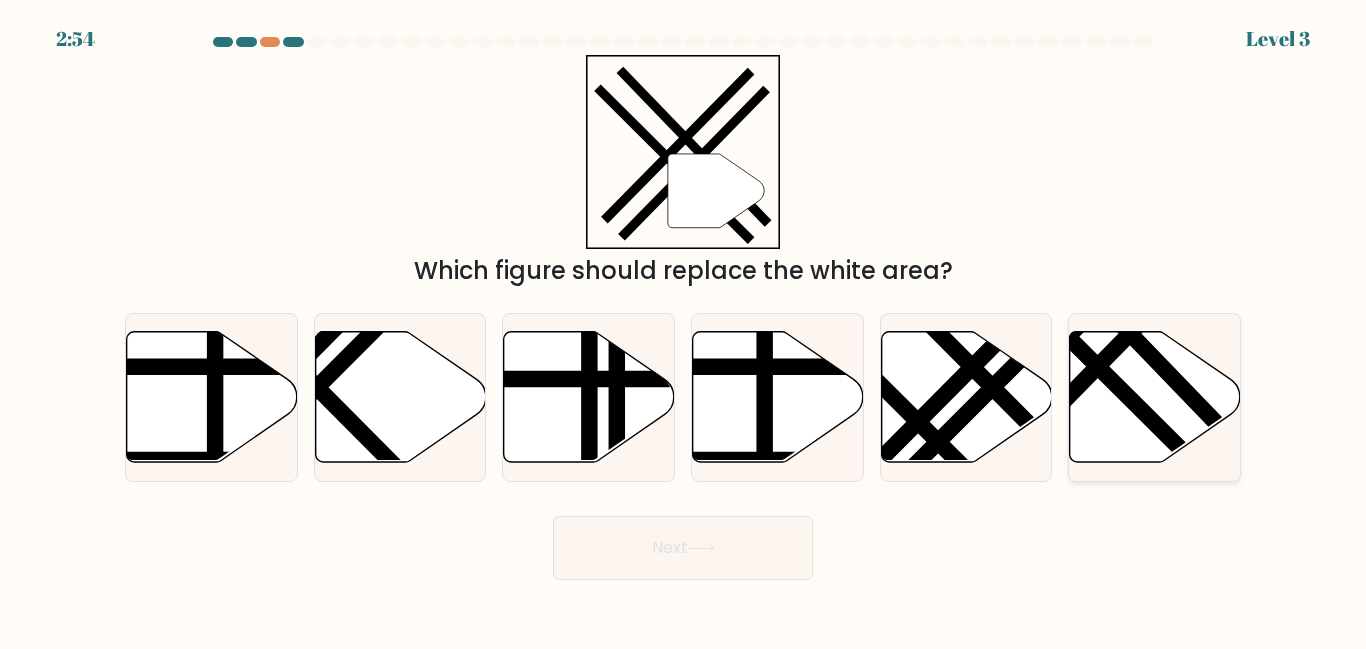 click 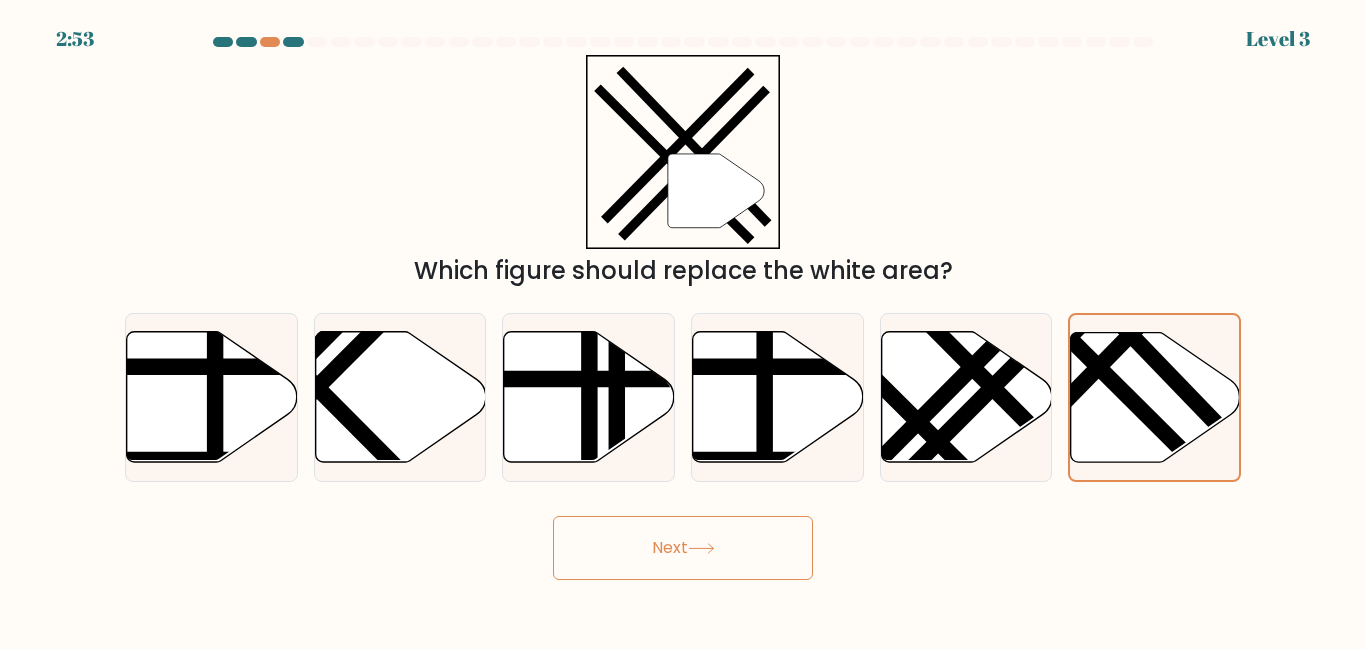 click on "Next" at bounding box center [683, 548] 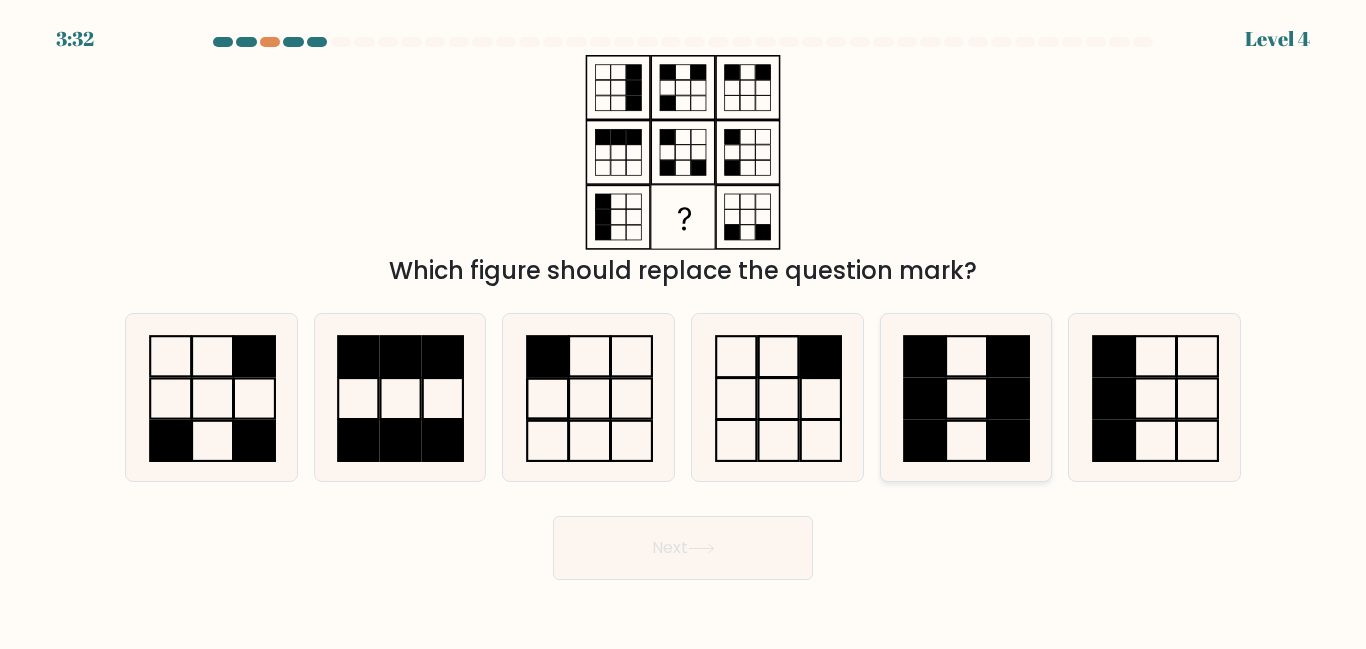 click 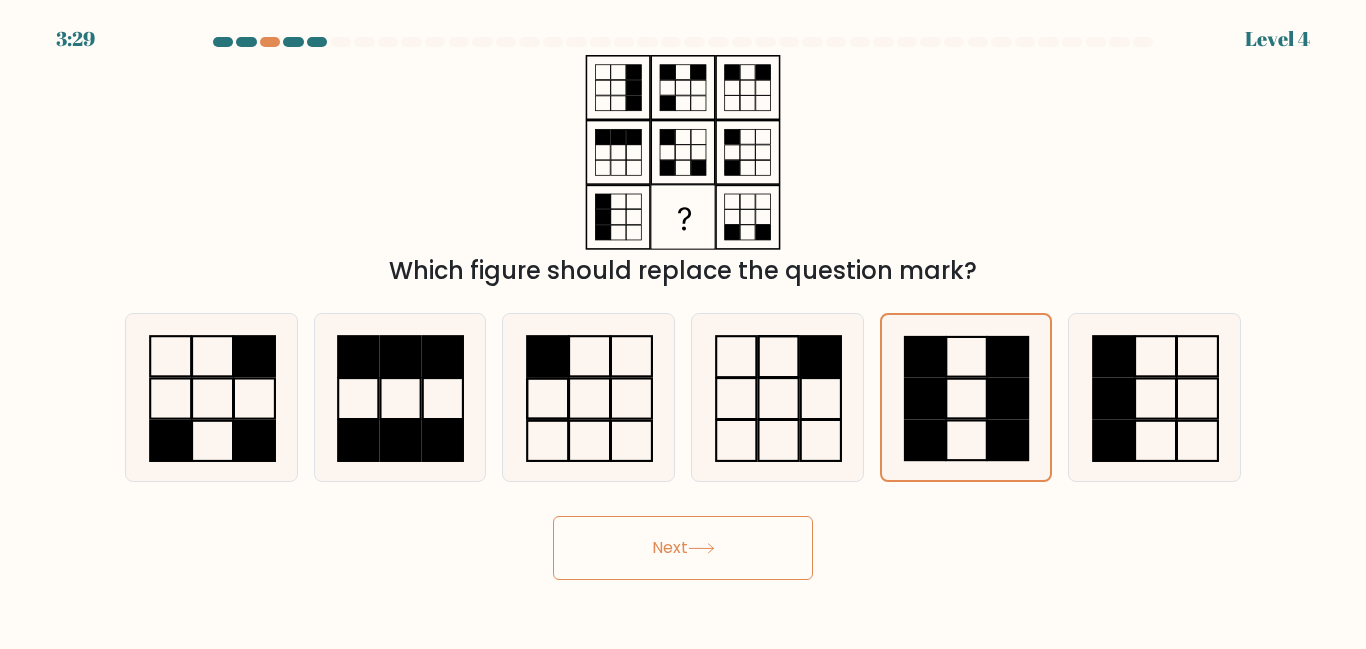 click on "Next" at bounding box center [683, 548] 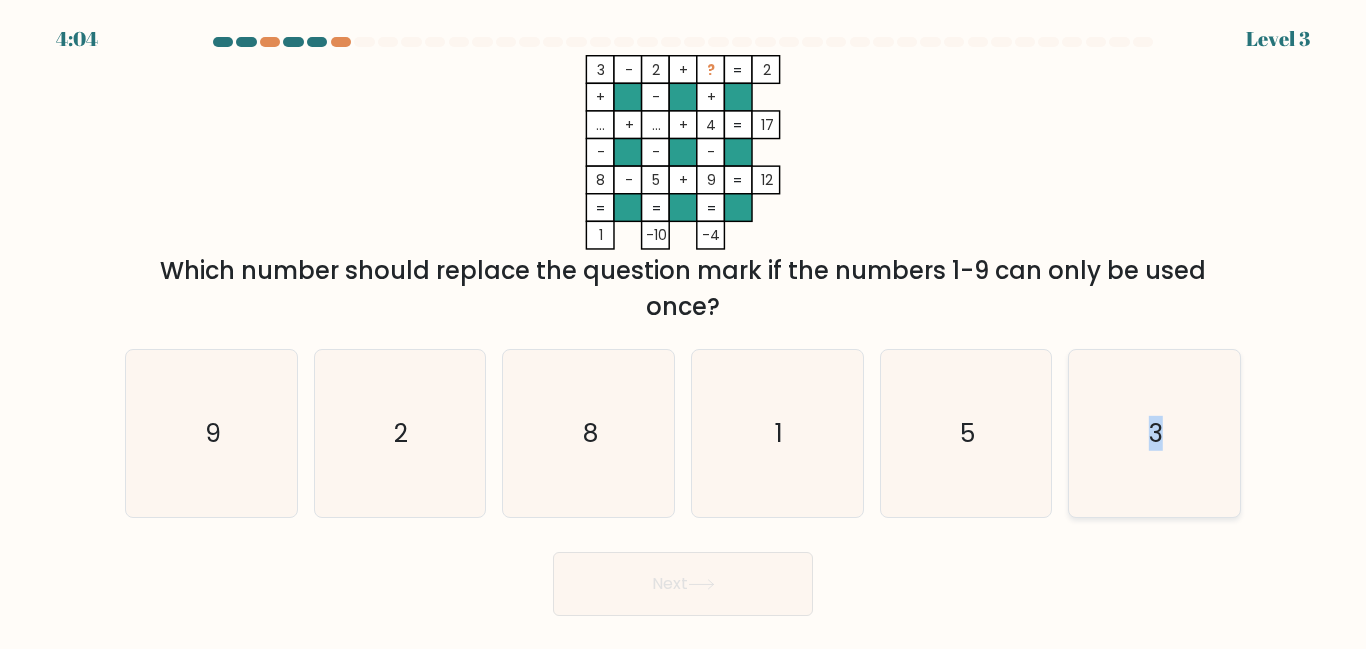 click on "3" 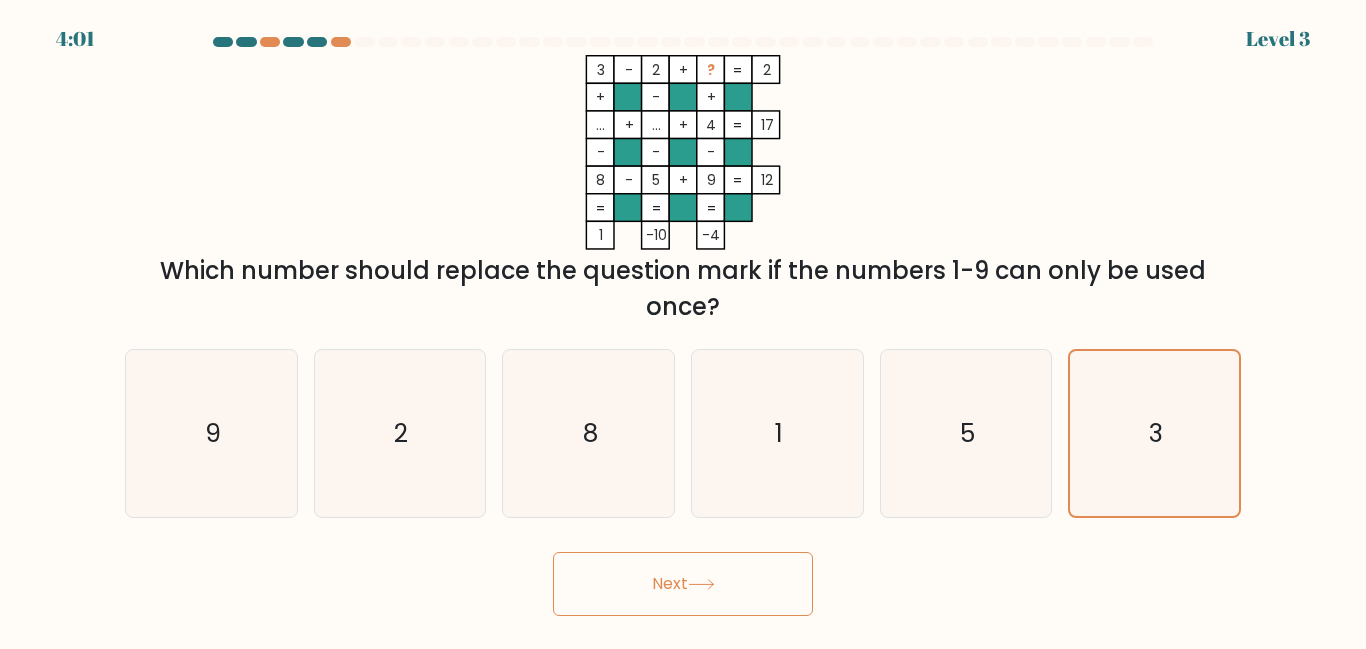 click on "Next" at bounding box center (683, 584) 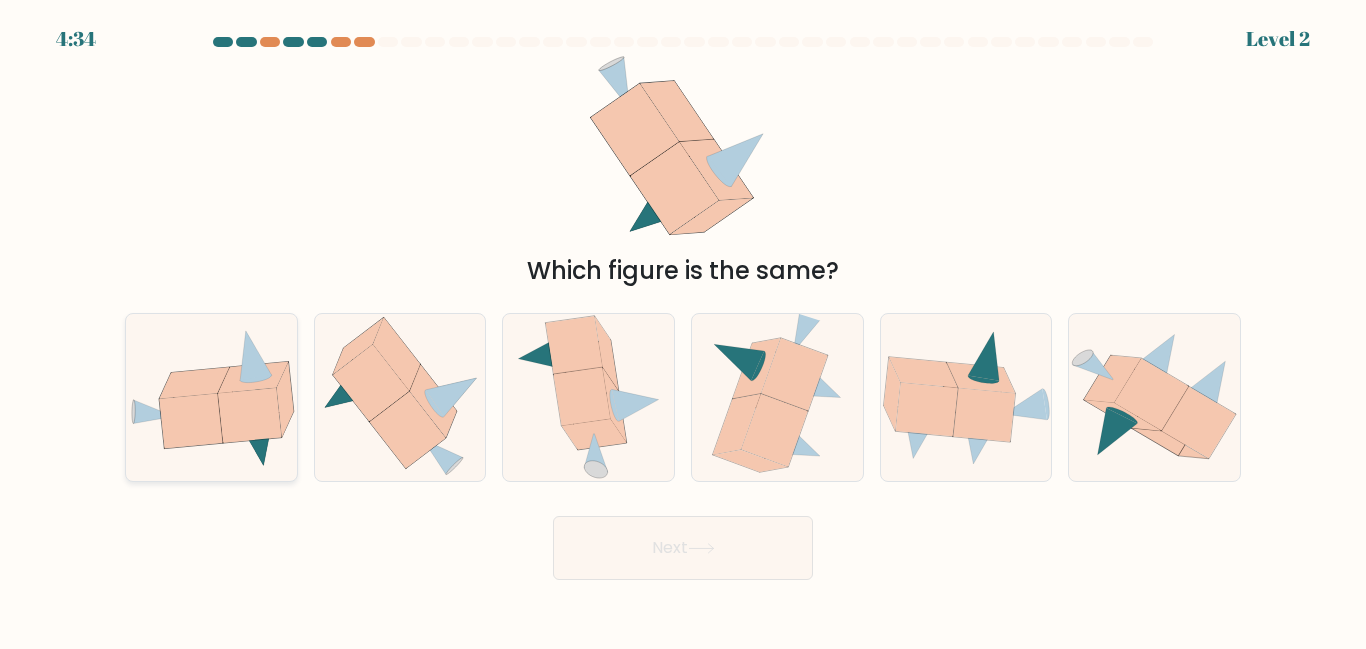 click 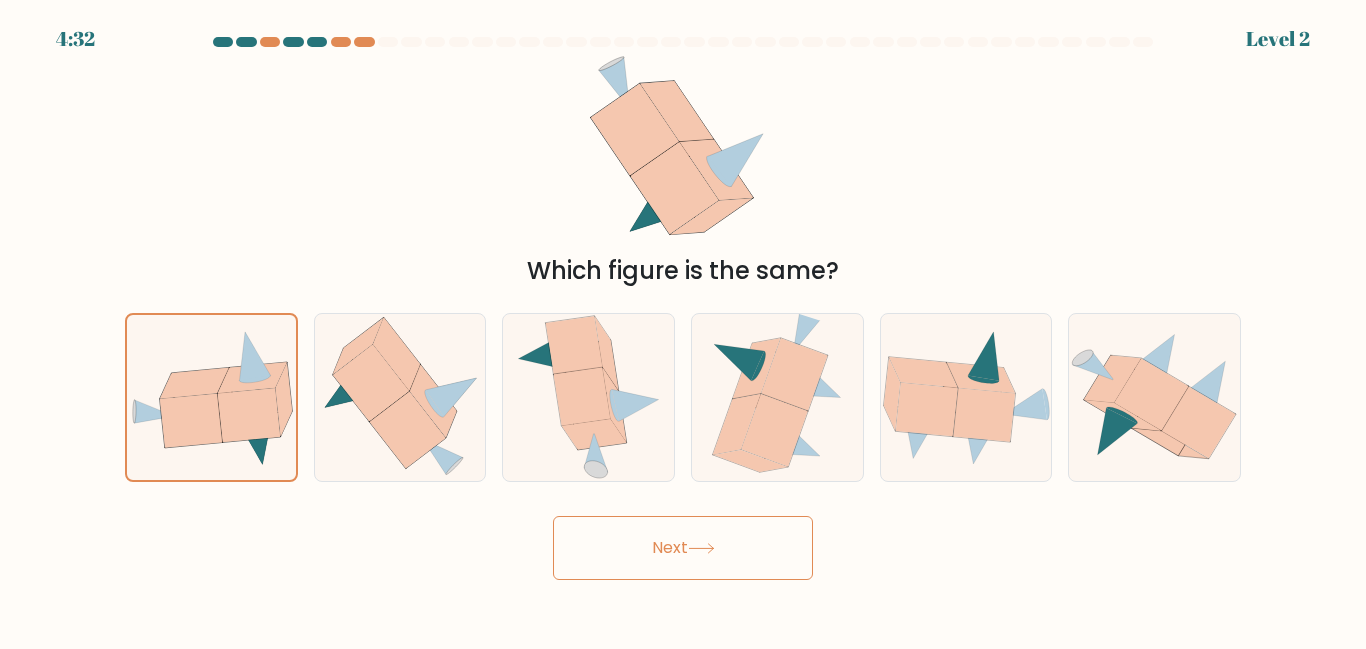 click on "Next" at bounding box center [683, 548] 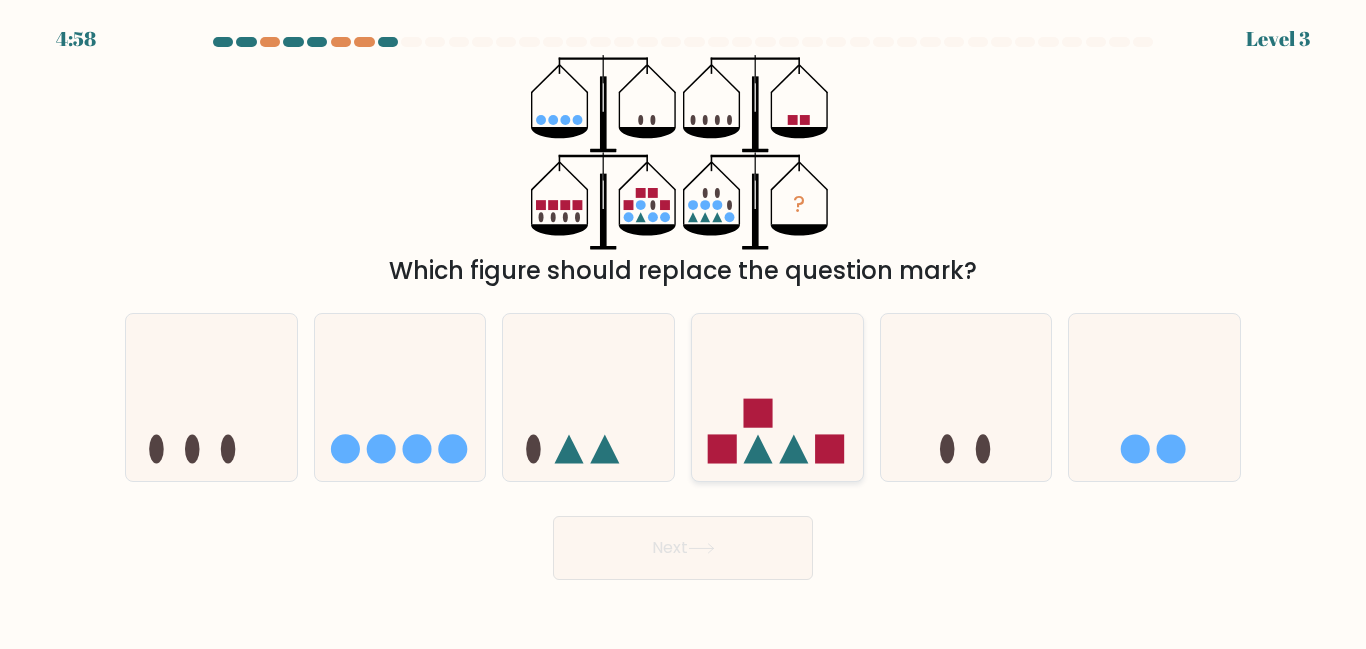 click 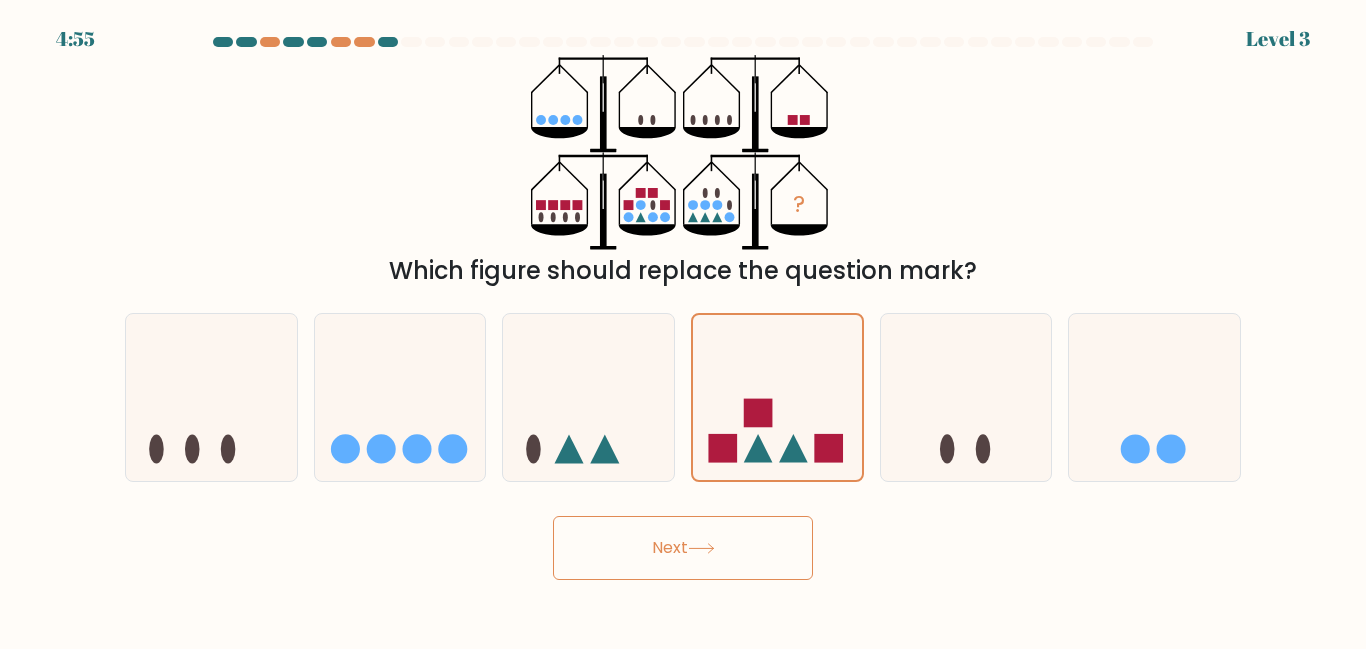 click on "Next" at bounding box center [683, 548] 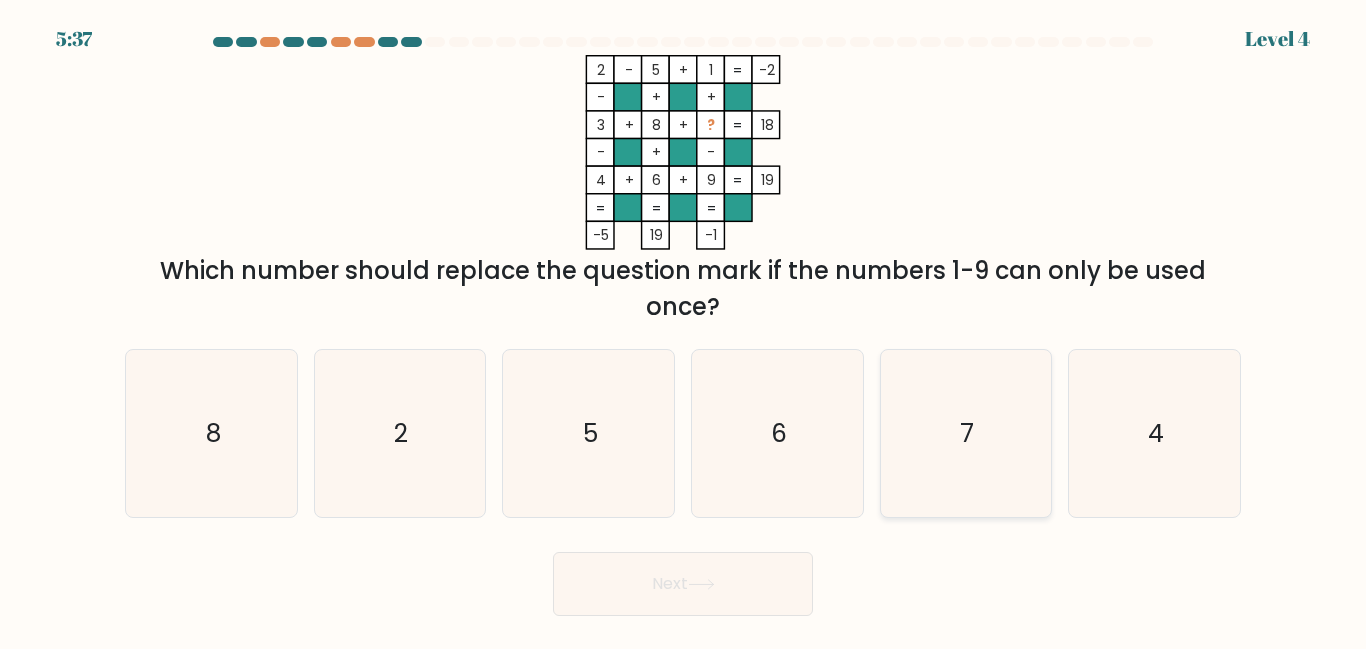 click on "7" 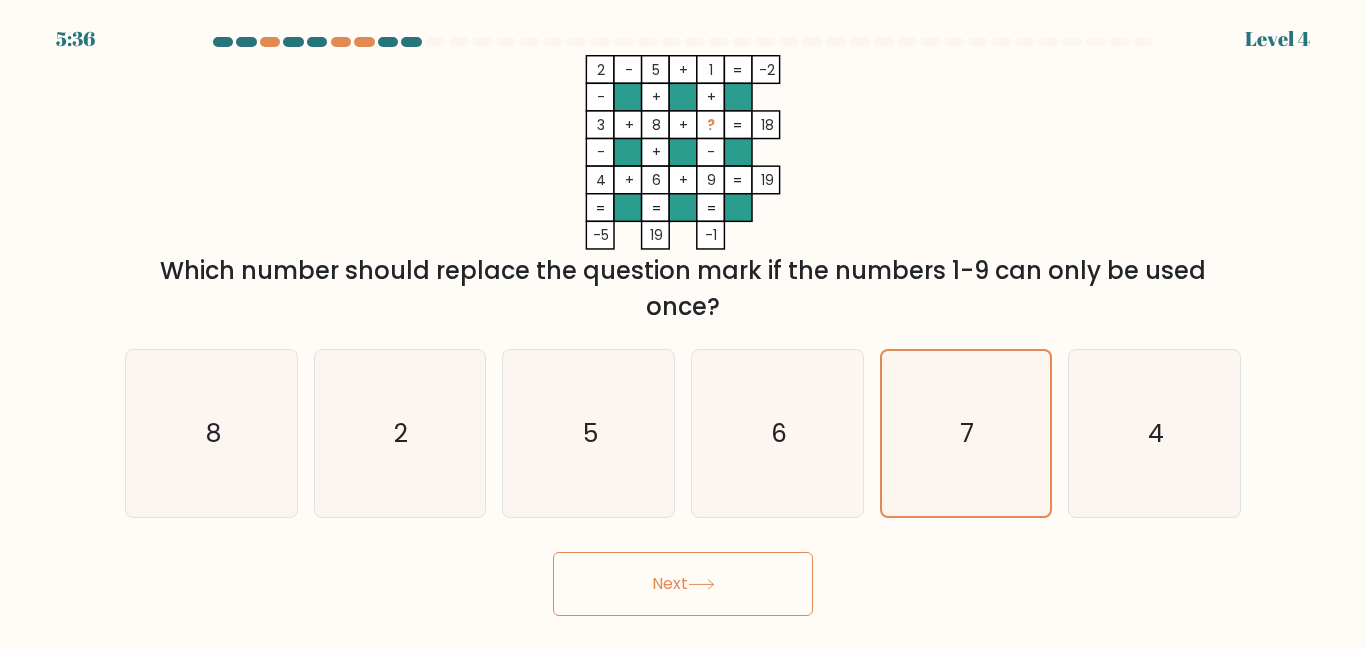 click on "5:36
Level 4" at bounding box center [683, 324] 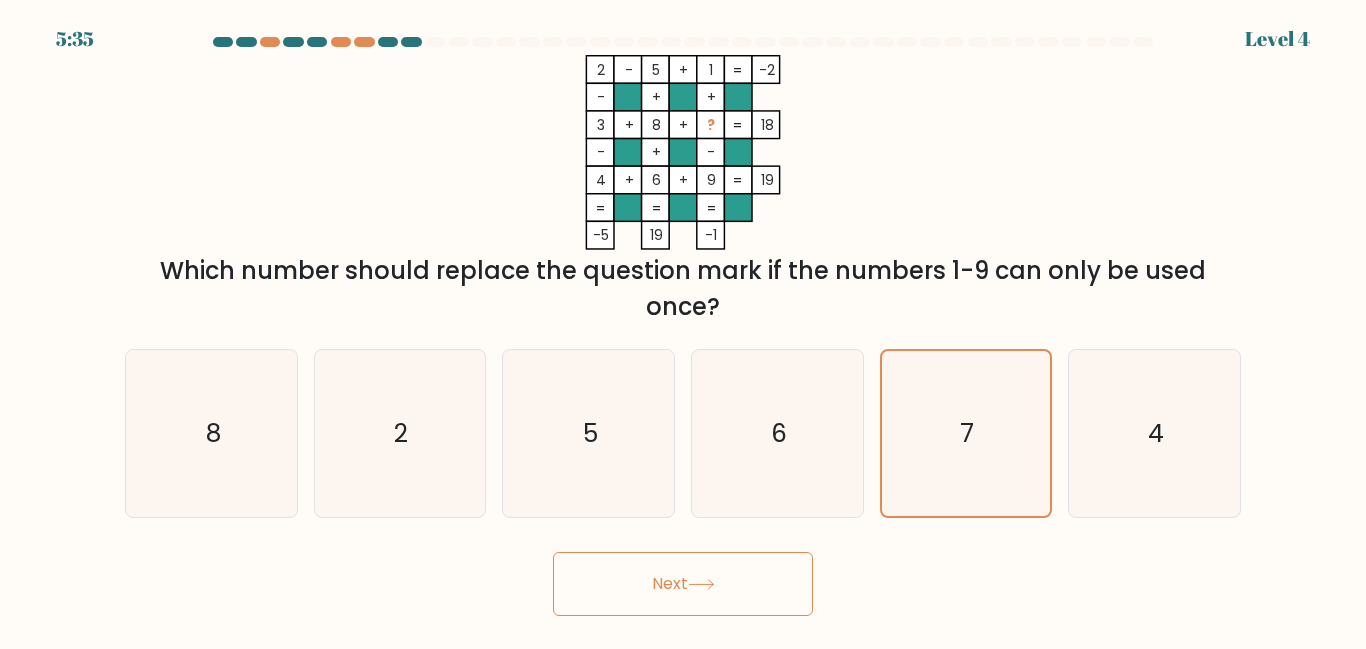 click on "Next" at bounding box center [683, 584] 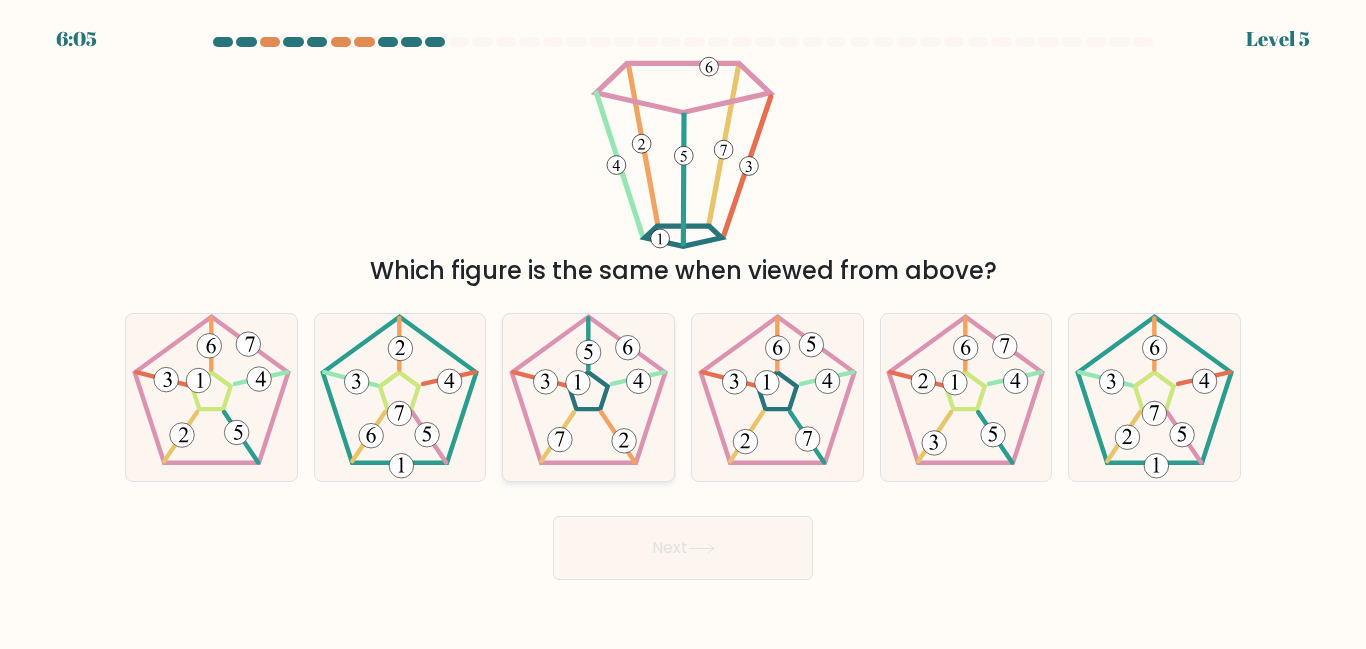 click 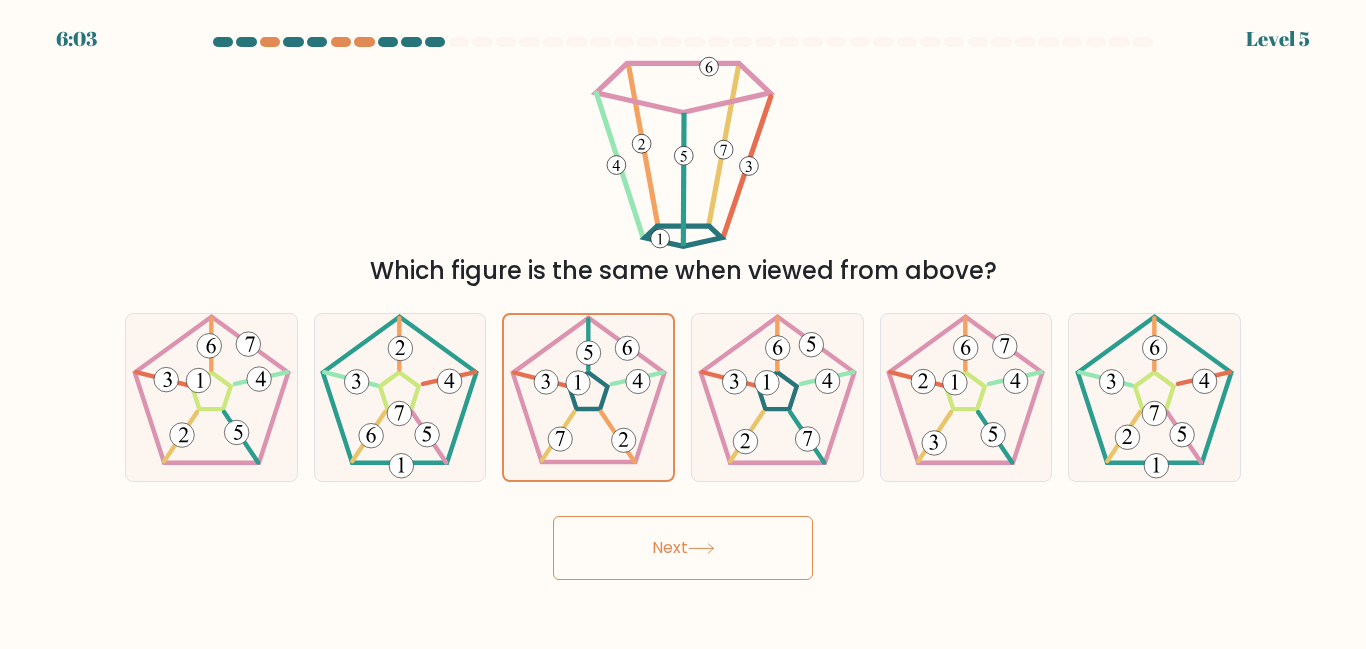 click on "Next" at bounding box center (683, 548) 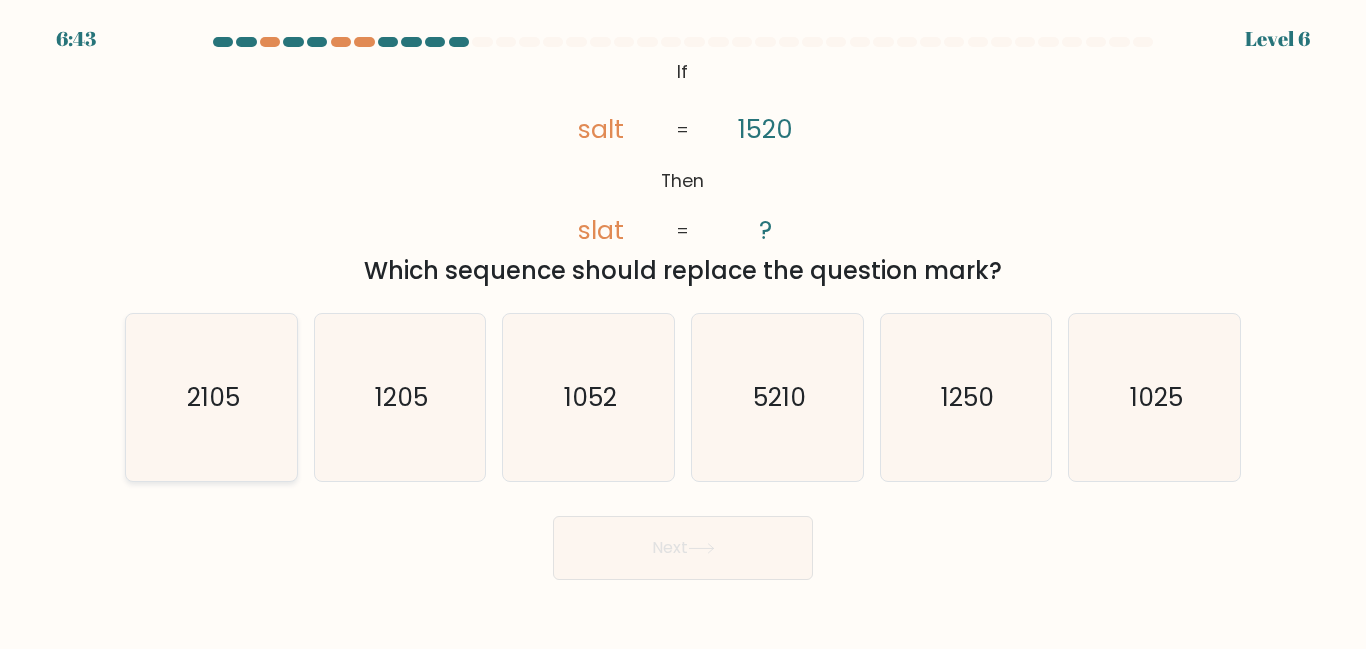 click on "2105" 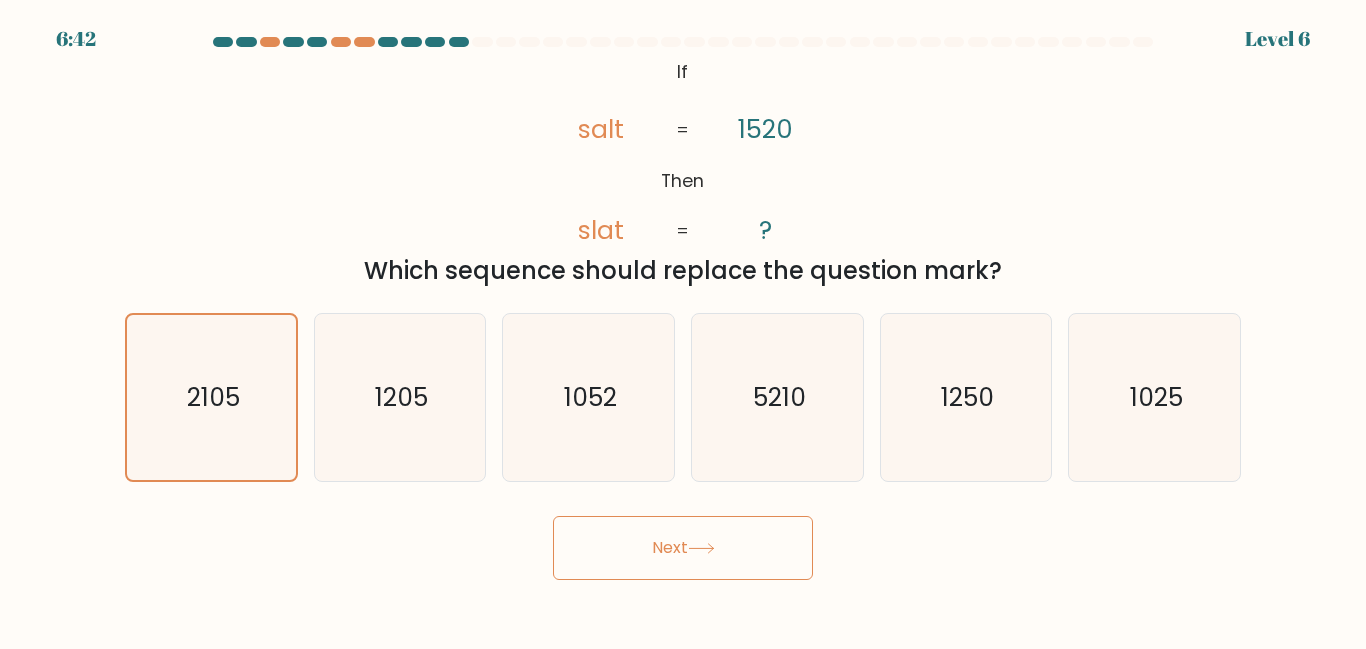 click on "Next" at bounding box center [683, 548] 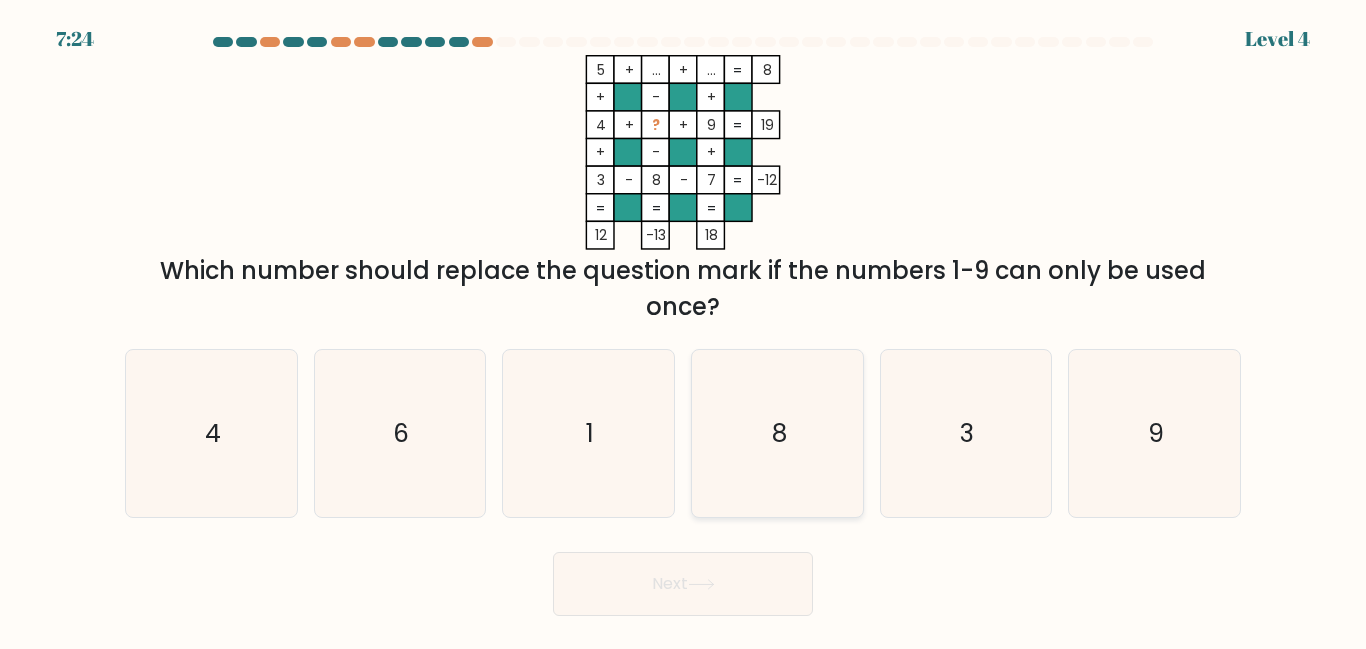 click on "8" 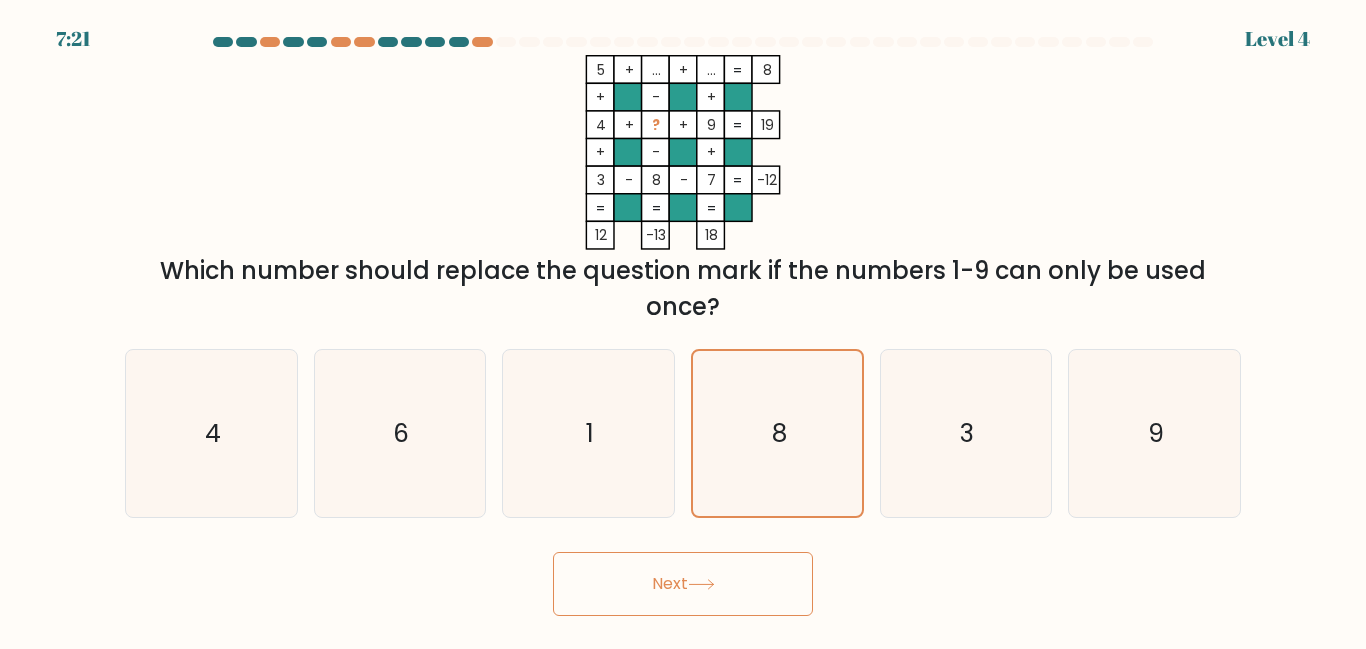 click on "Which number should replace the question mark if the numbers 1-9 can only be used once?" at bounding box center [683, 289] 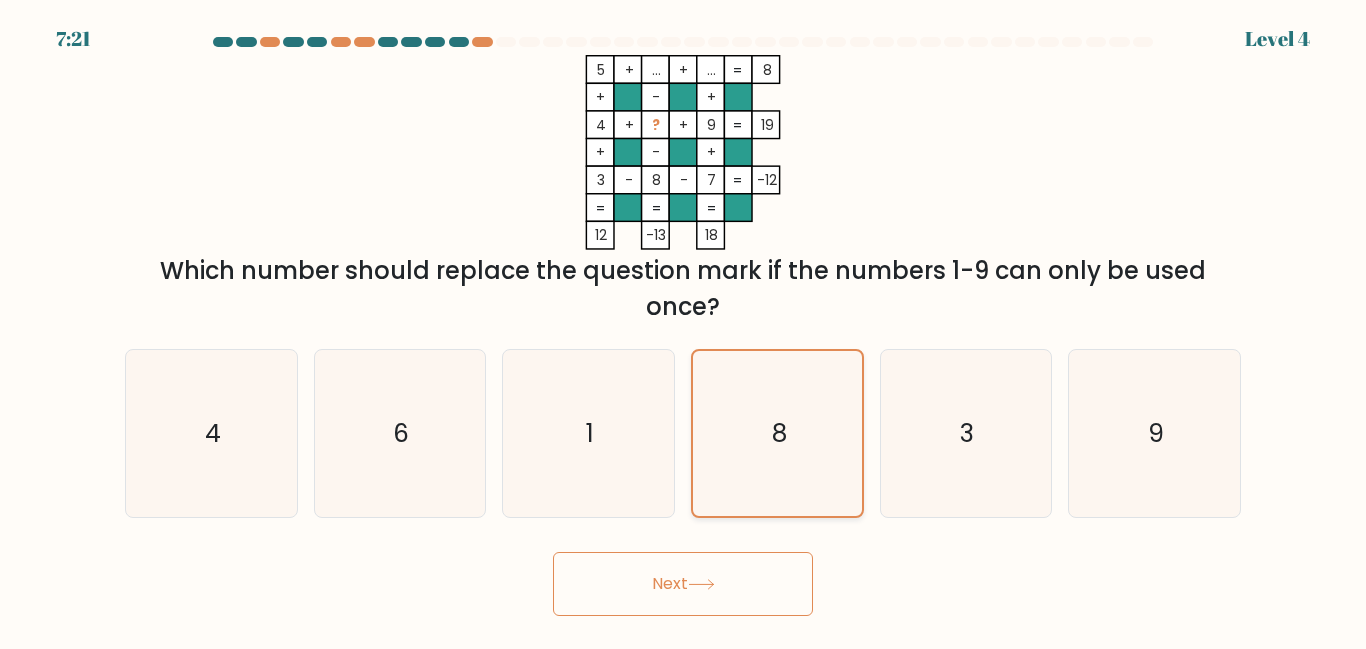 click on "8" 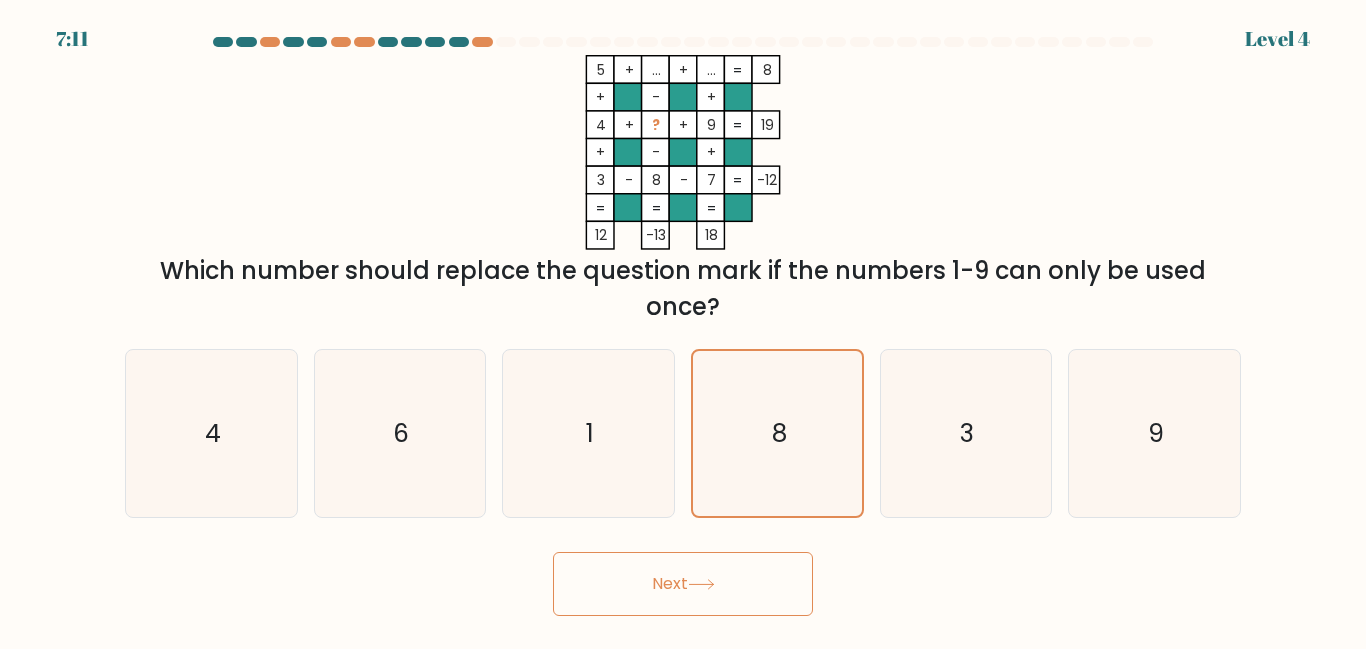 click on "Next" at bounding box center (683, 584) 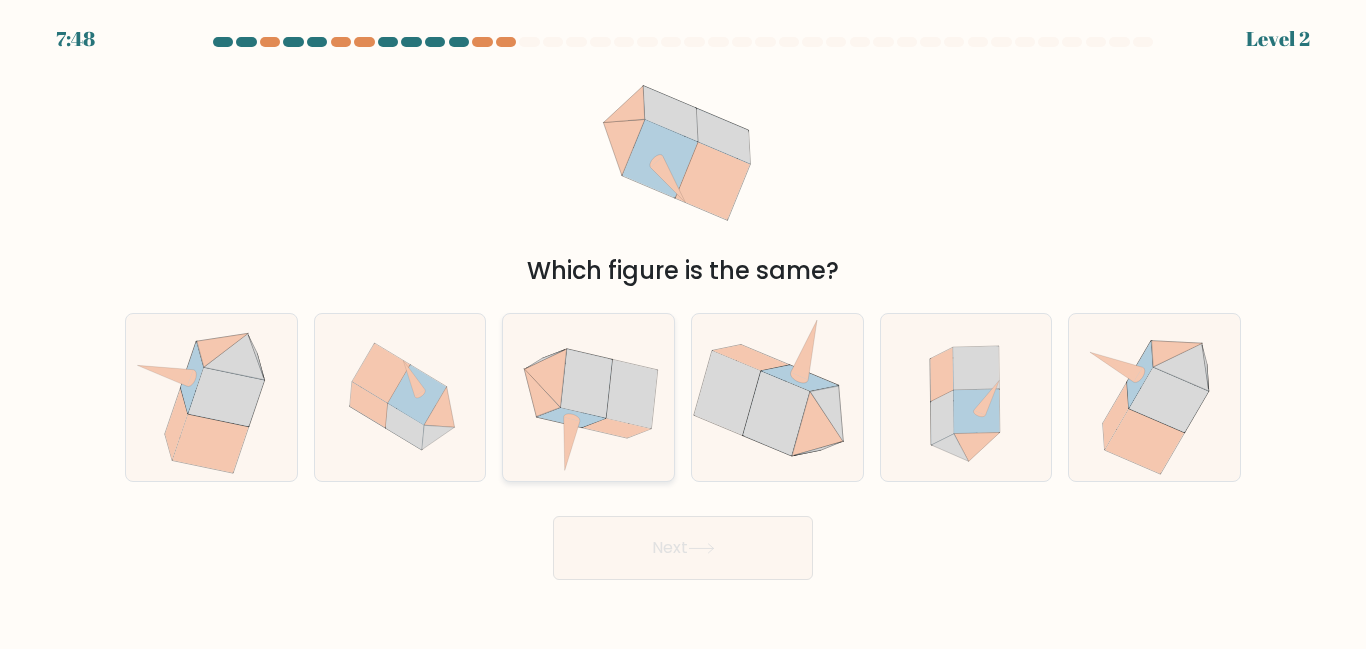 click 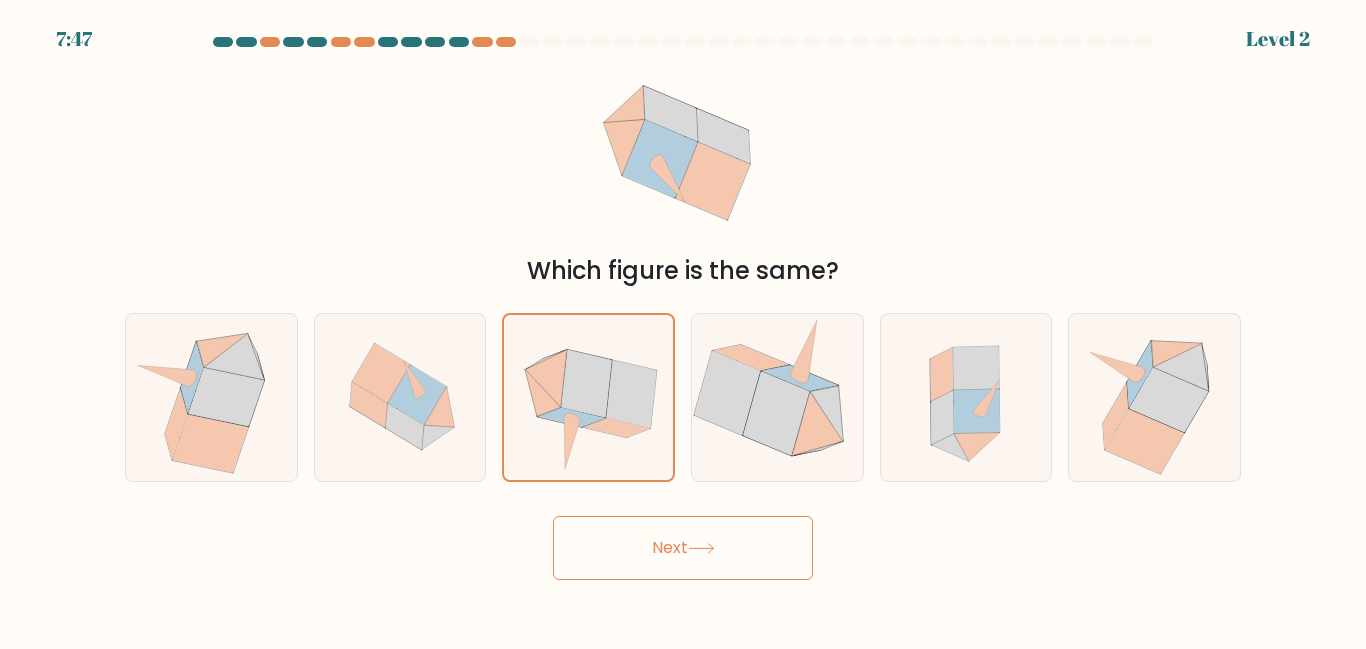 click on "Next" at bounding box center [683, 548] 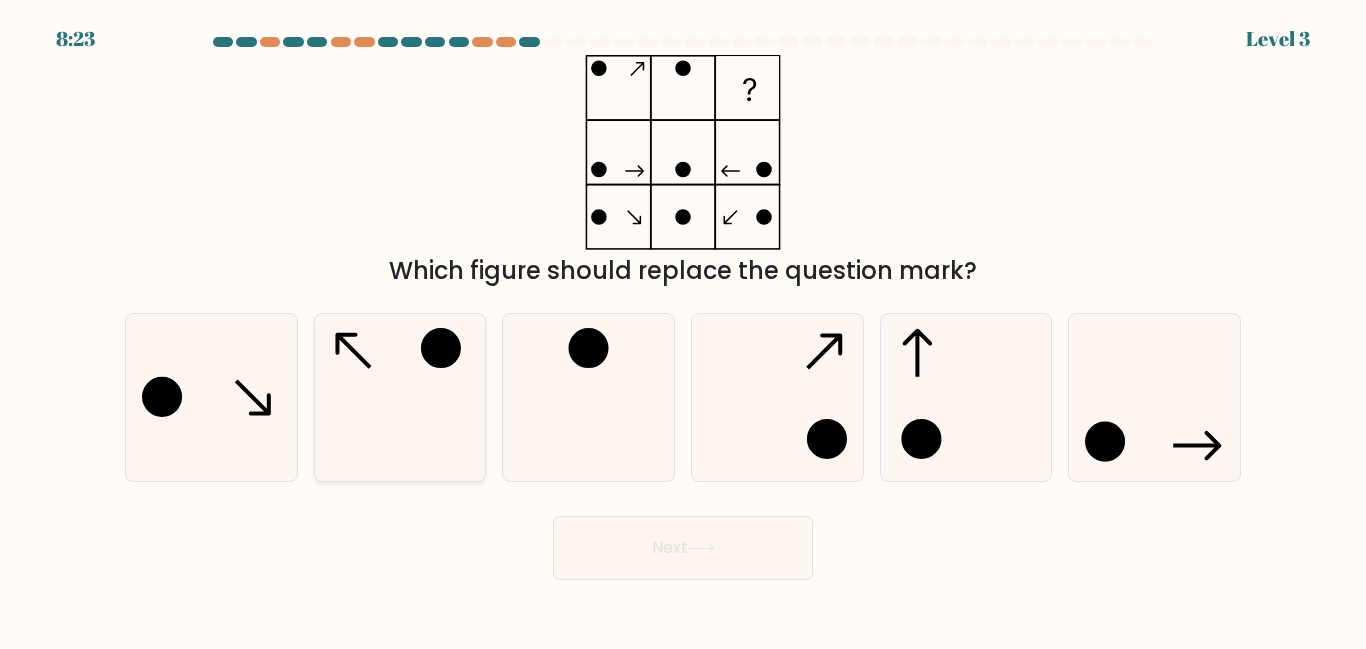 click 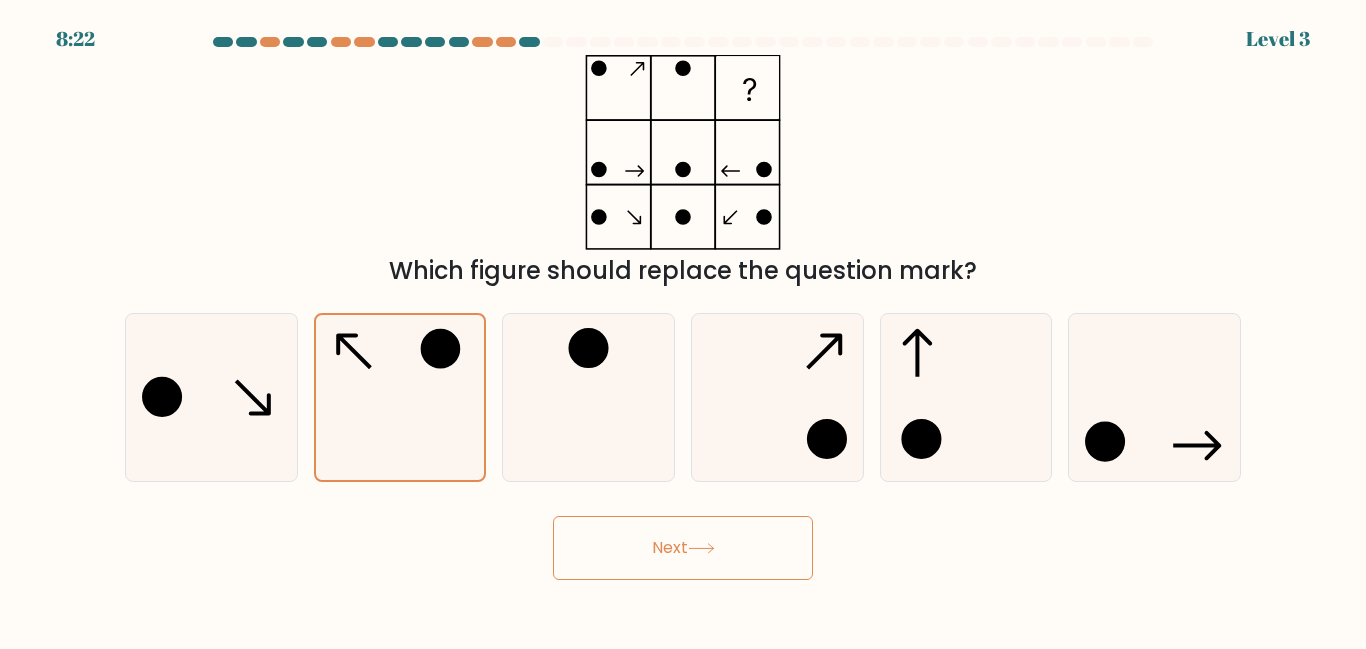 click on "Next" at bounding box center (683, 548) 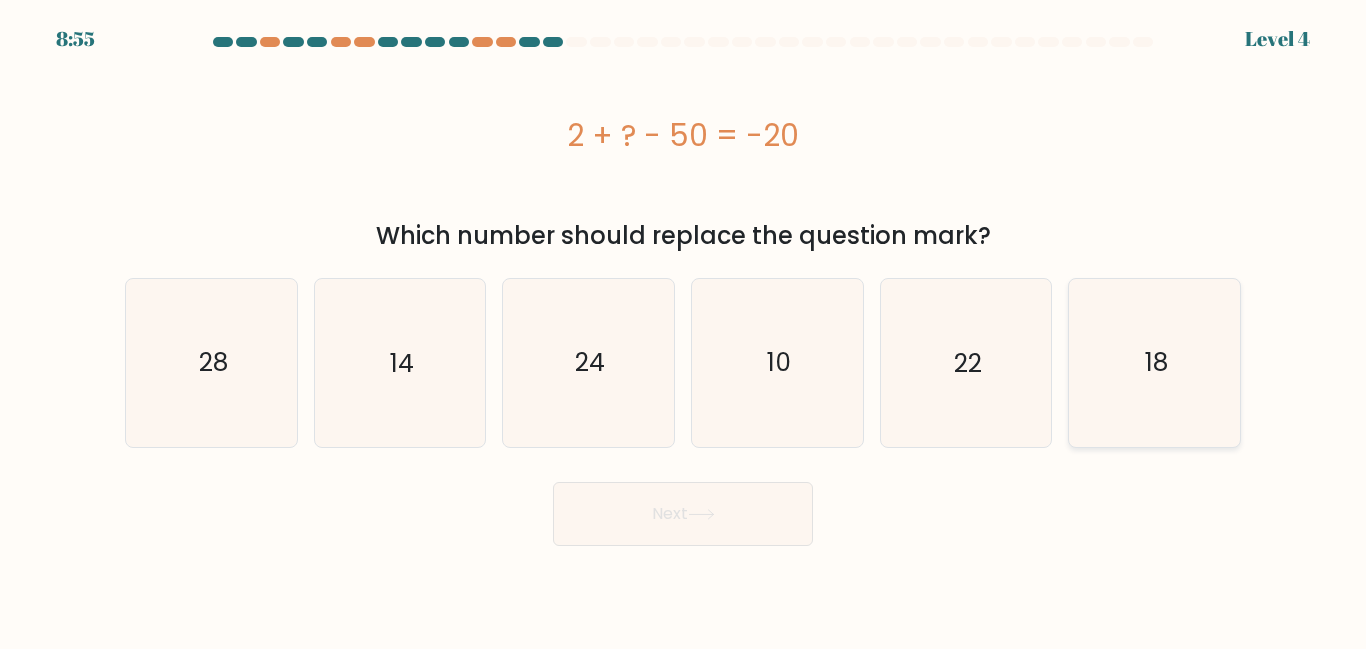 click on "18" 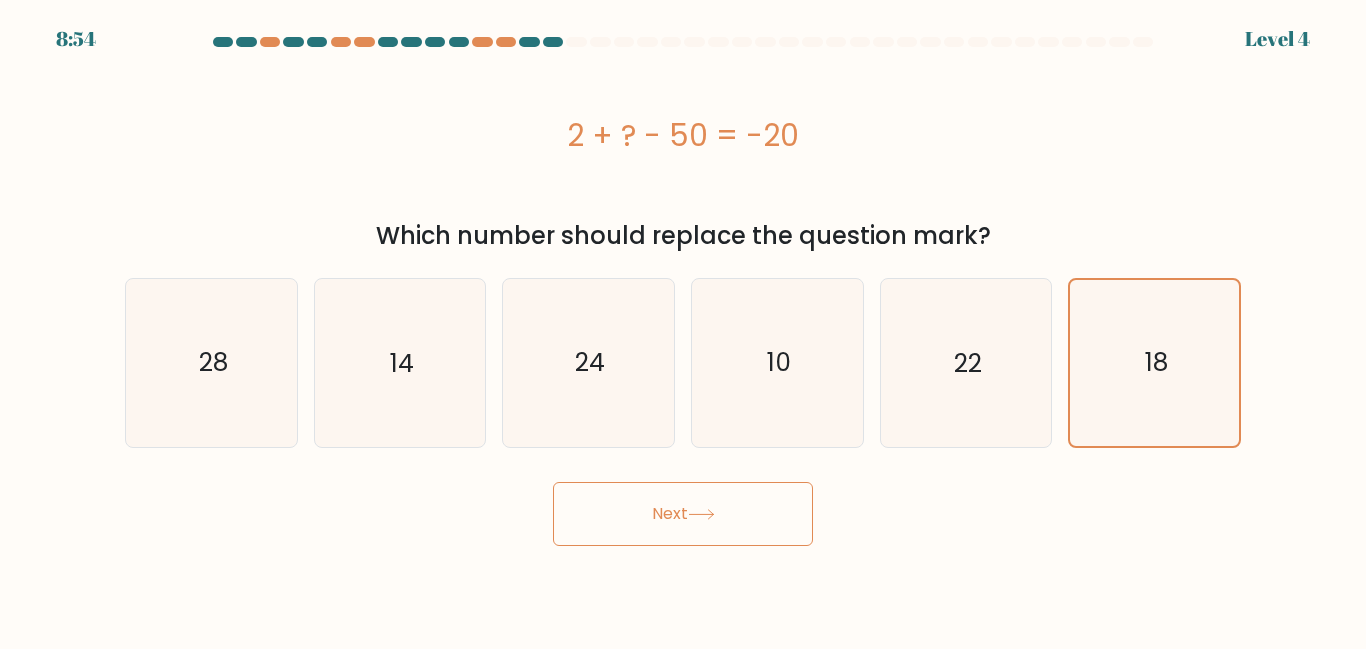 click on "Next" at bounding box center [683, 514] 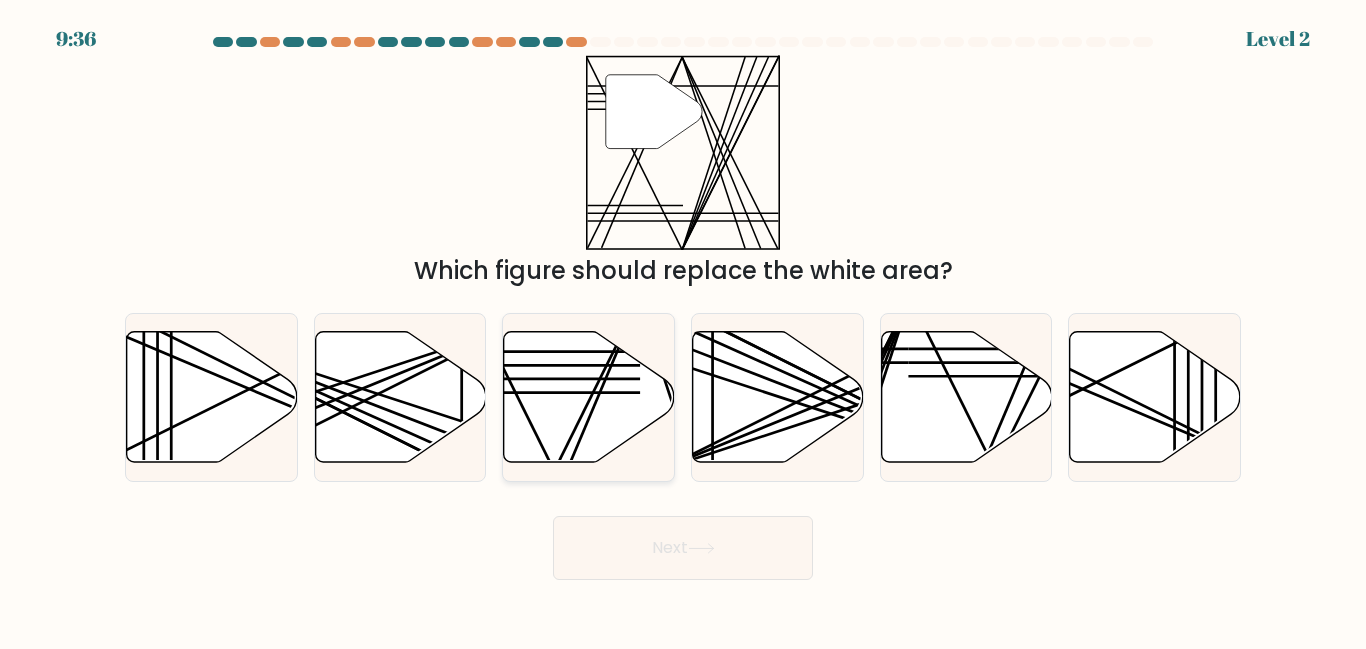 click 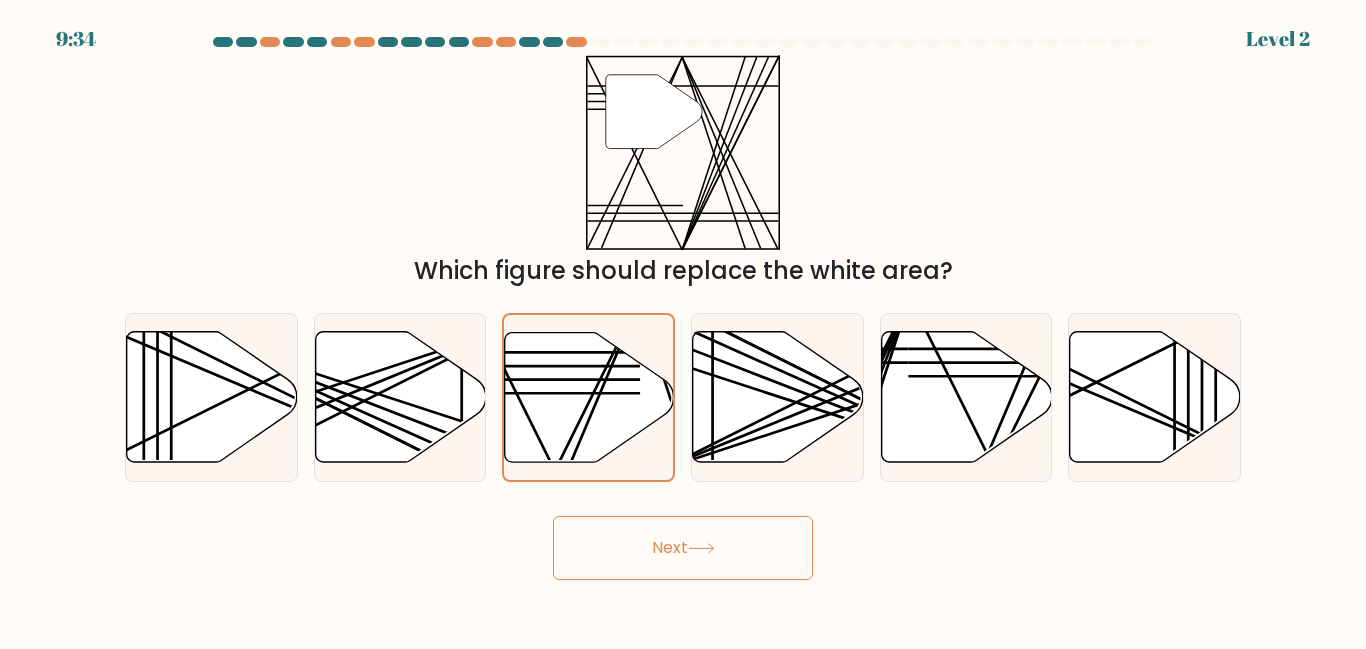 click on "Next" at bounding box center (683, 548) 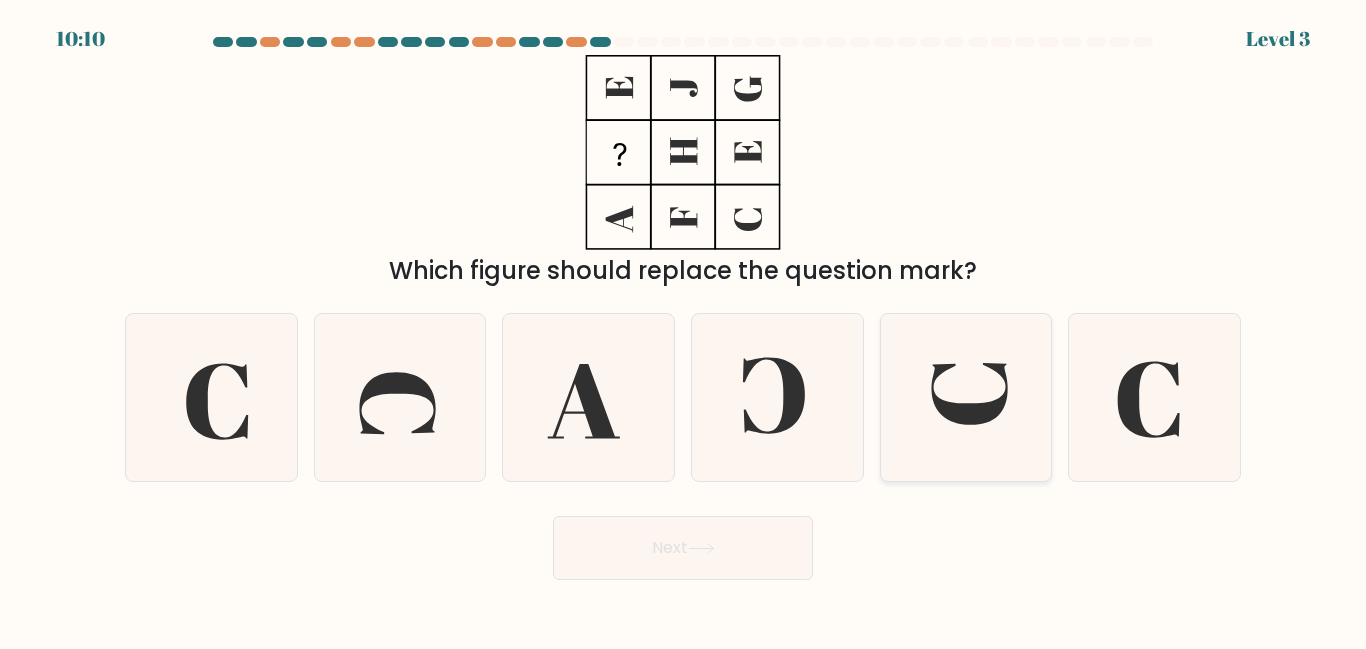 click 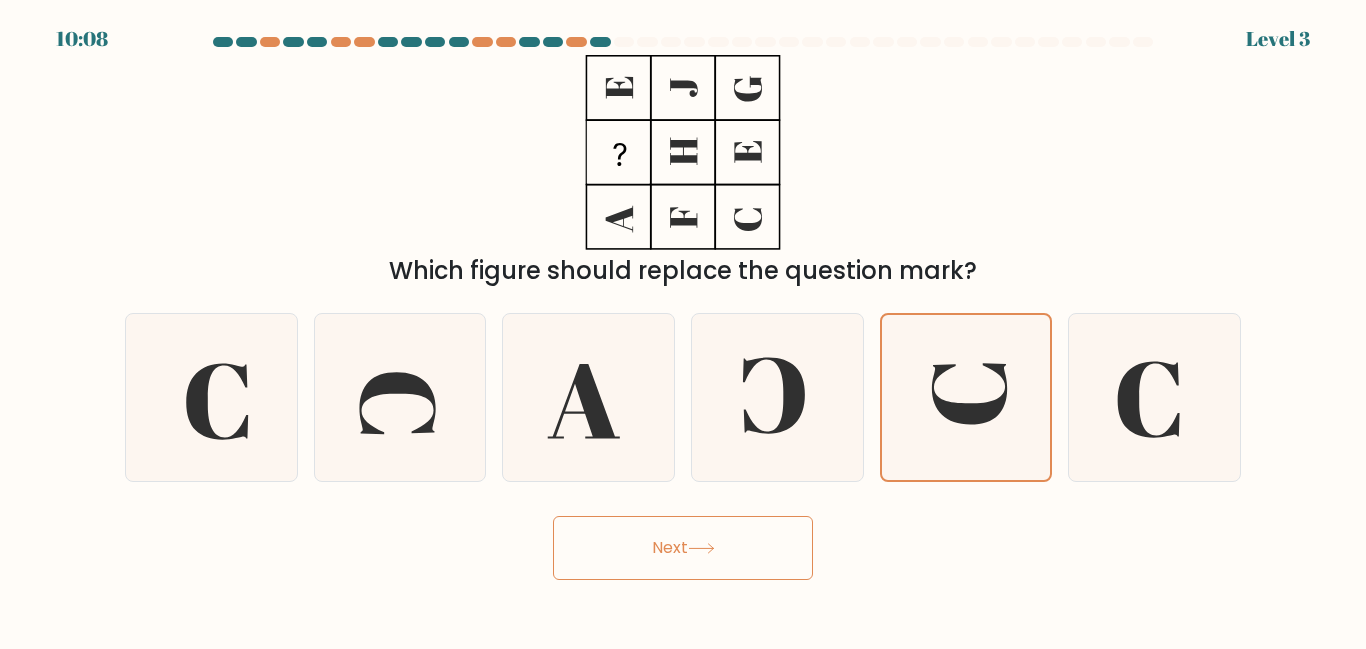 click 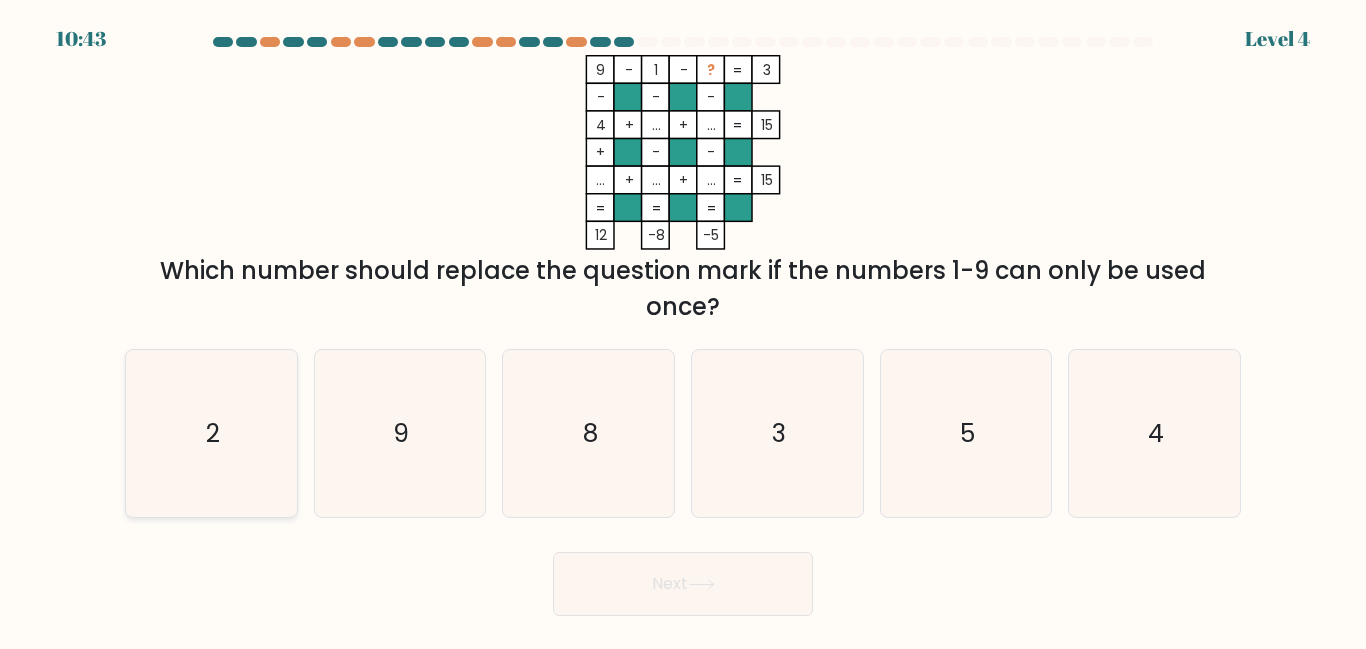click on "2" 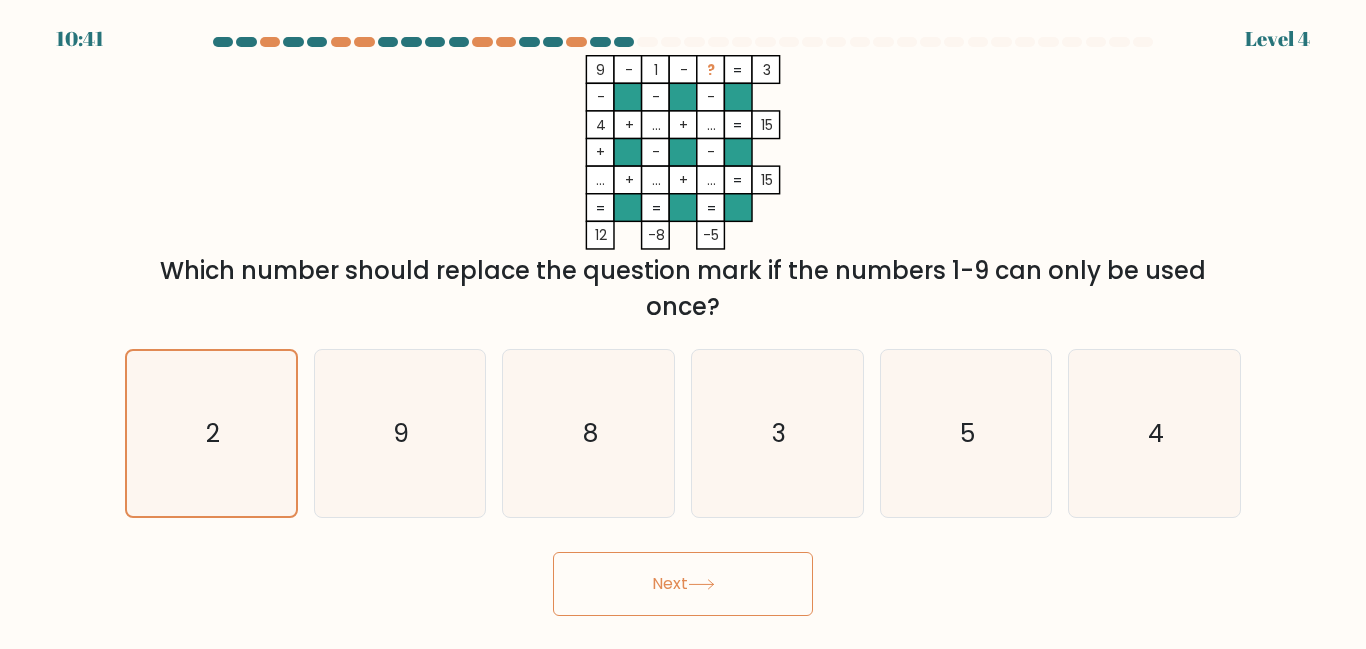 click on "Next" at bounding box center [683, 584] 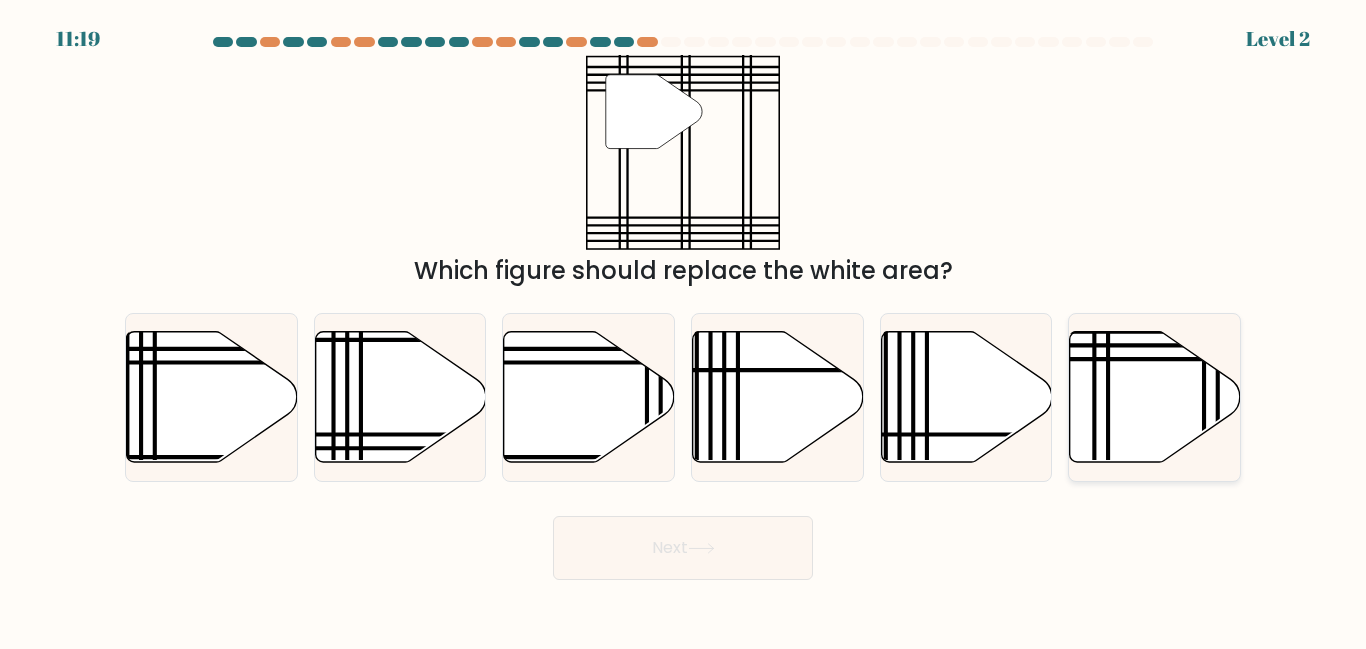 click 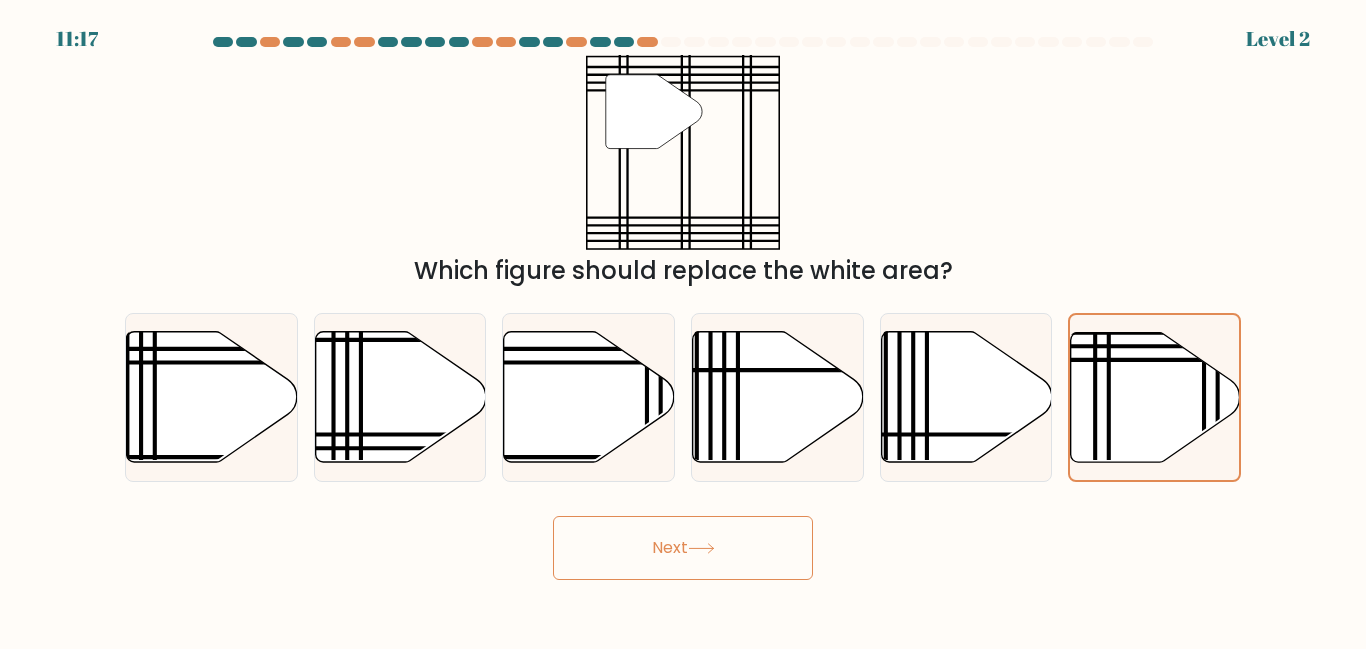 click on "Next" at bounding box center (683, 548) 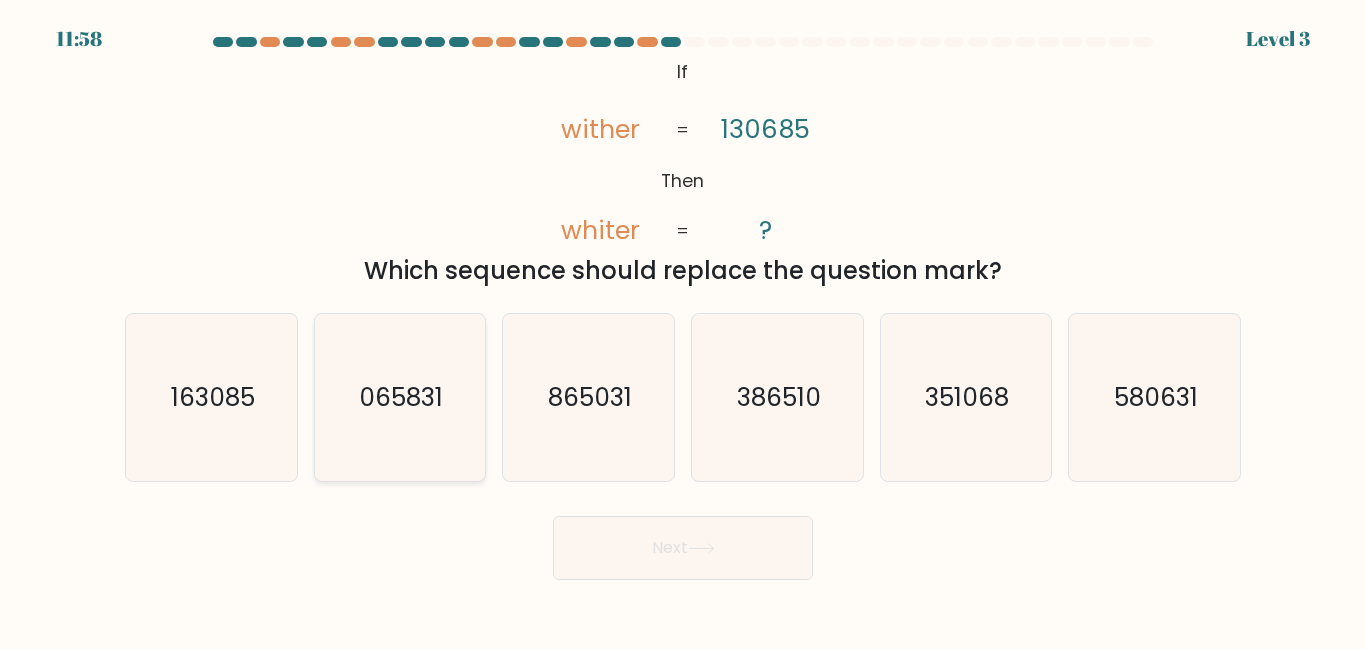 click on "065831" 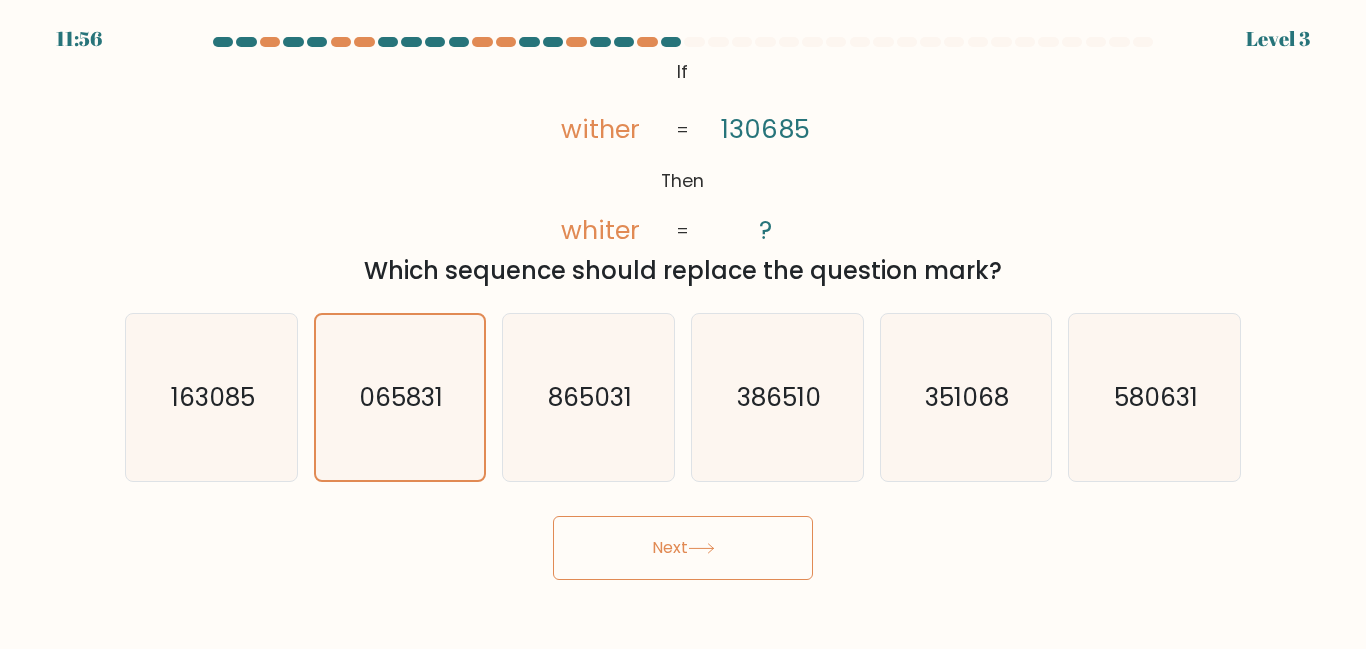 click on "Next" at bounding box center (683, 548) 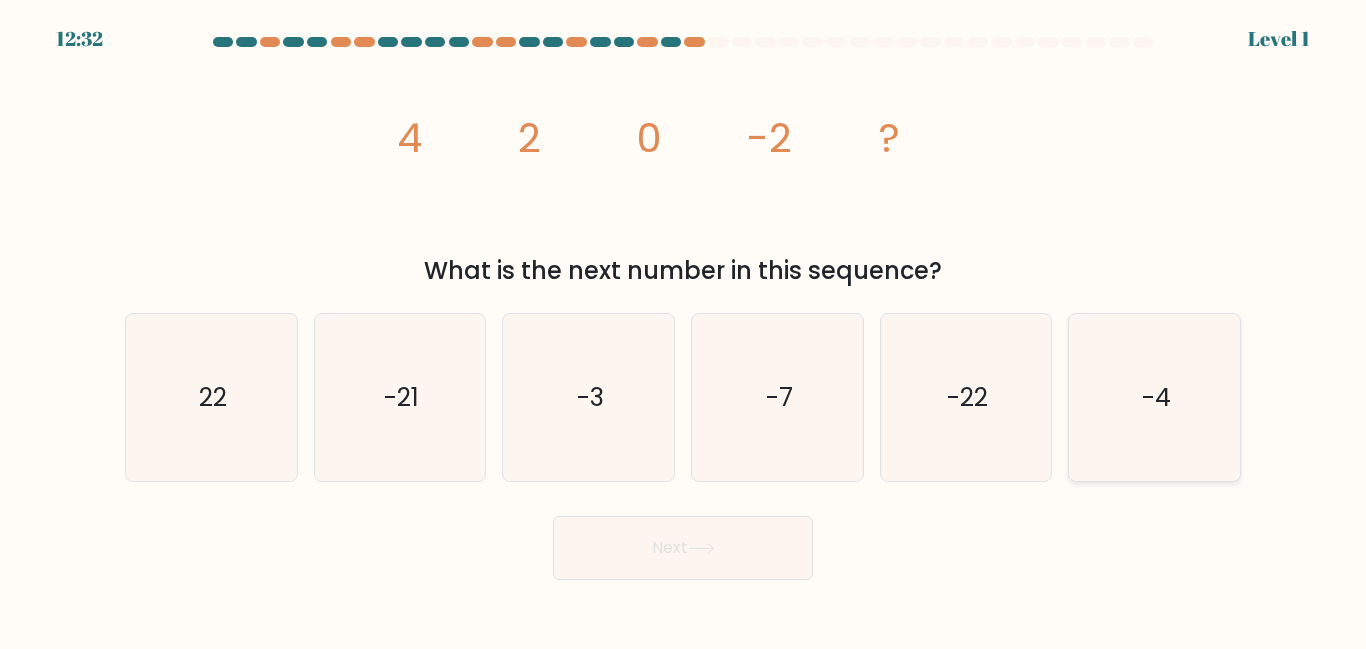 click on "-4" 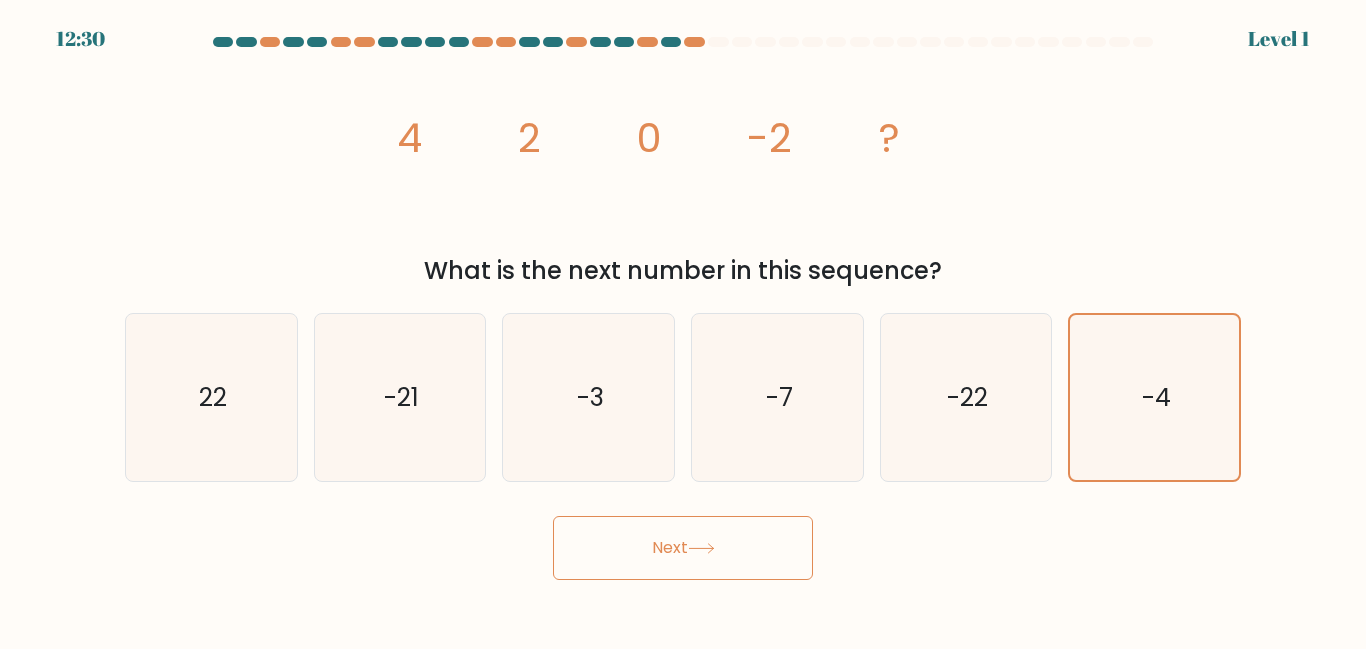 click on "Next" at bounding box center (683, 548) 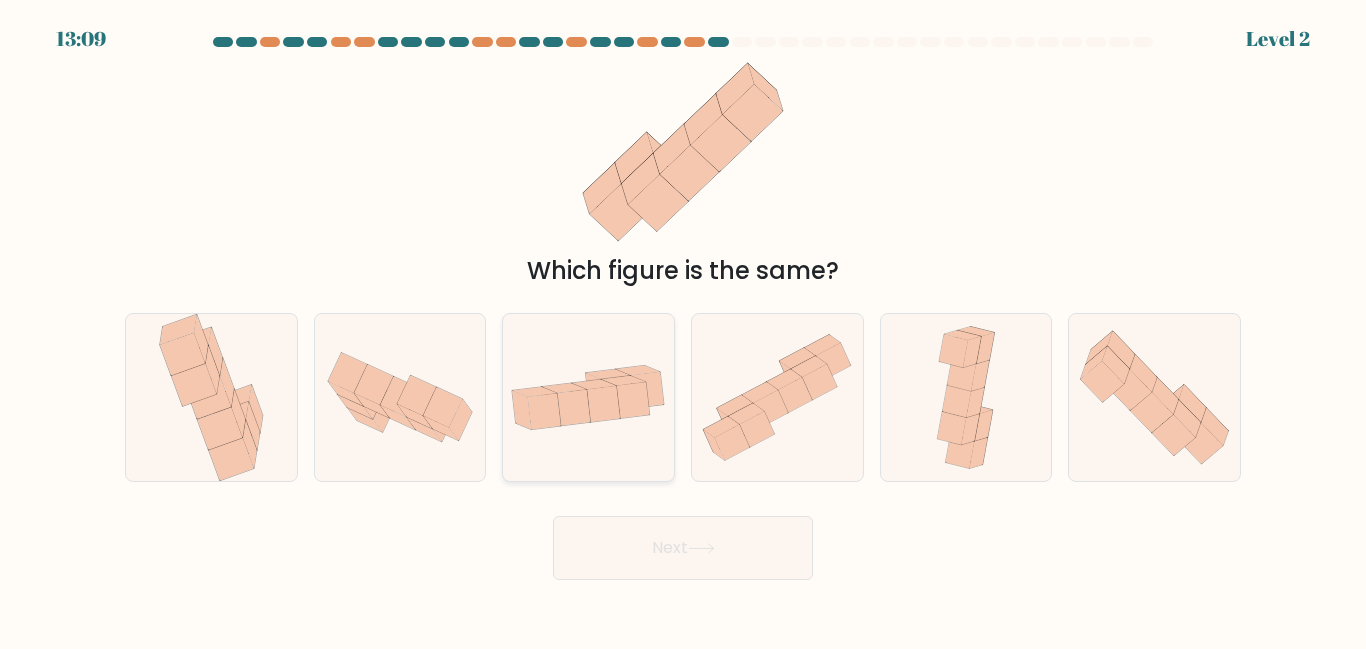 click 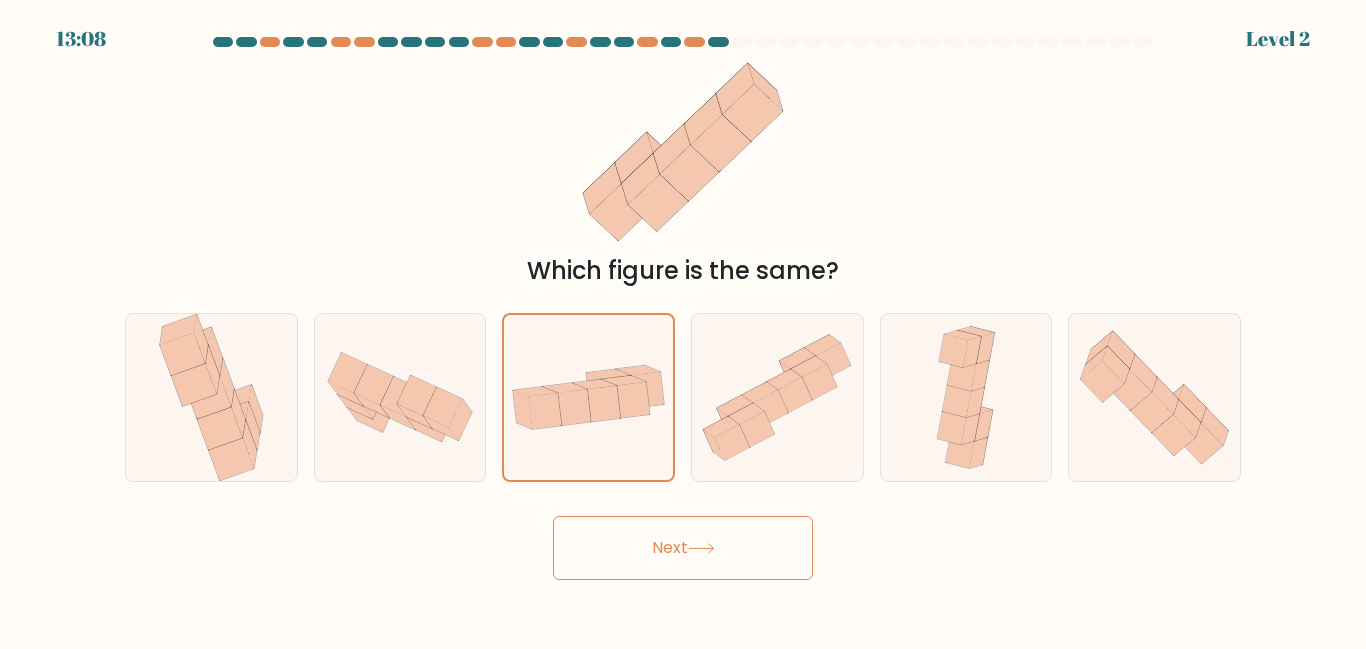 click on "Next" at bounding box center (683, 548) 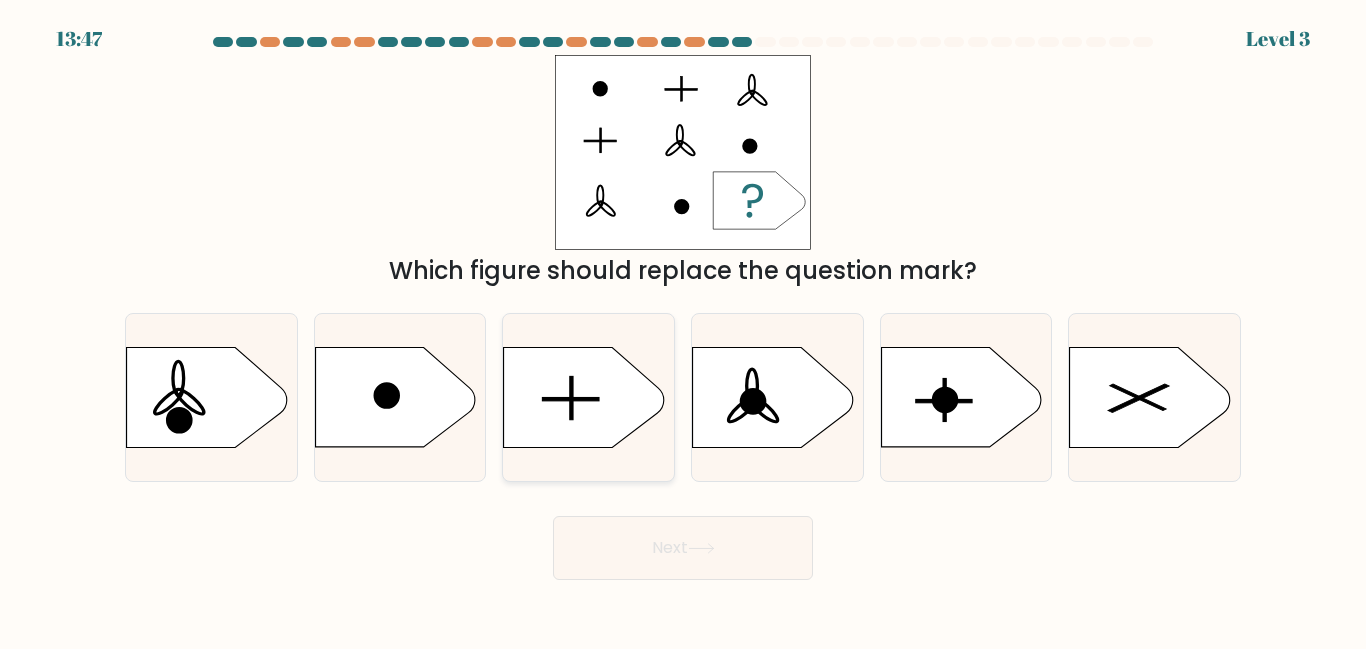 click 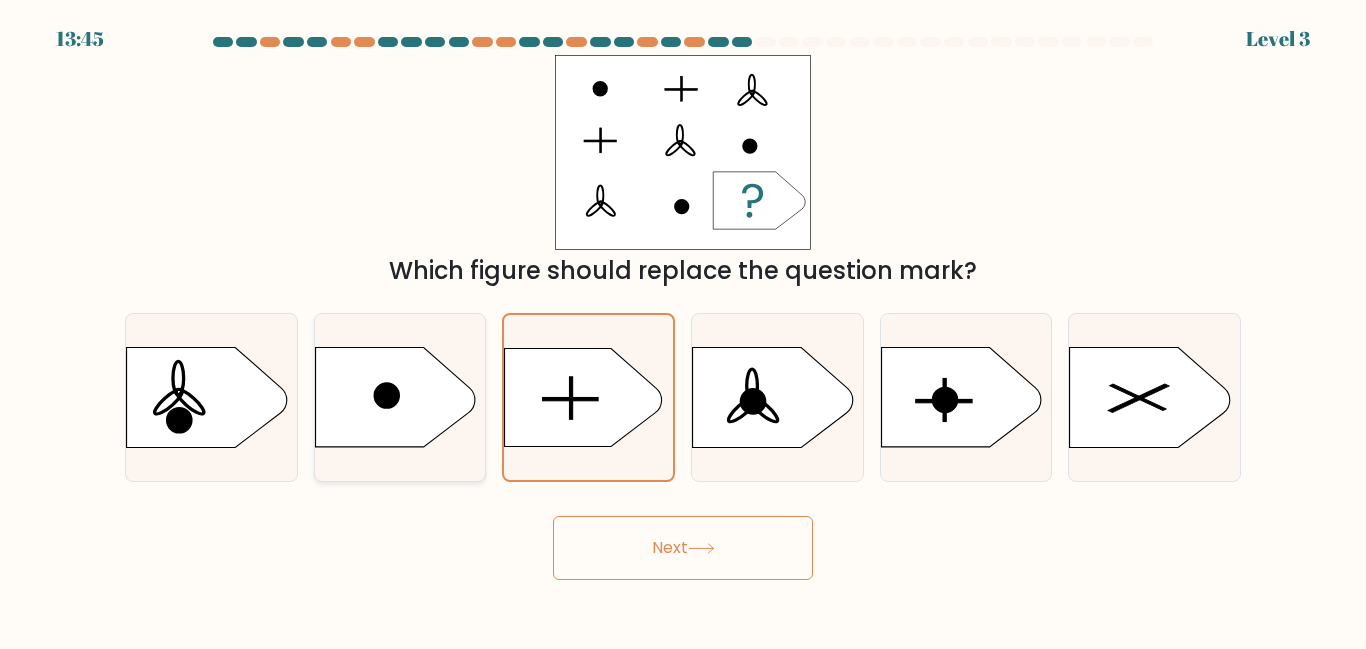 click 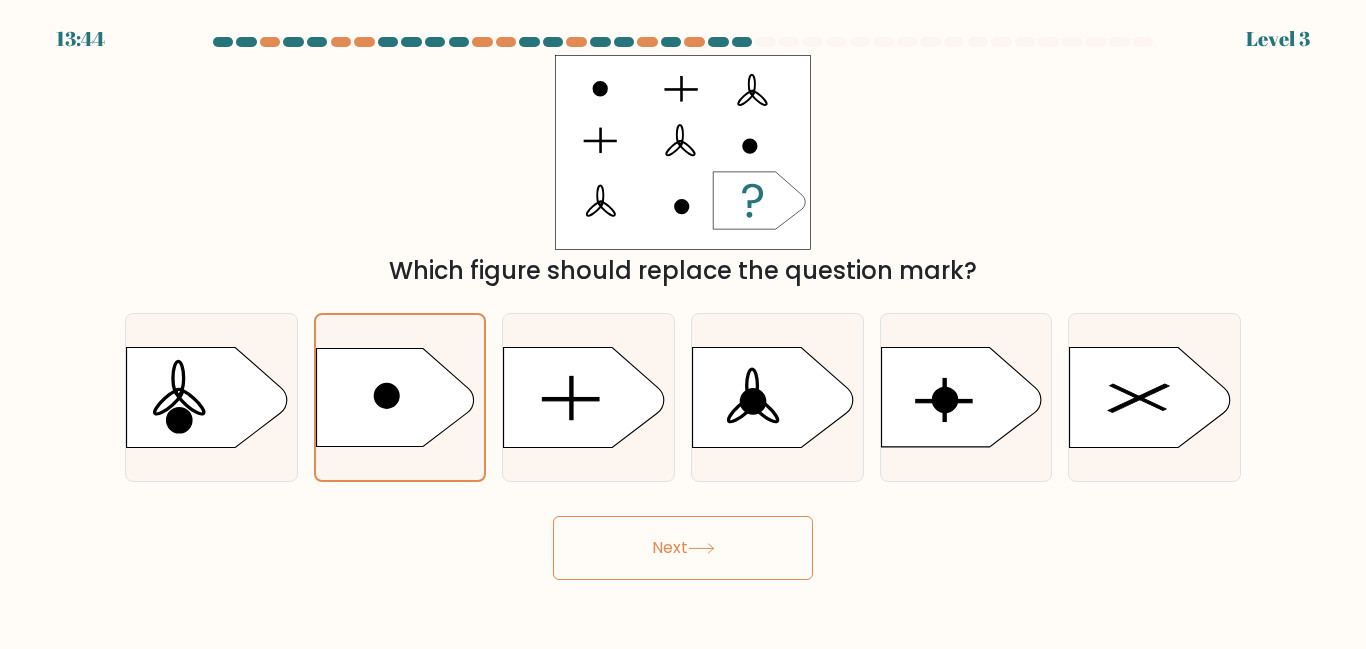 click on "Next" at bounding box center [683, 543] 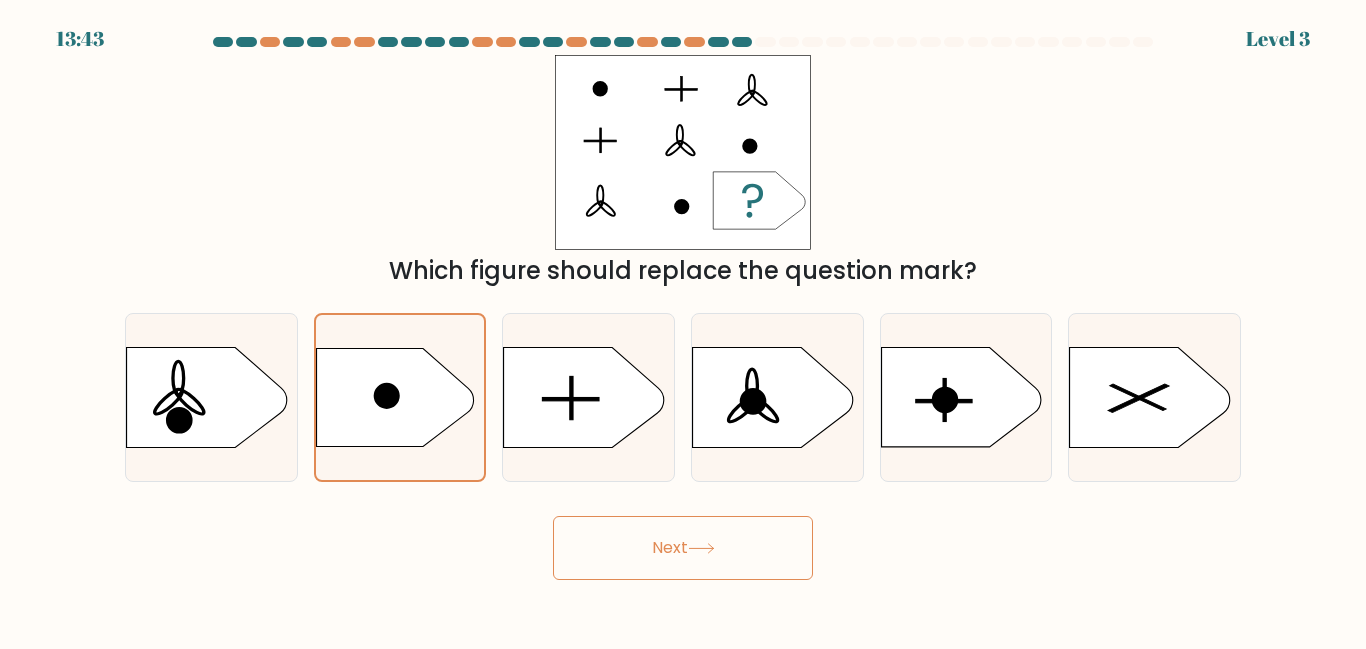 click on "Next" at bounding box center [683, 548] 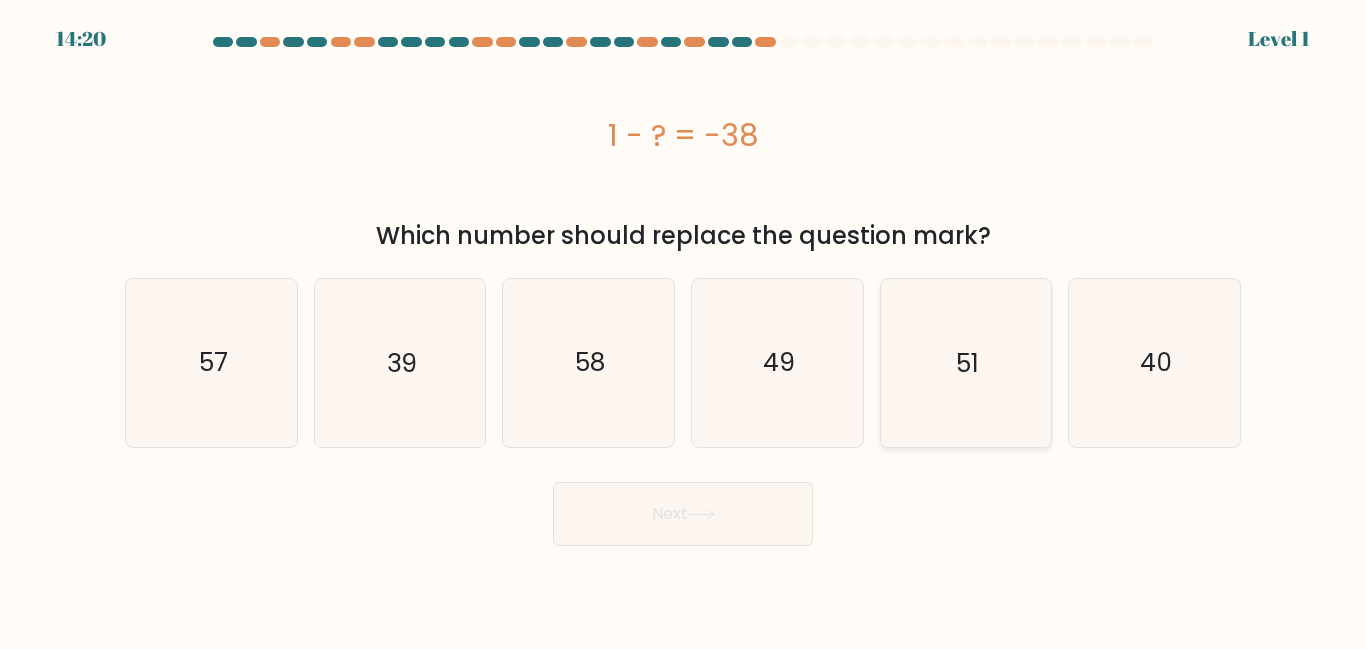 click on "51" 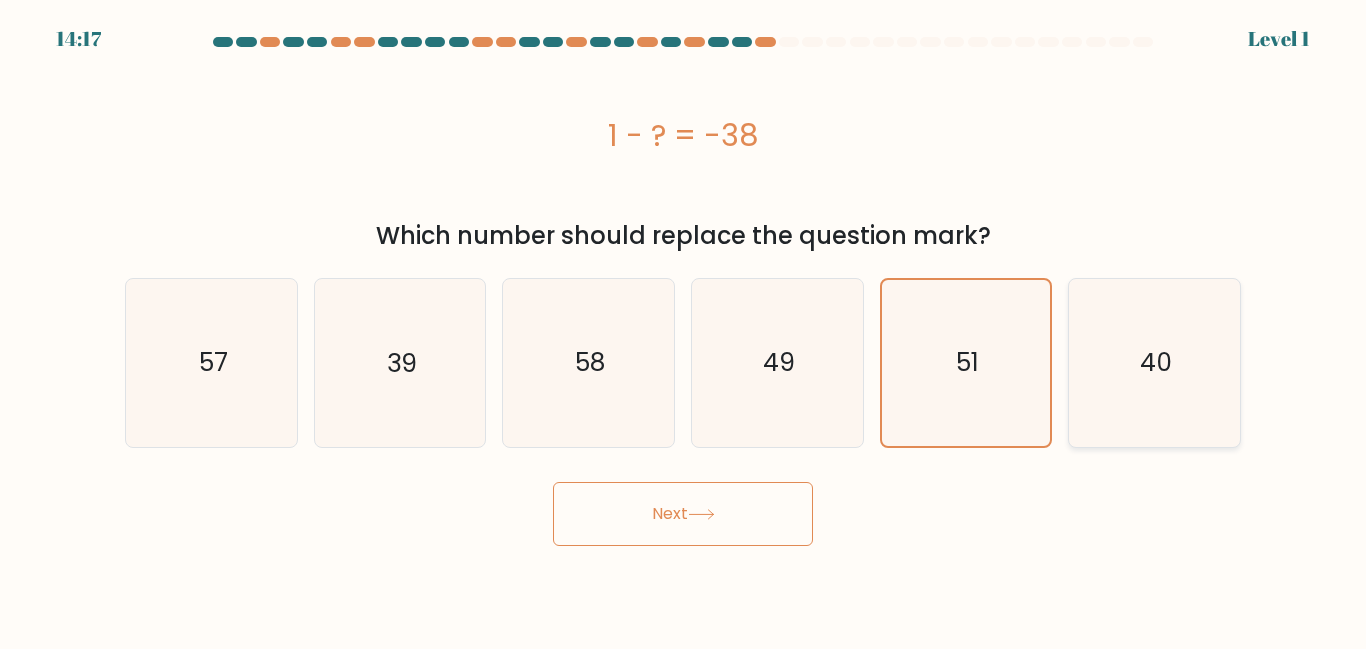 click on "40" 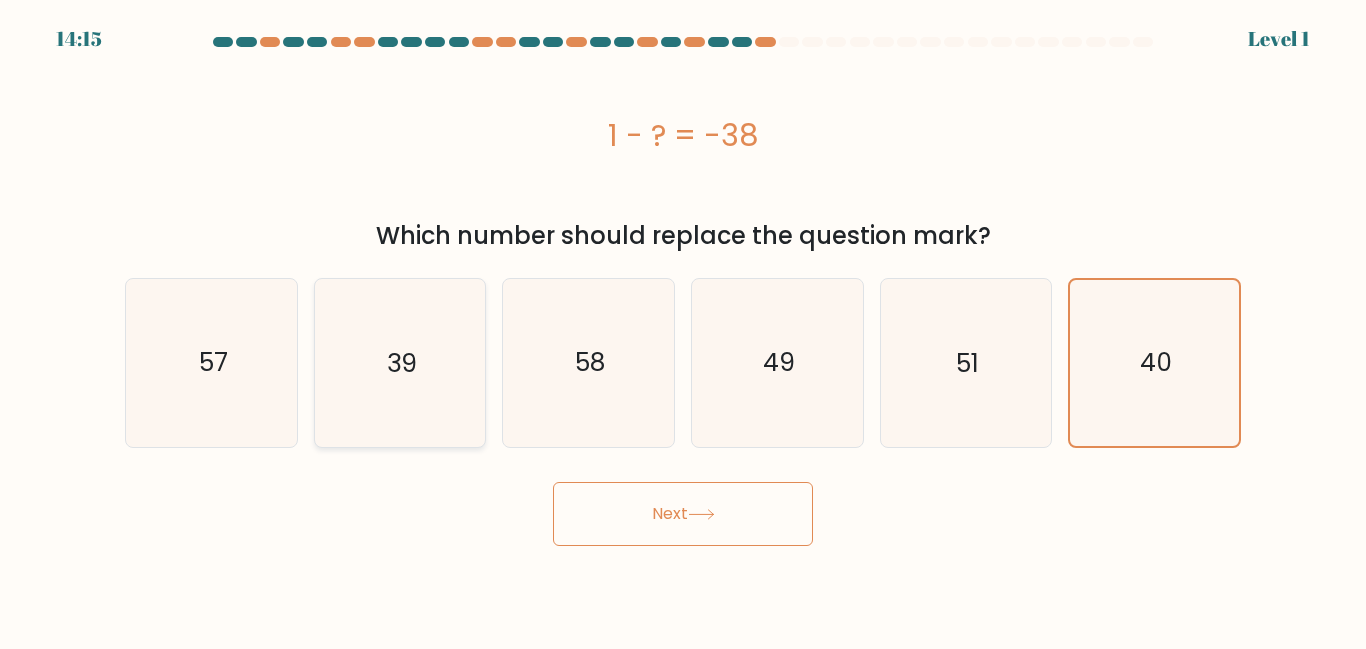 click on "39" 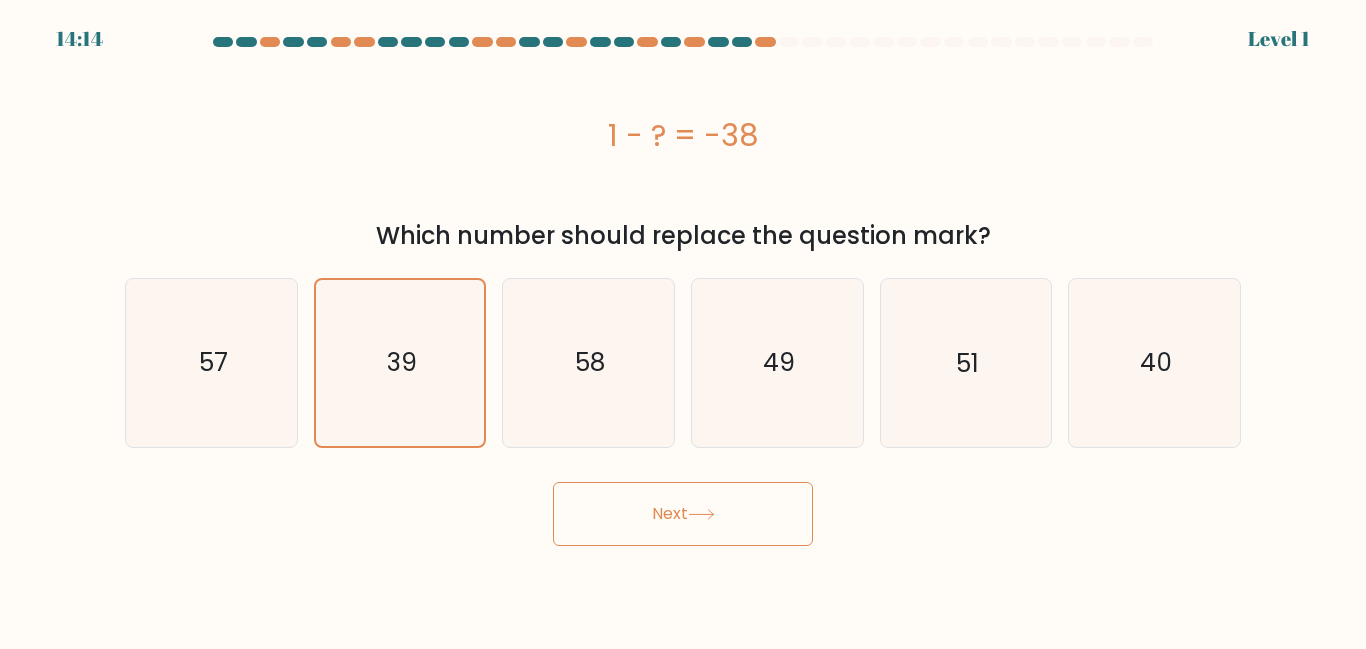 click on "Next" at bounding box center [683, 514] 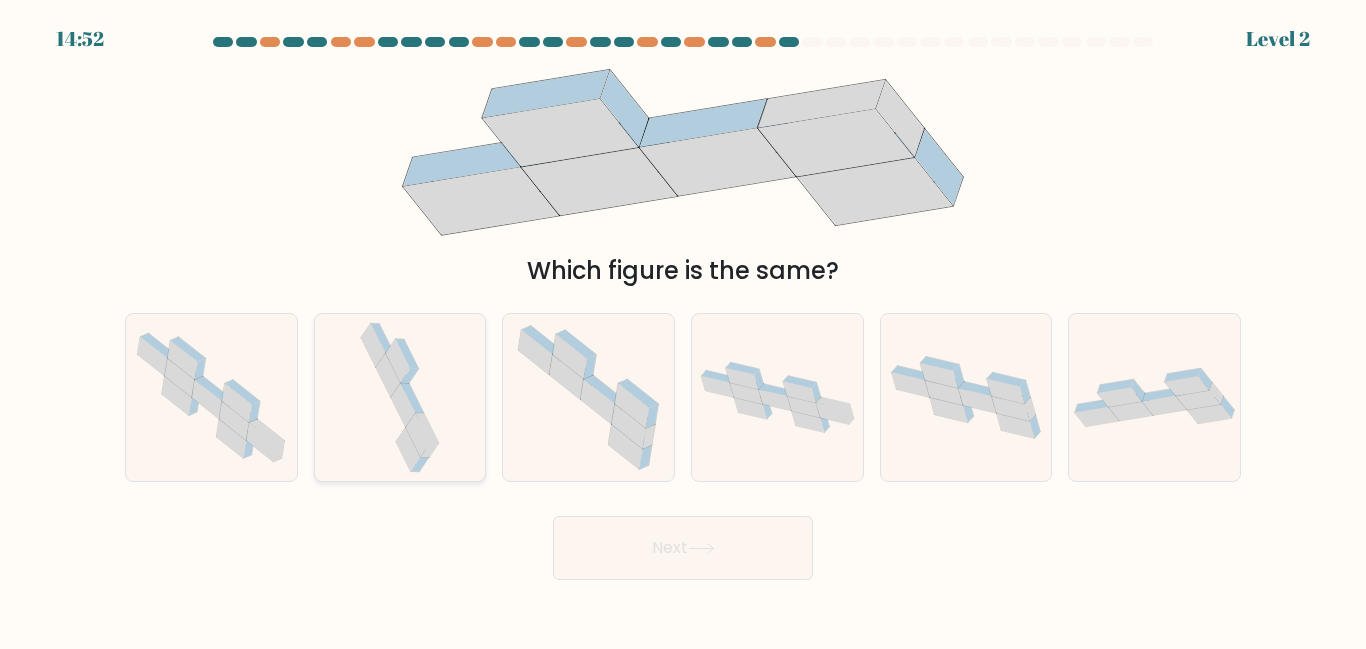 click 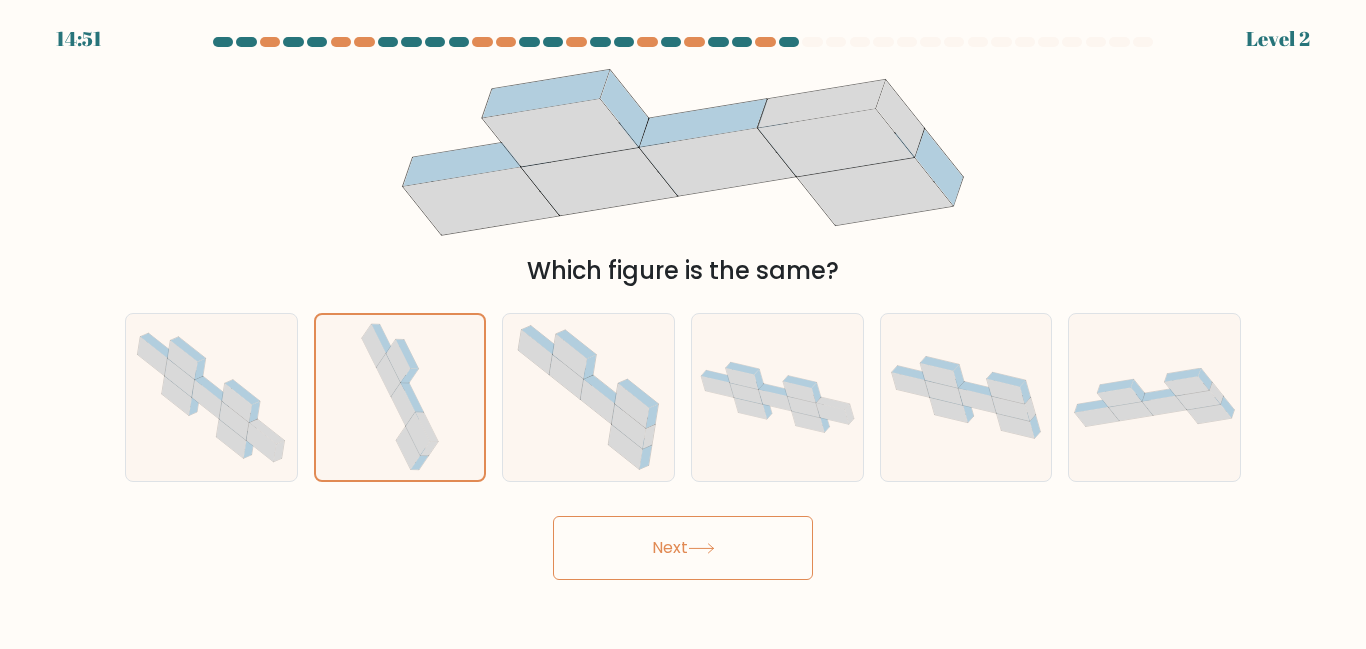 click on "Next" at bounding box center [683, 548] 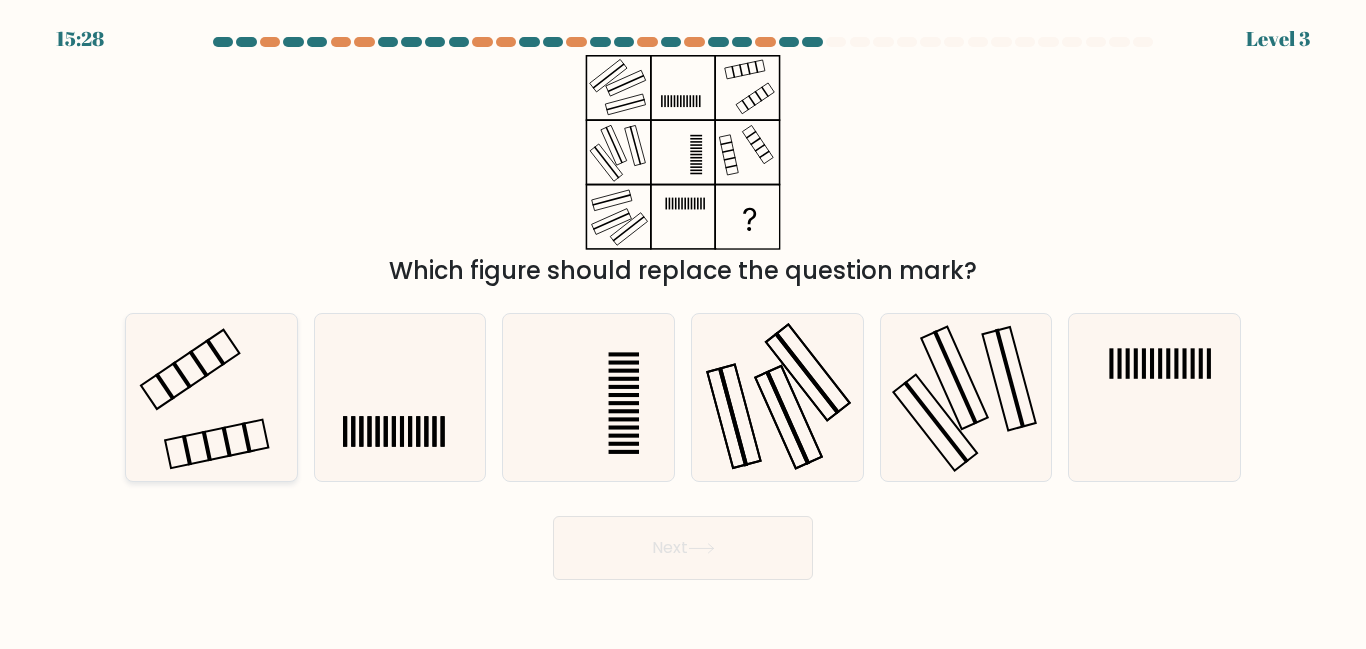 click 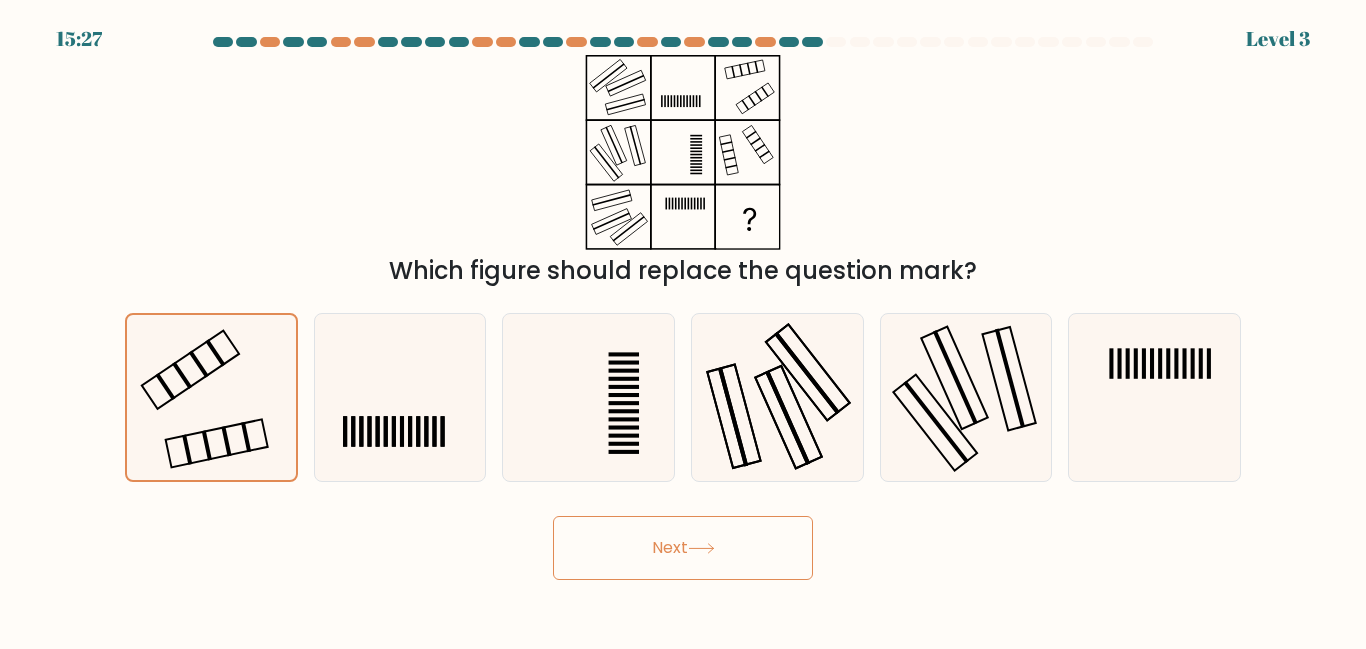 click on "Next" at bounding box center [683, 548] 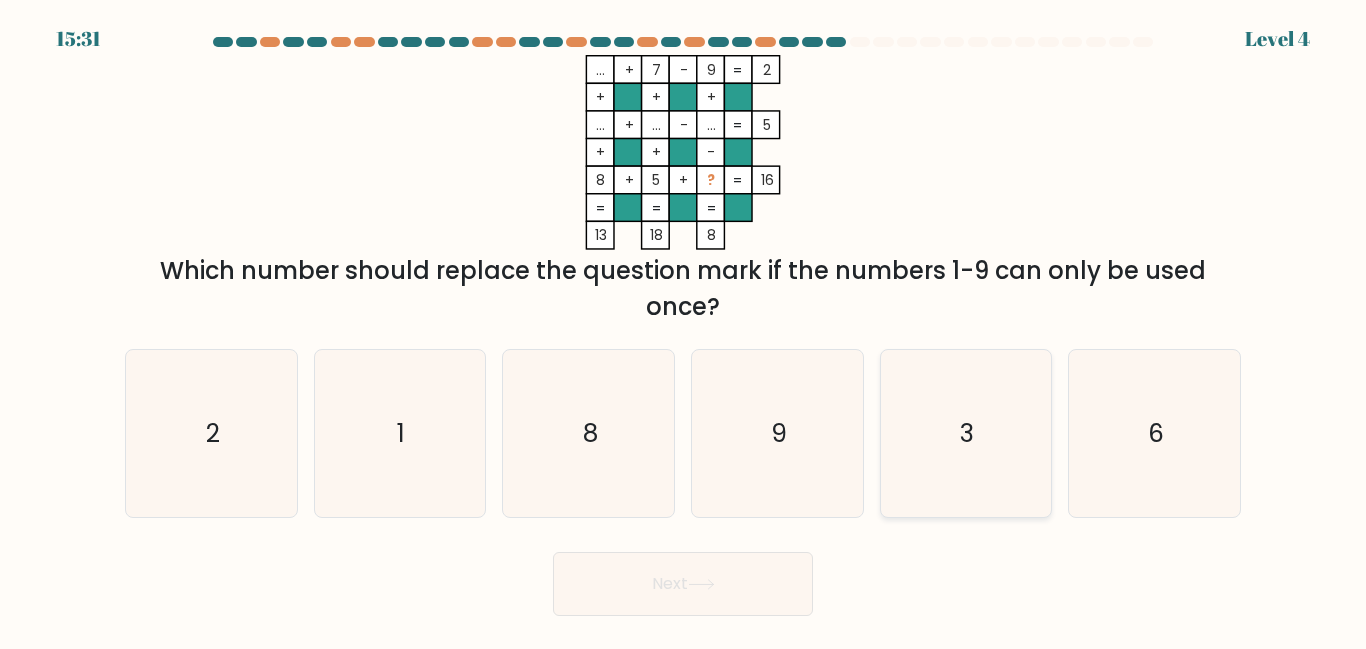 click on "3" 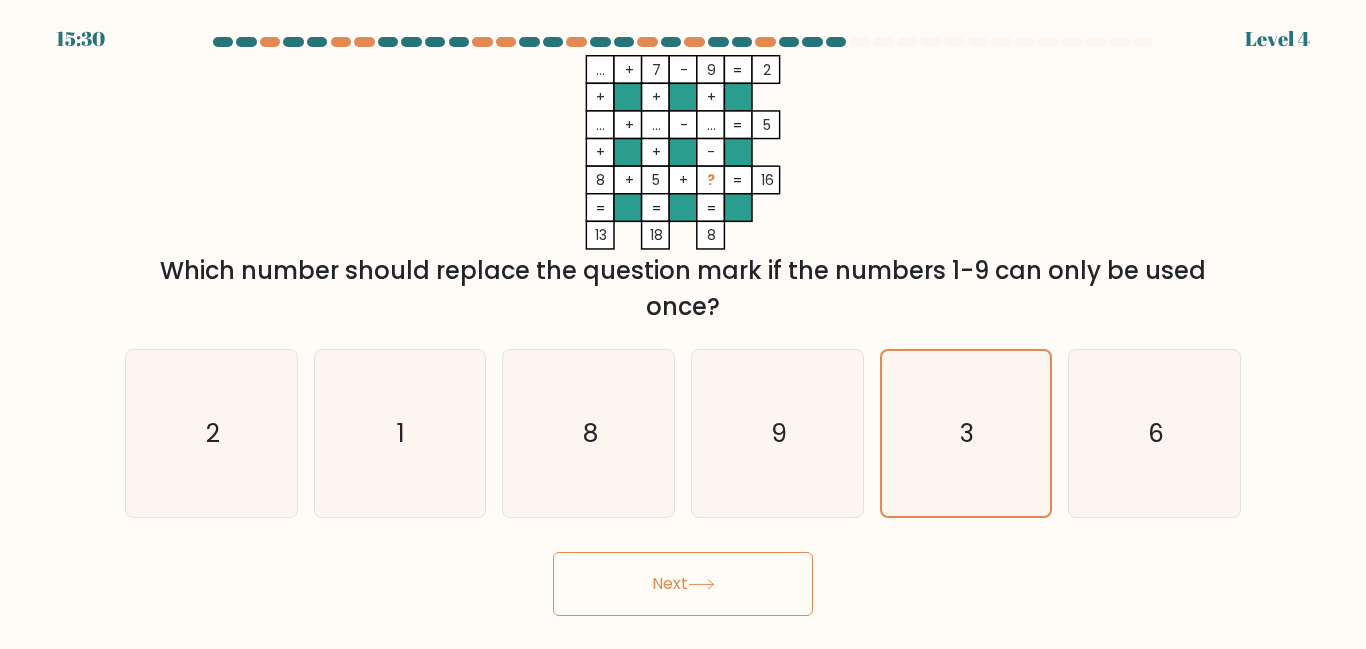 click on "Next" at bounding box center (683, 584) 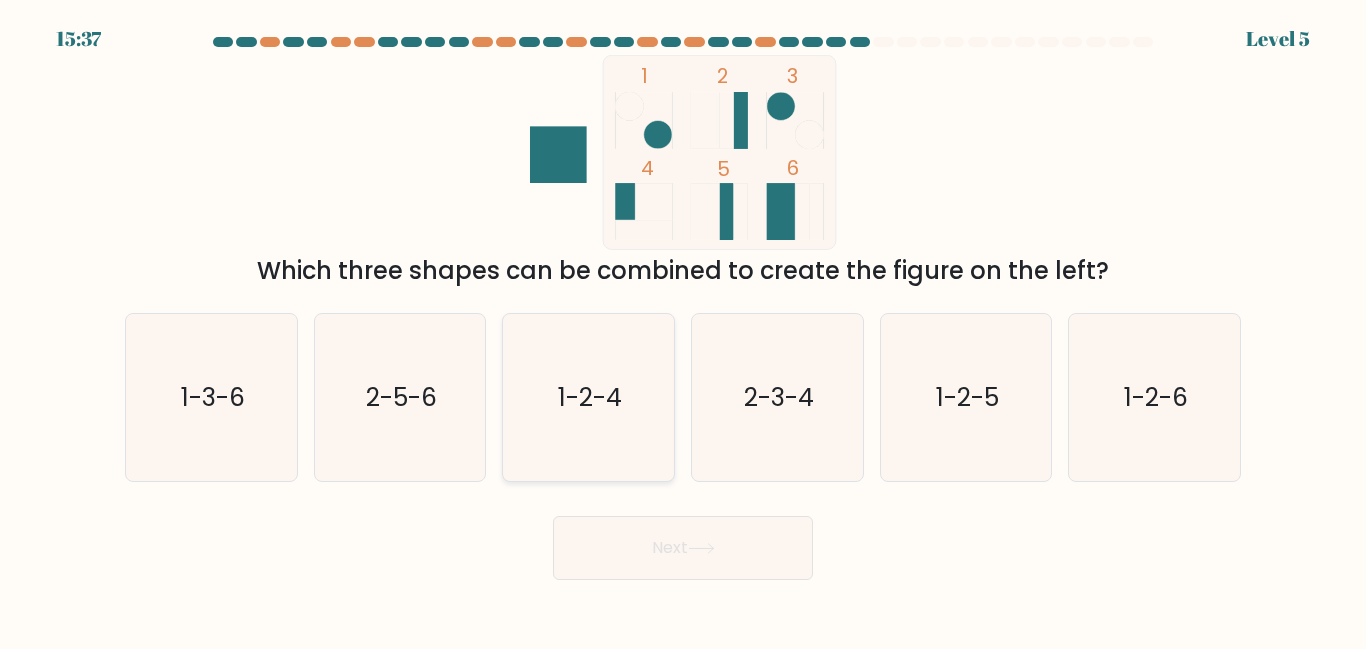 click on "1-2-4" 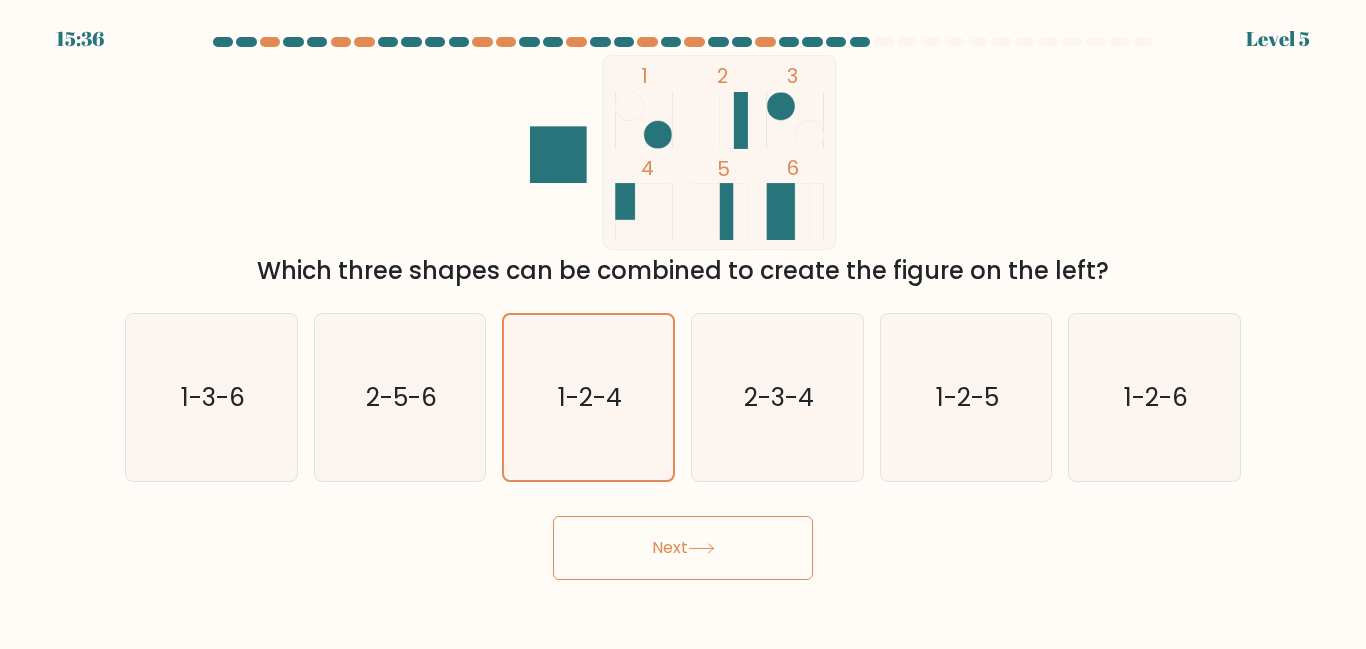 click on "Next" at bounding box center (683, 548) 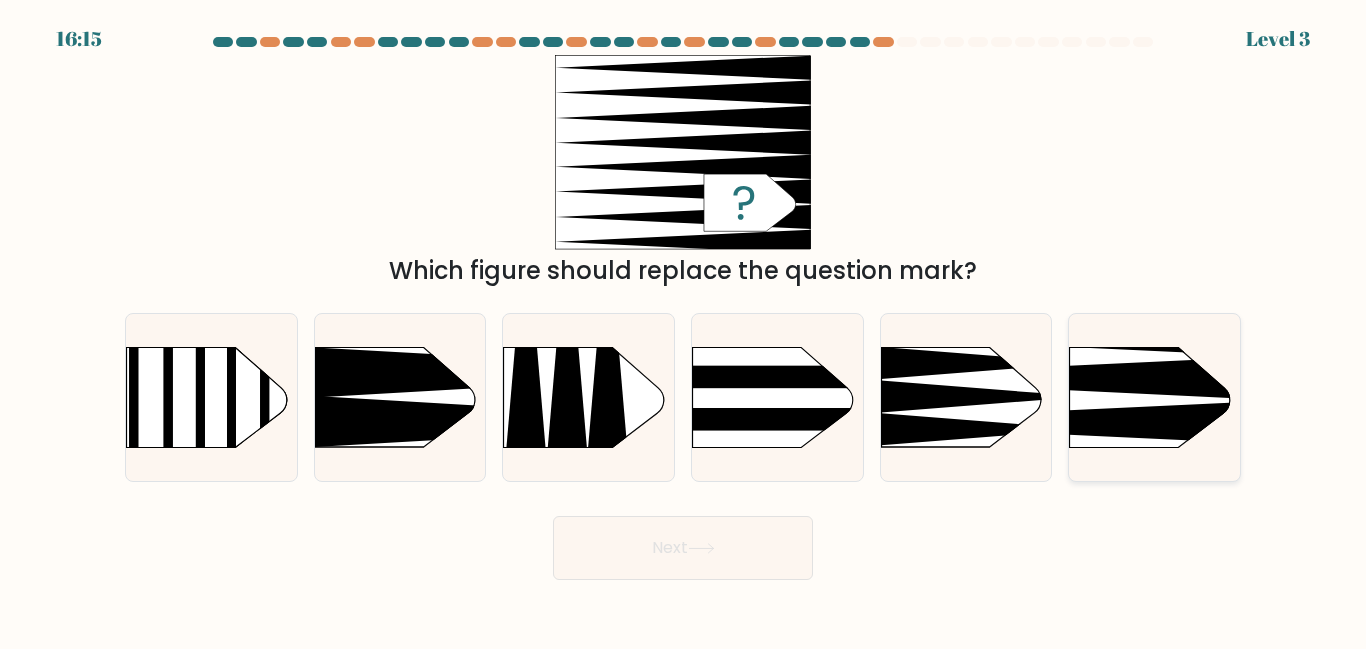 click 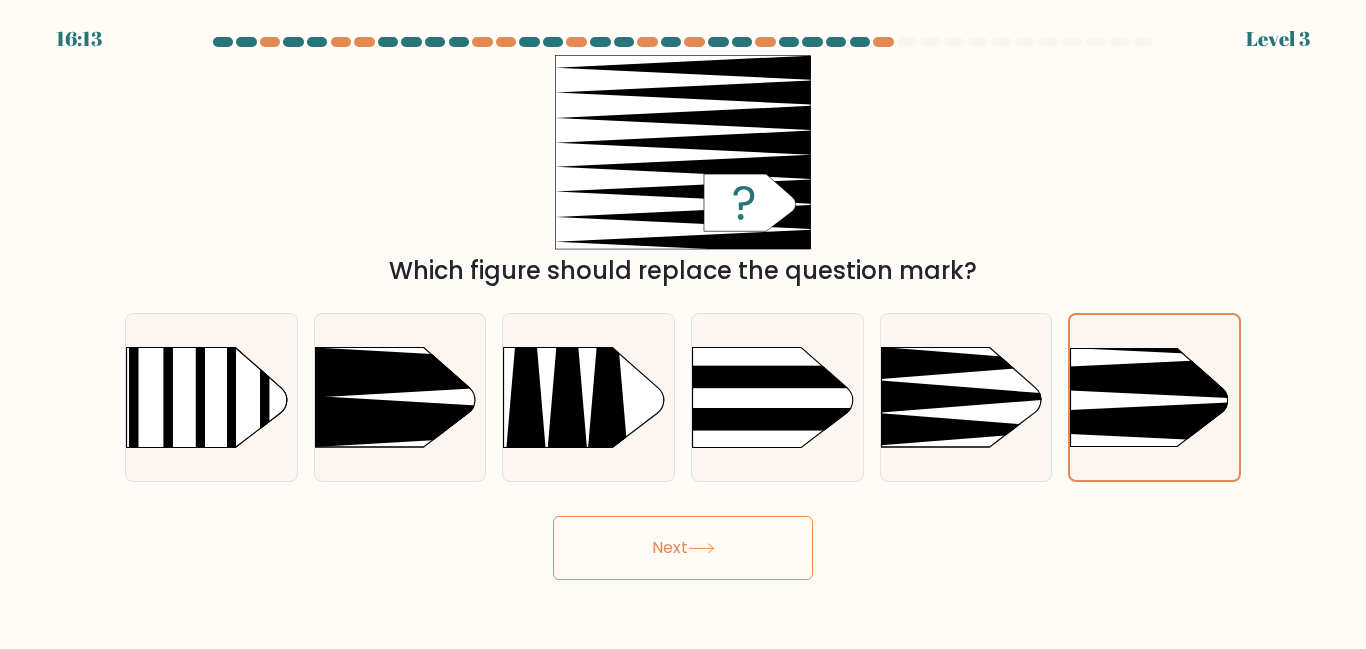 click on "Next" at bounding box center (683, 548) 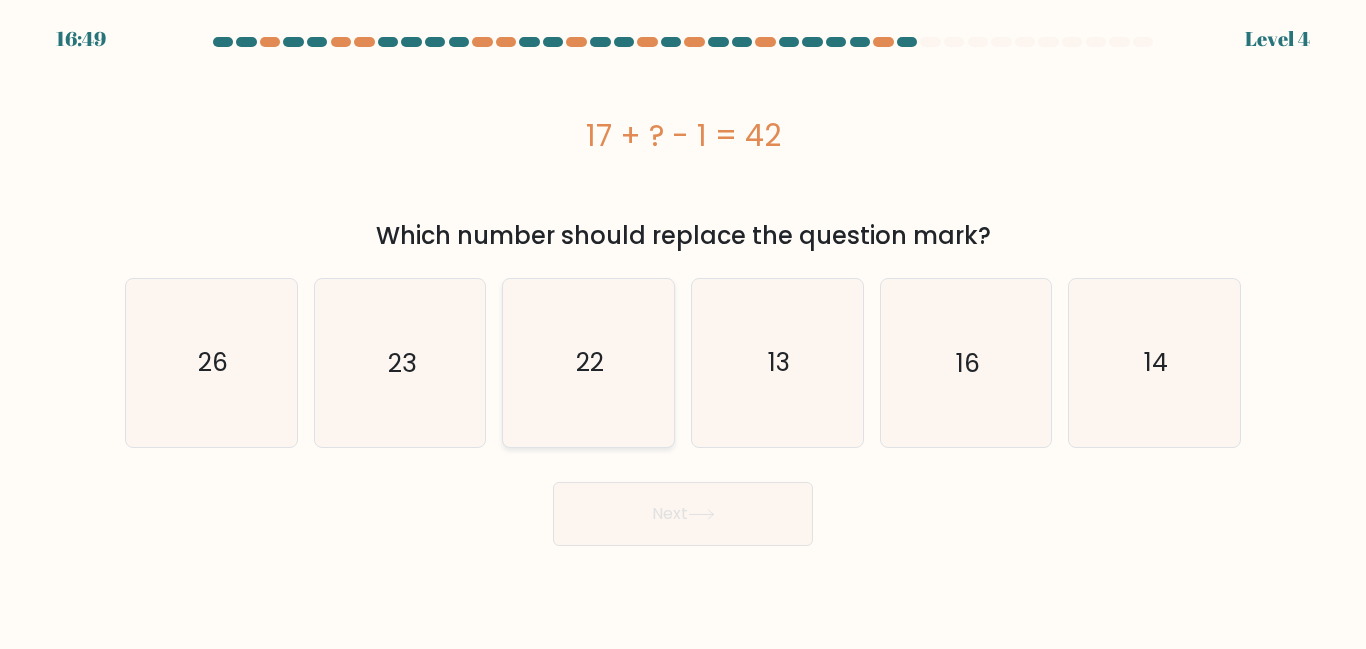 click on "22" 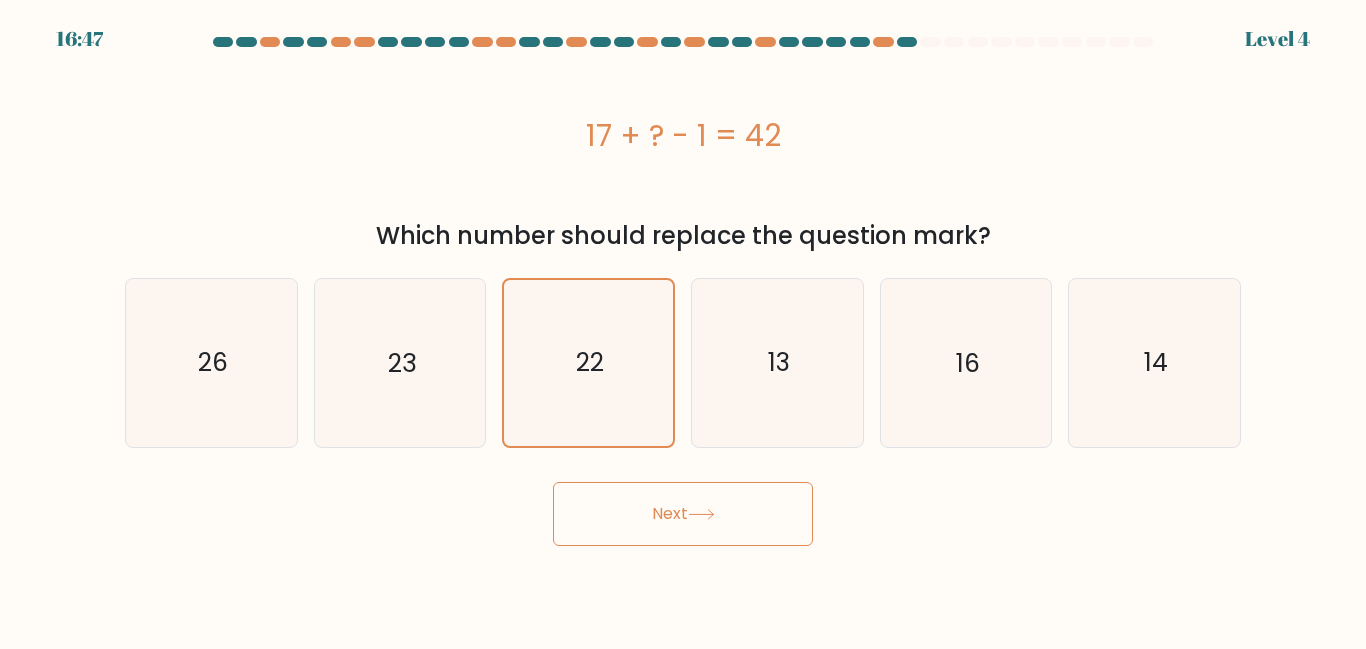 click on "Next" at bounding box center [683, 514] 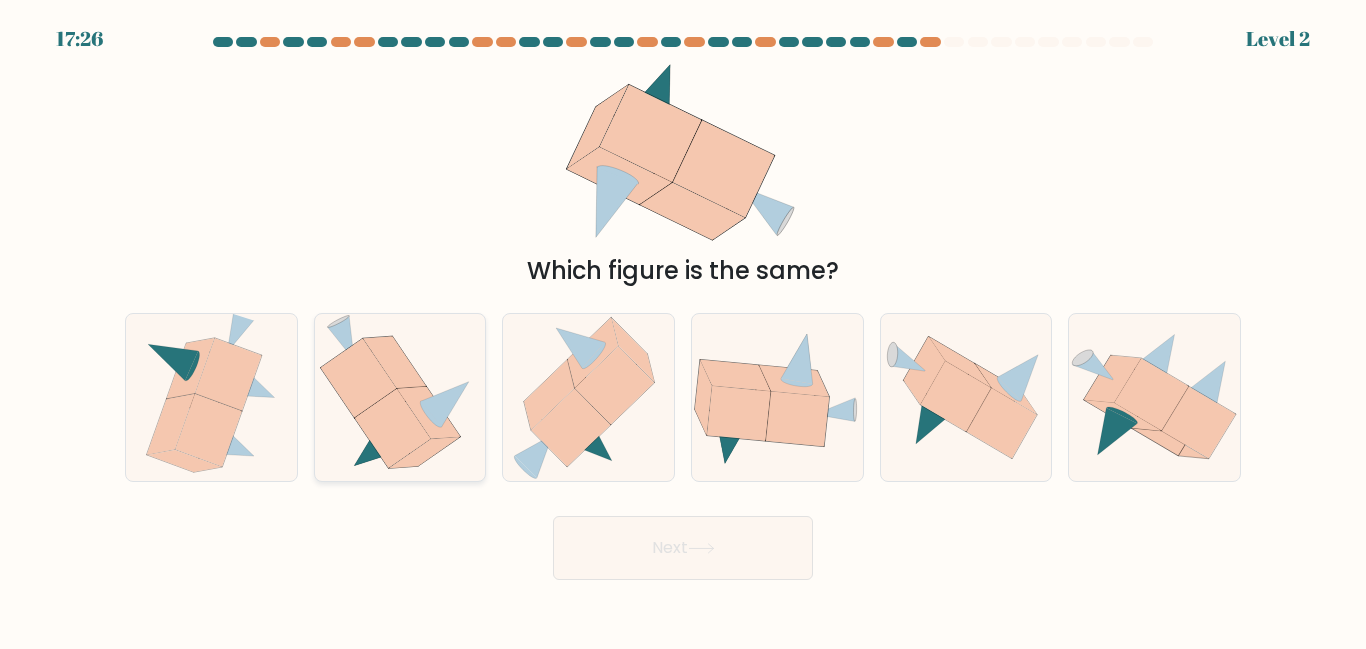click 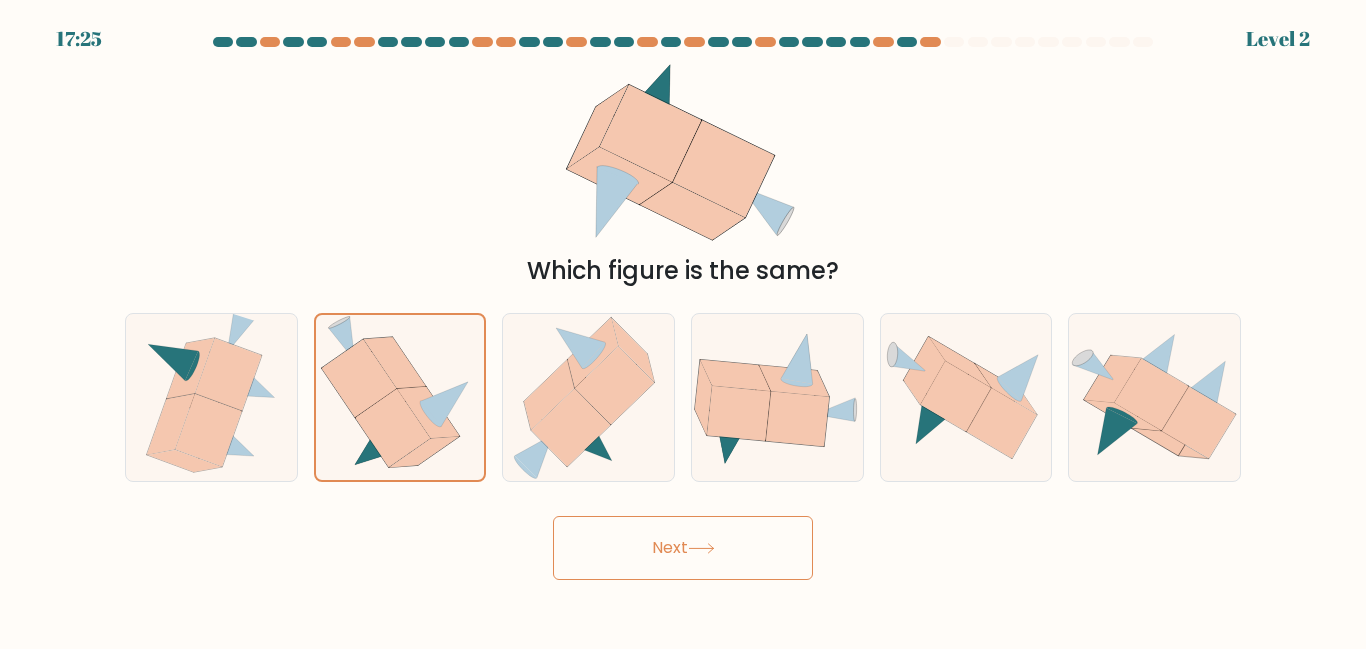click on "Next" at bounding box center (683, 548) 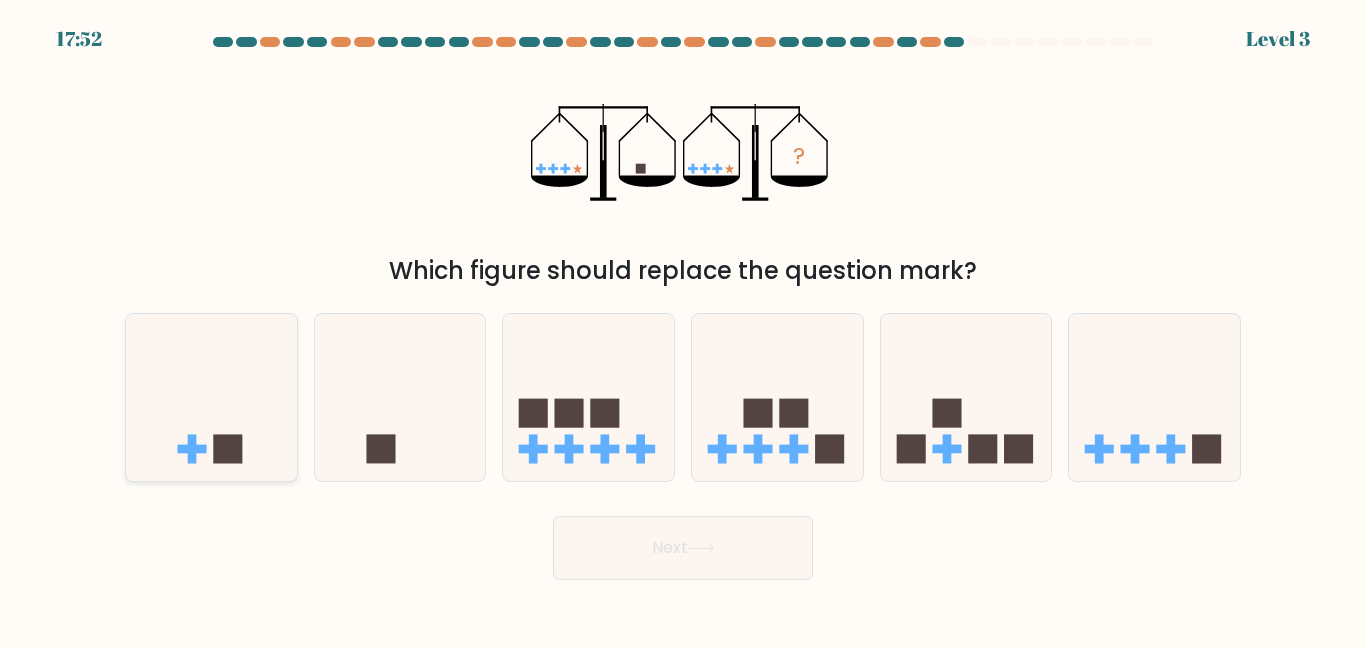 click 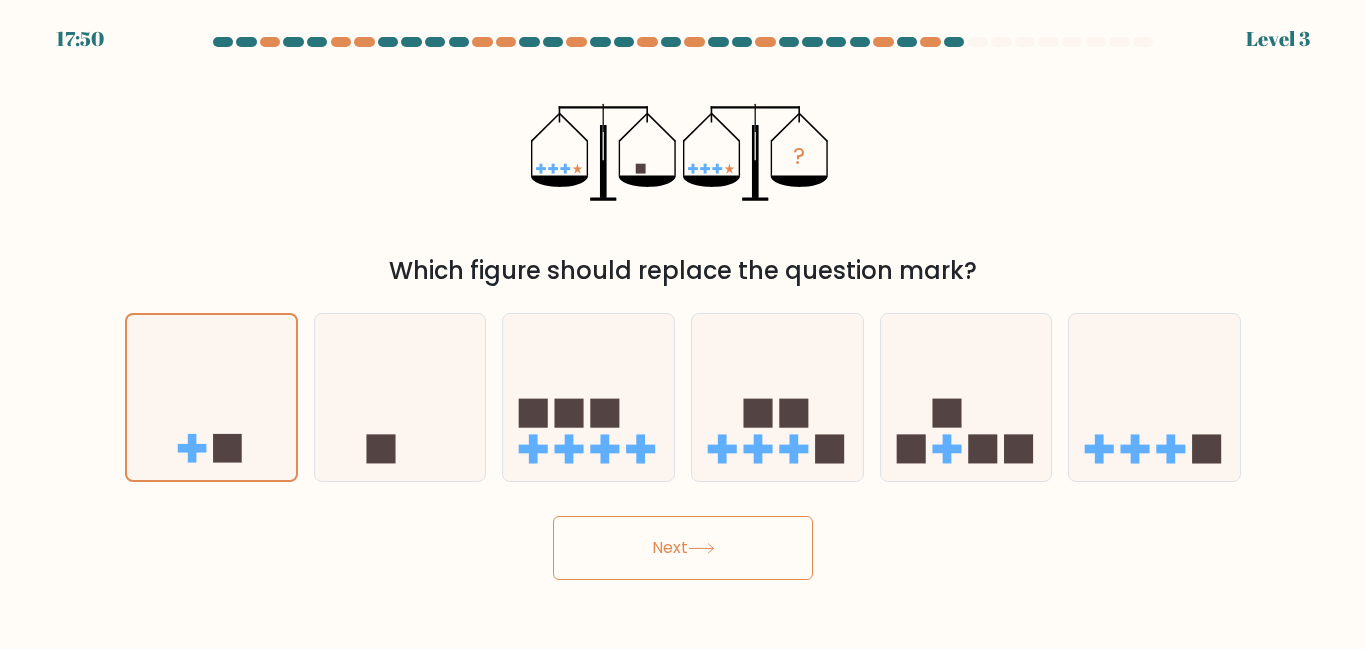 click on "Next" at bounding box center (683, 548) 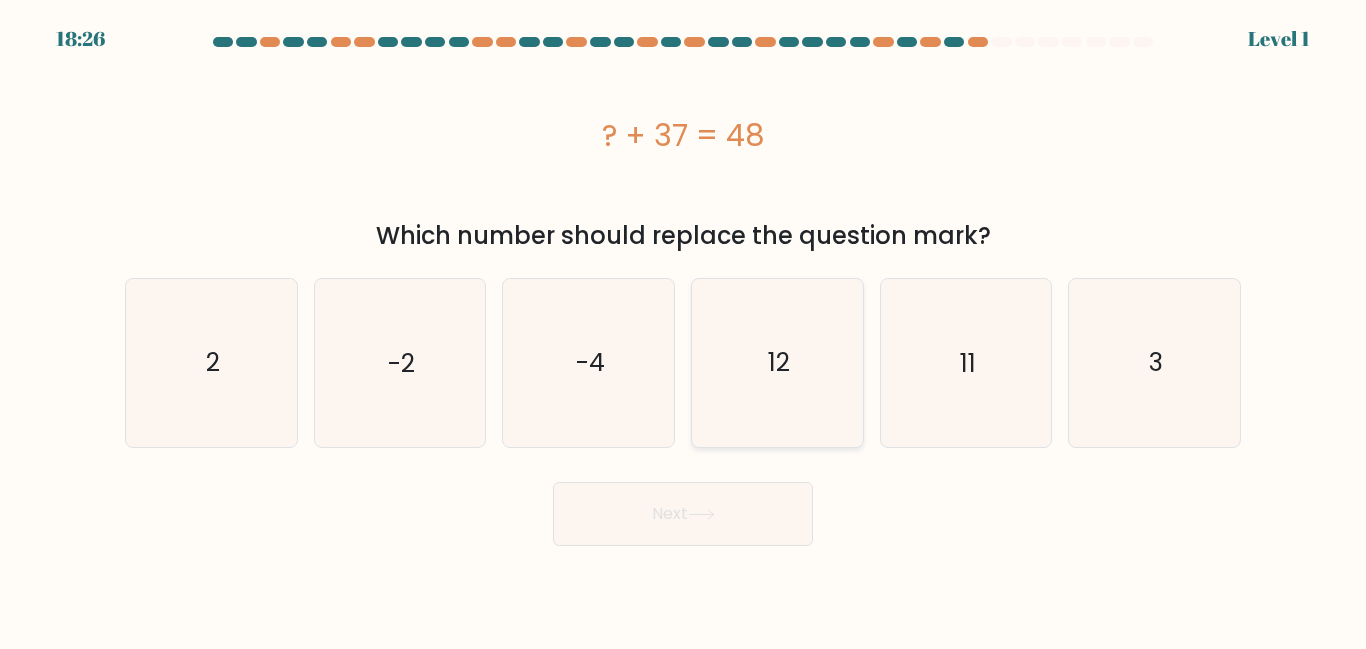 click on "12" 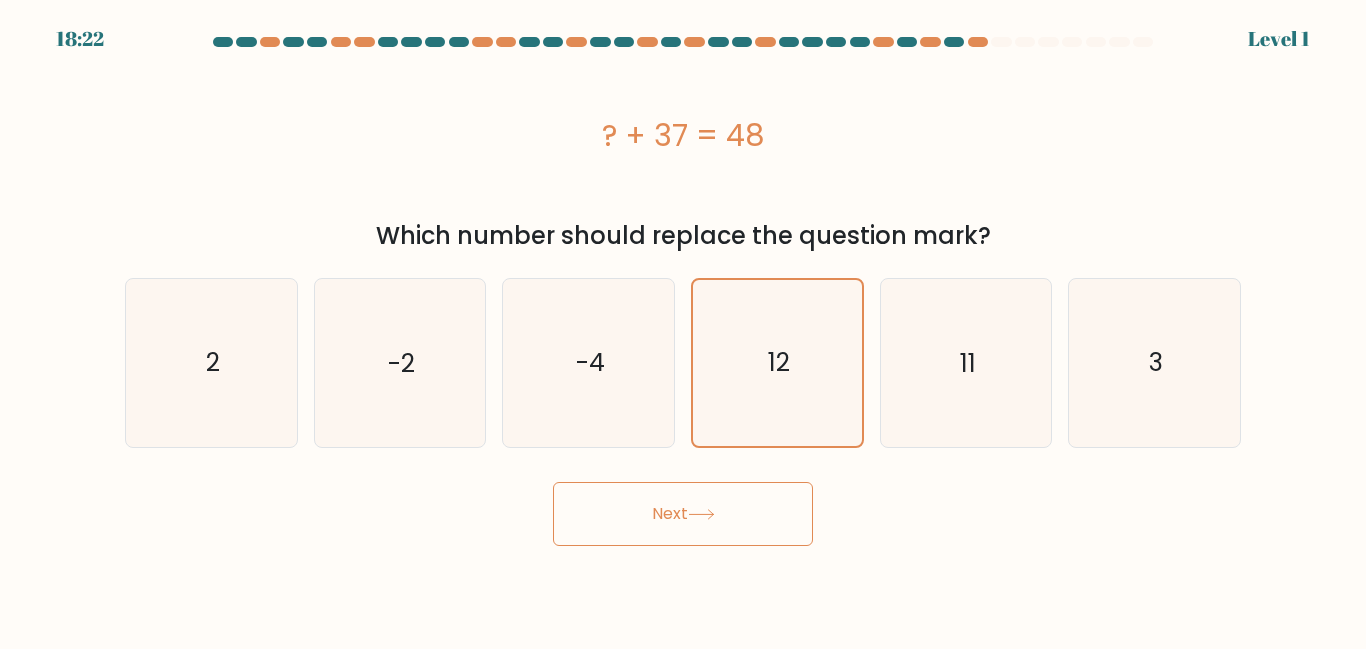 click on "Next" at bounding box center (683, 514) 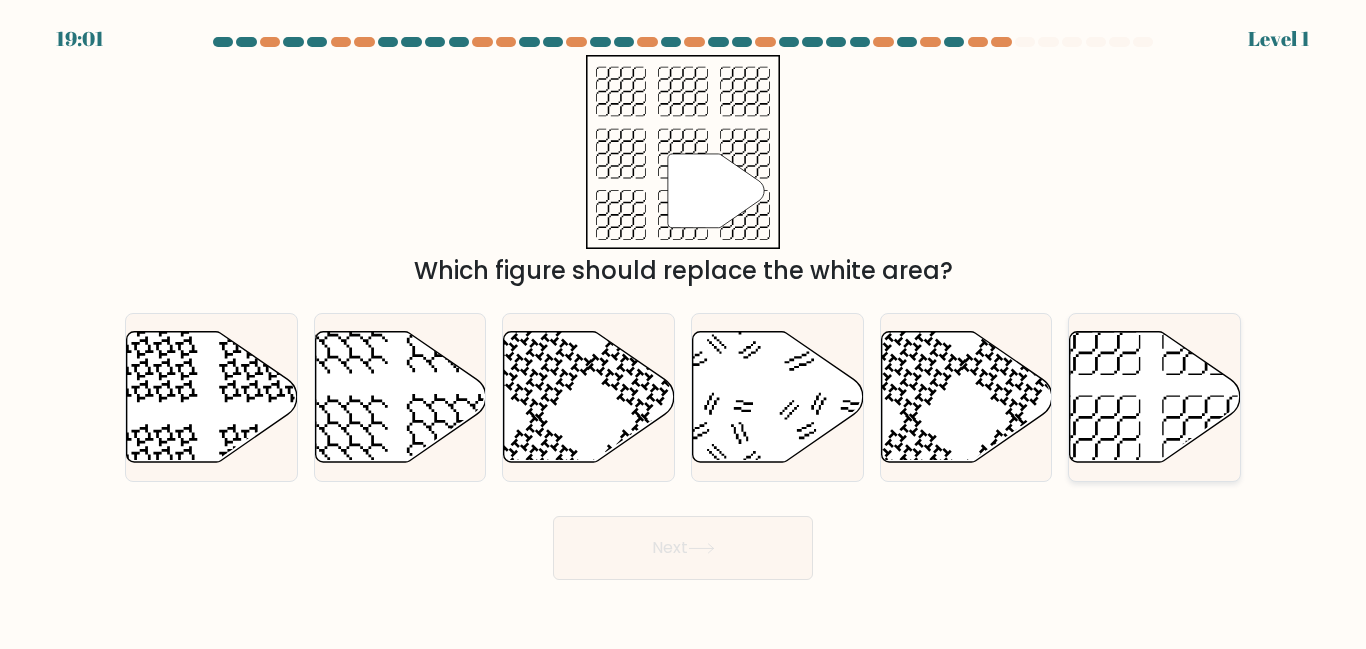 click 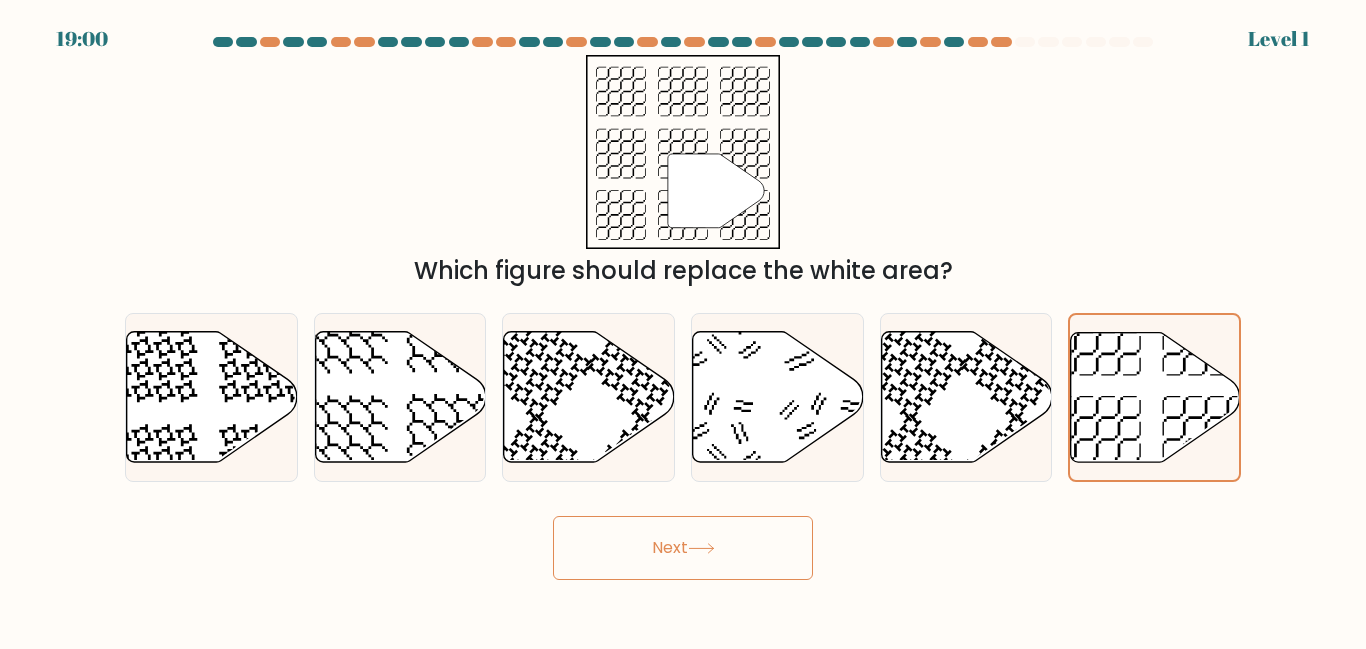 click on "Next" at bounding box center [683, 548] 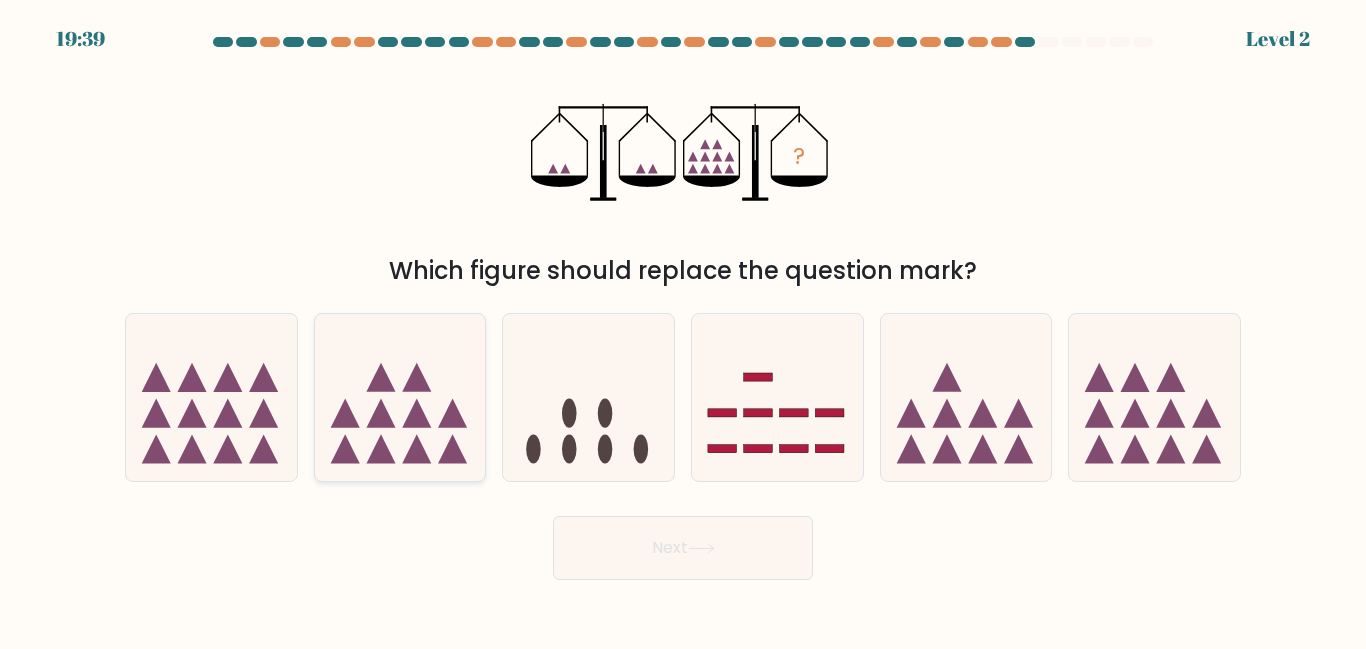click 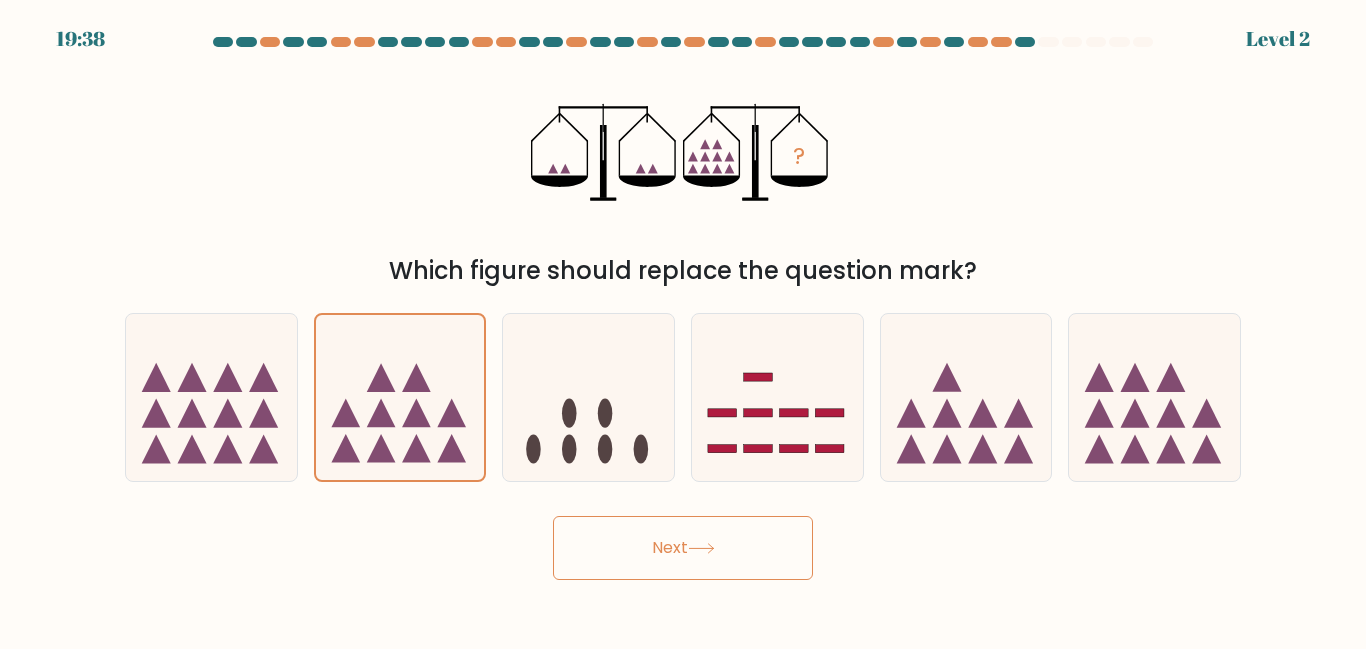 click on "Next" at bounding box center (683, 548) 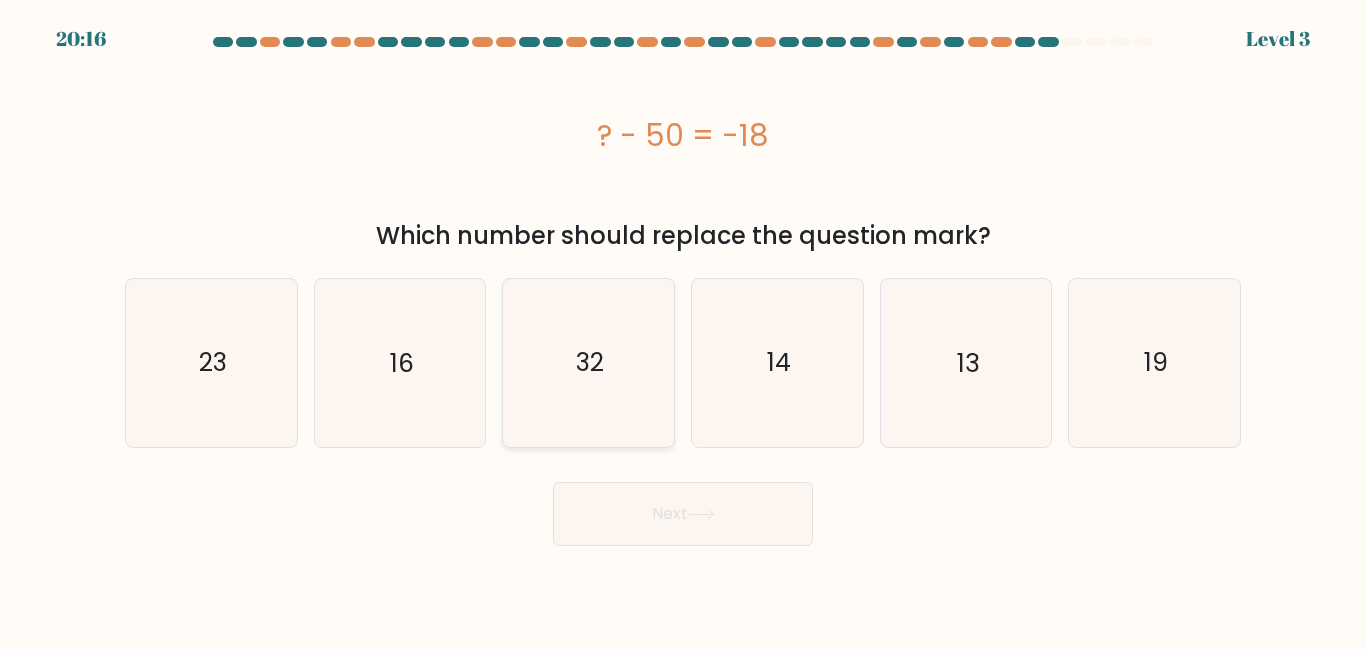 click on "32" 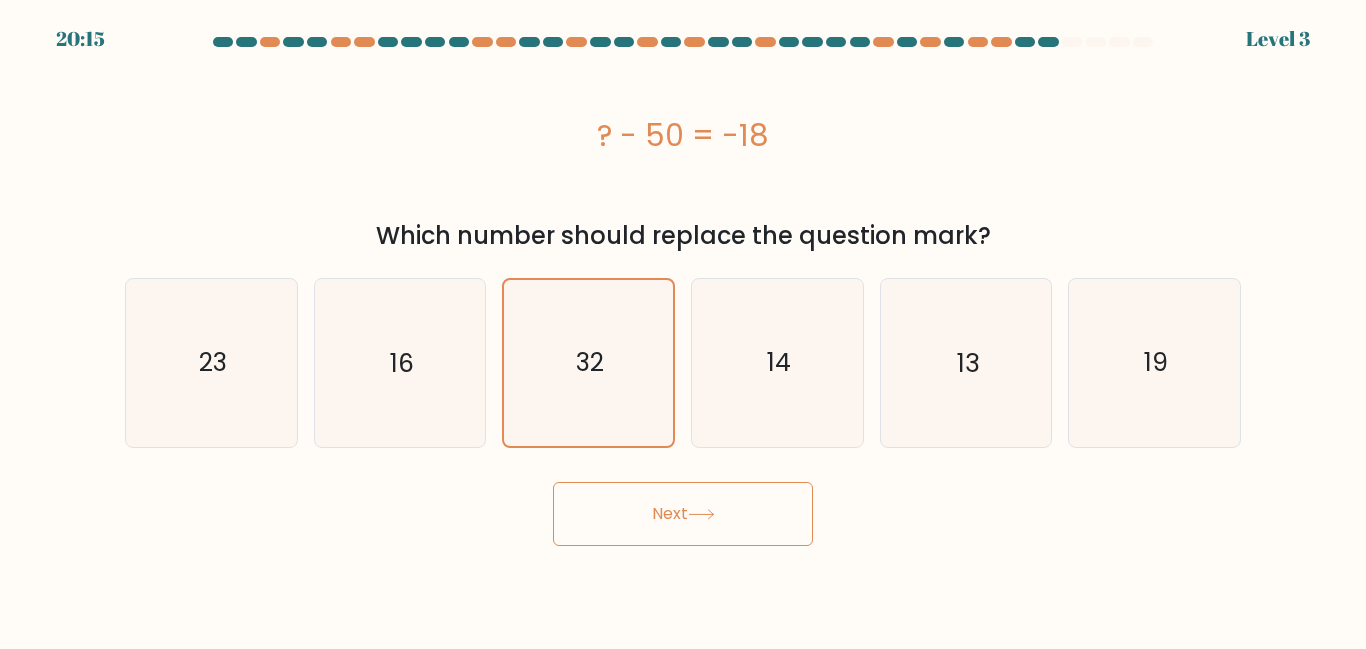 click on "Next" at bounding box center (683, 514) 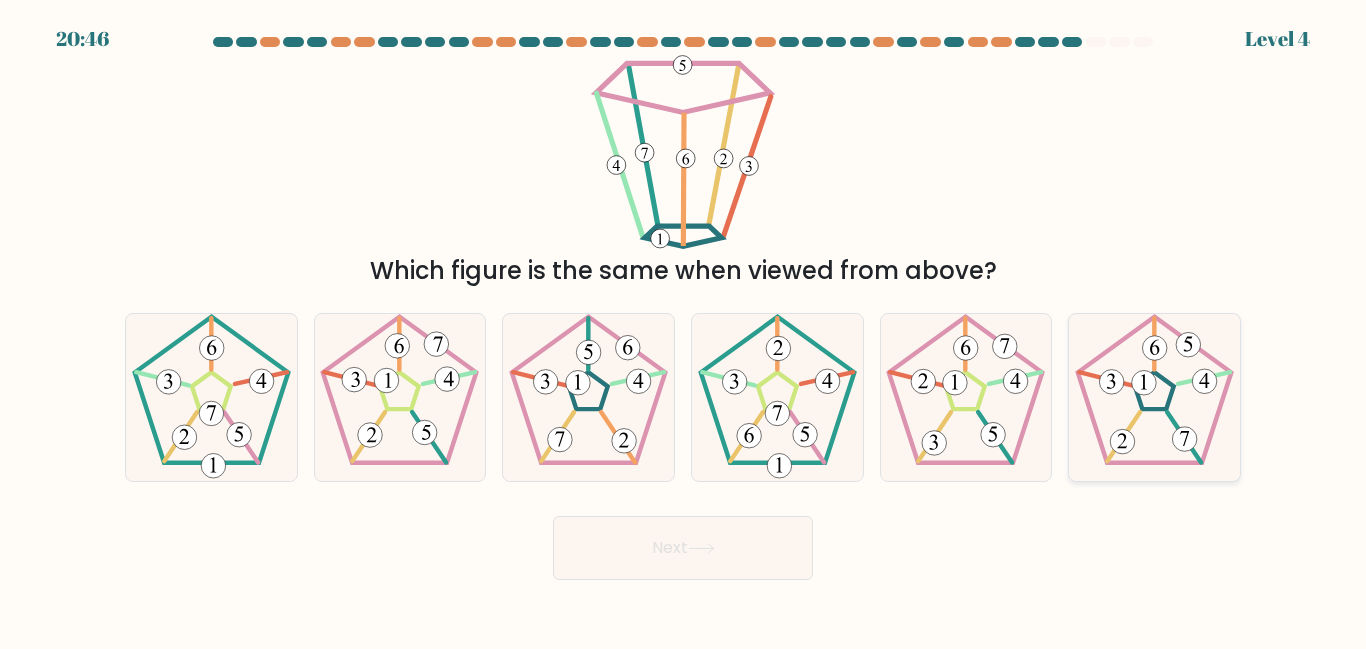 click 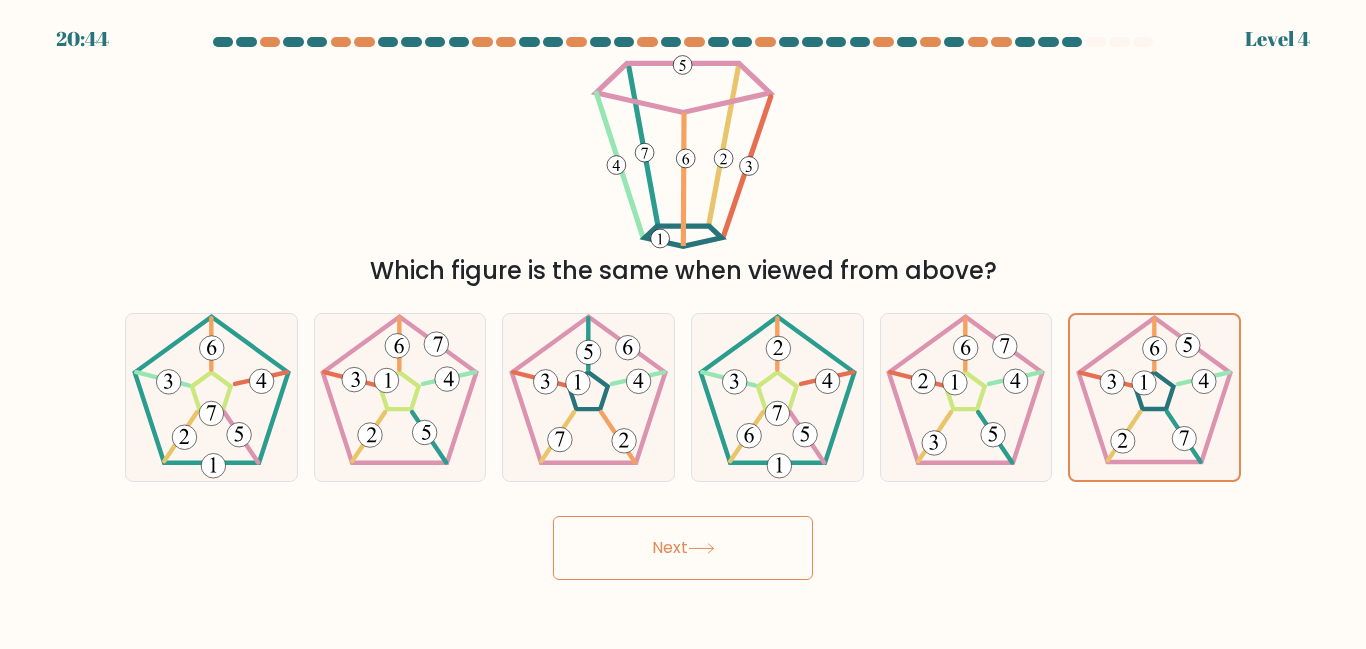 click on "Next" at bounding box center [683, 548] 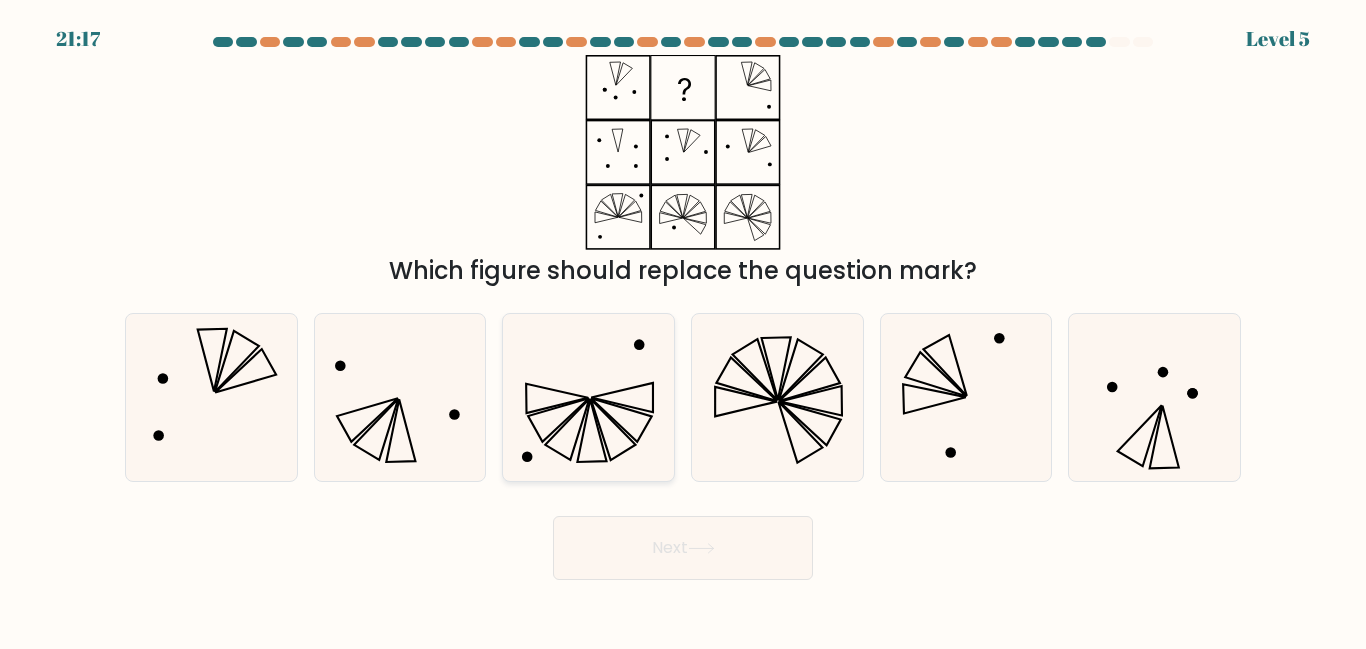 click 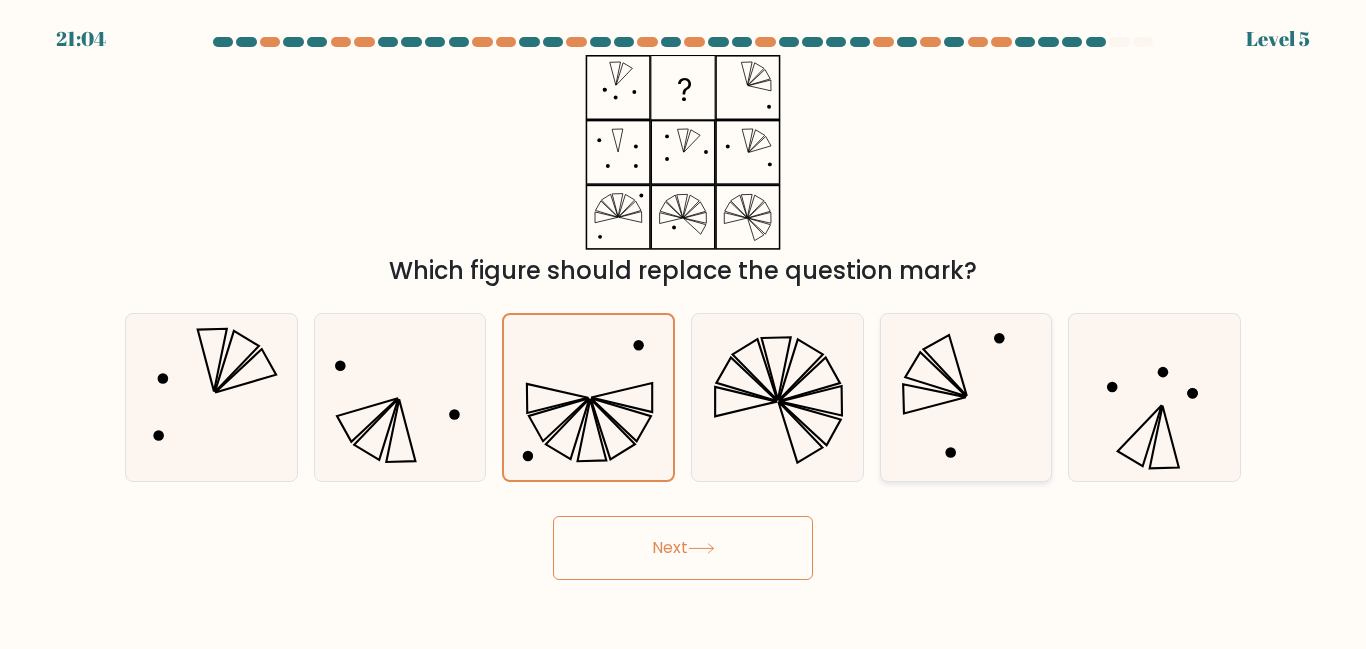 click 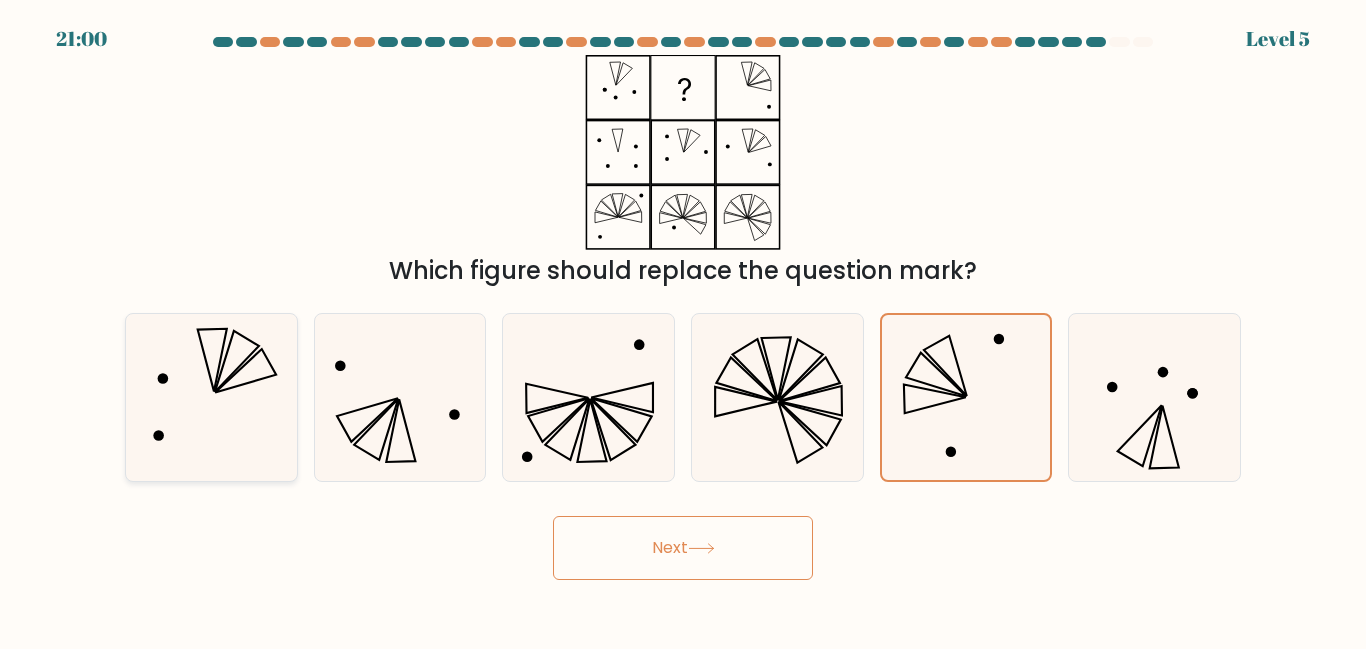 click 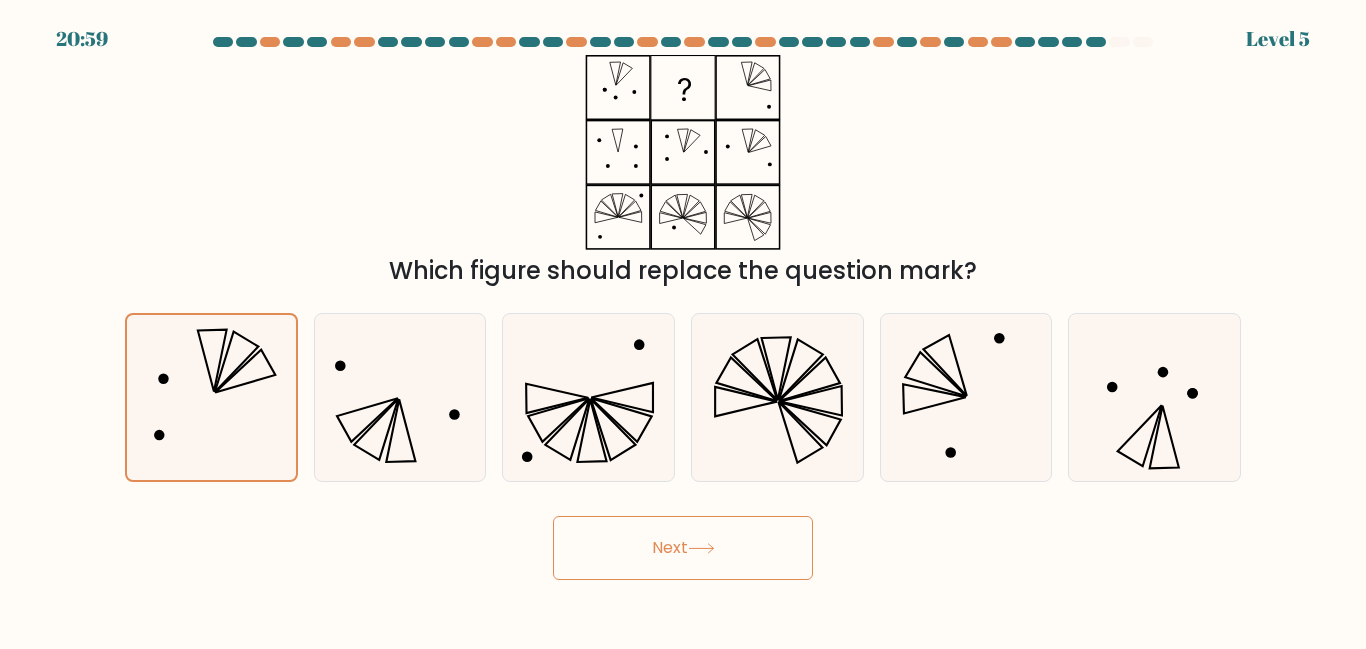 click on "Next" at bounding box center [683, 548] 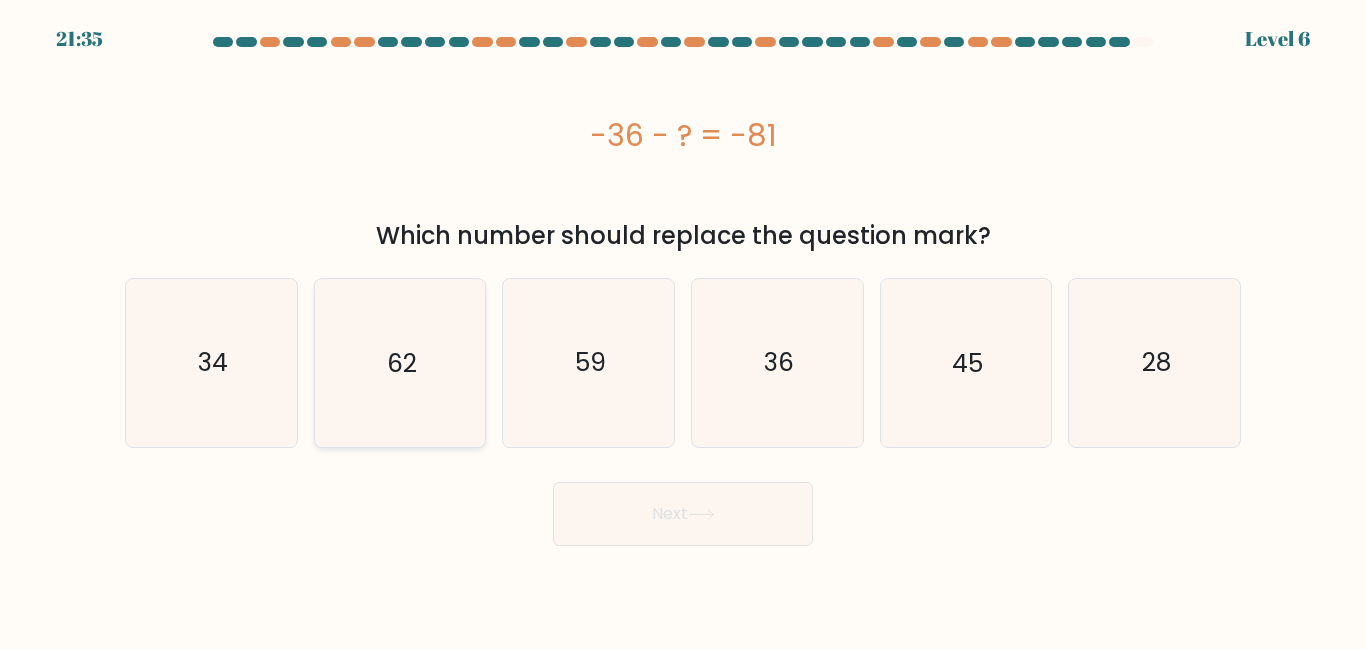 click on "62" 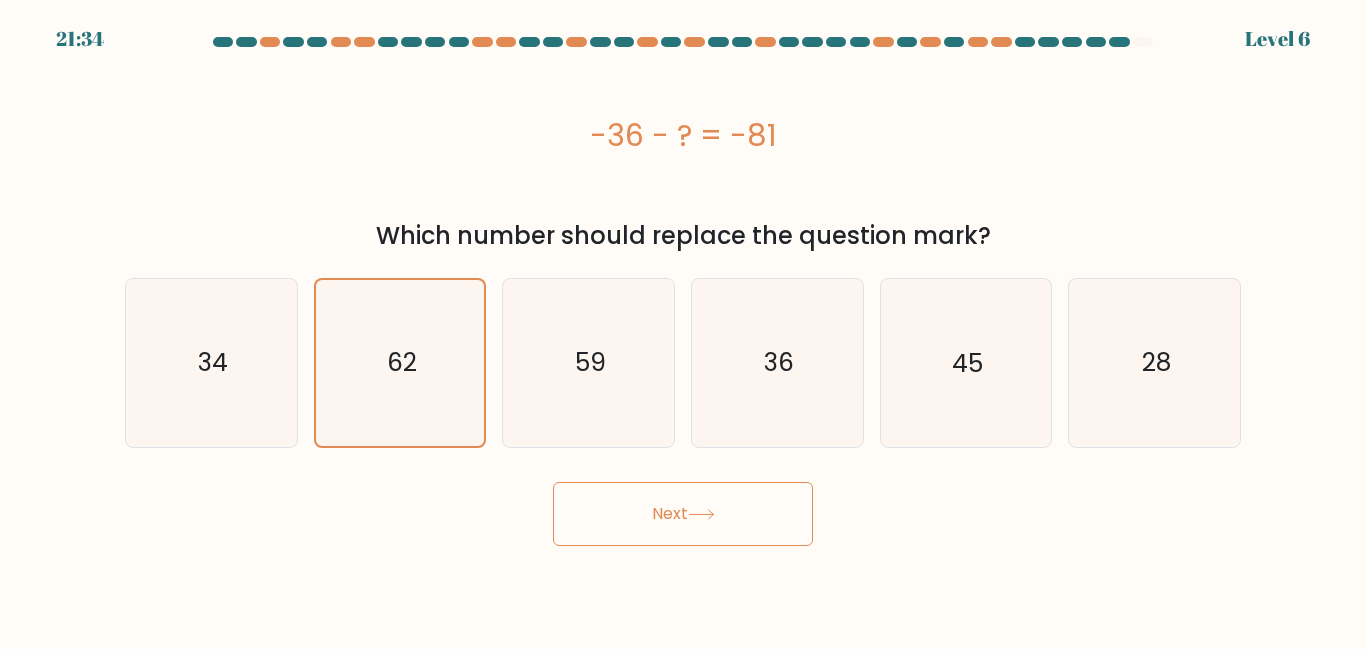 click on "Next" at bounding box center (683, 514) 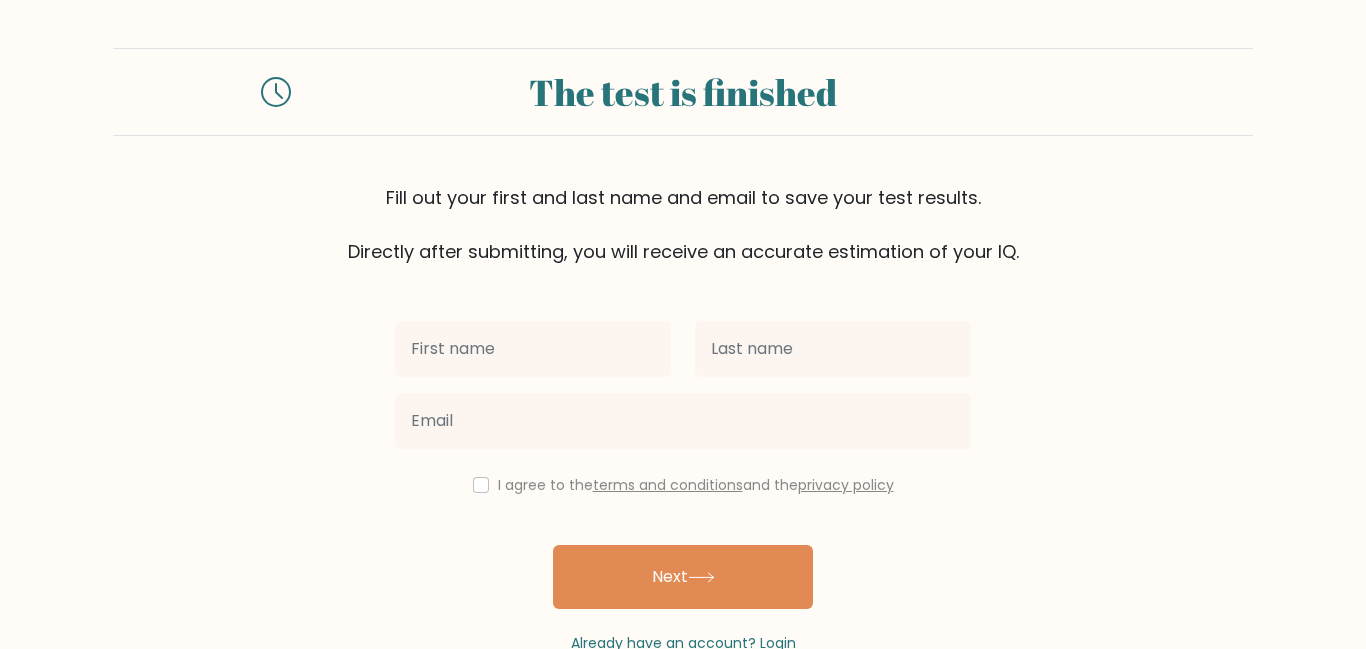 scroll, scrollTop: 0, scrollLeft: 0, axis: both 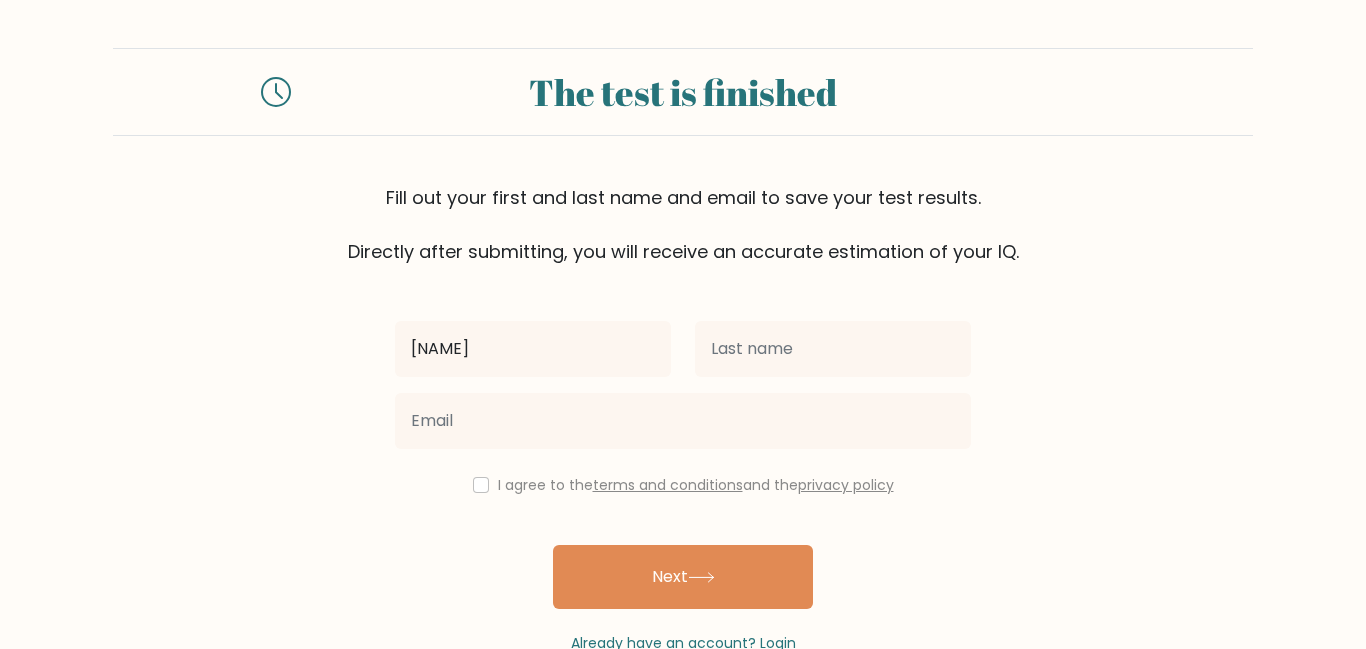 type on "amierul" 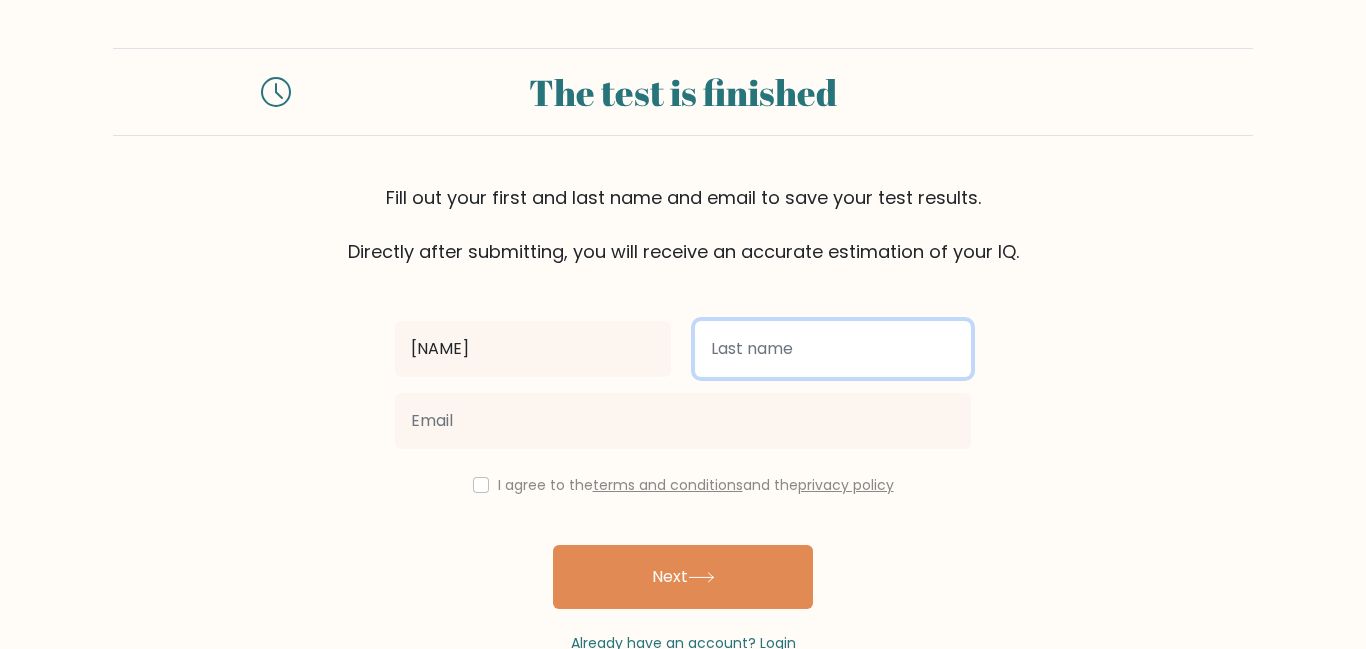 click at bounding box center [833, 349] 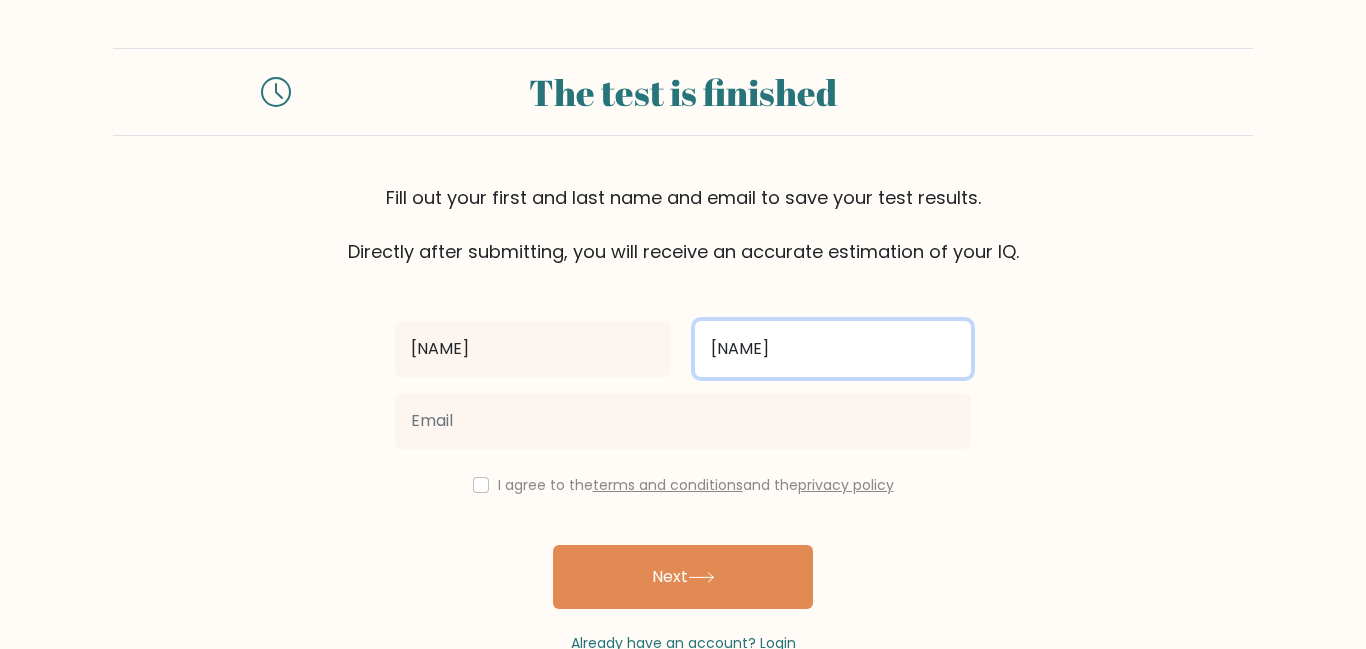 type on "muhammad" 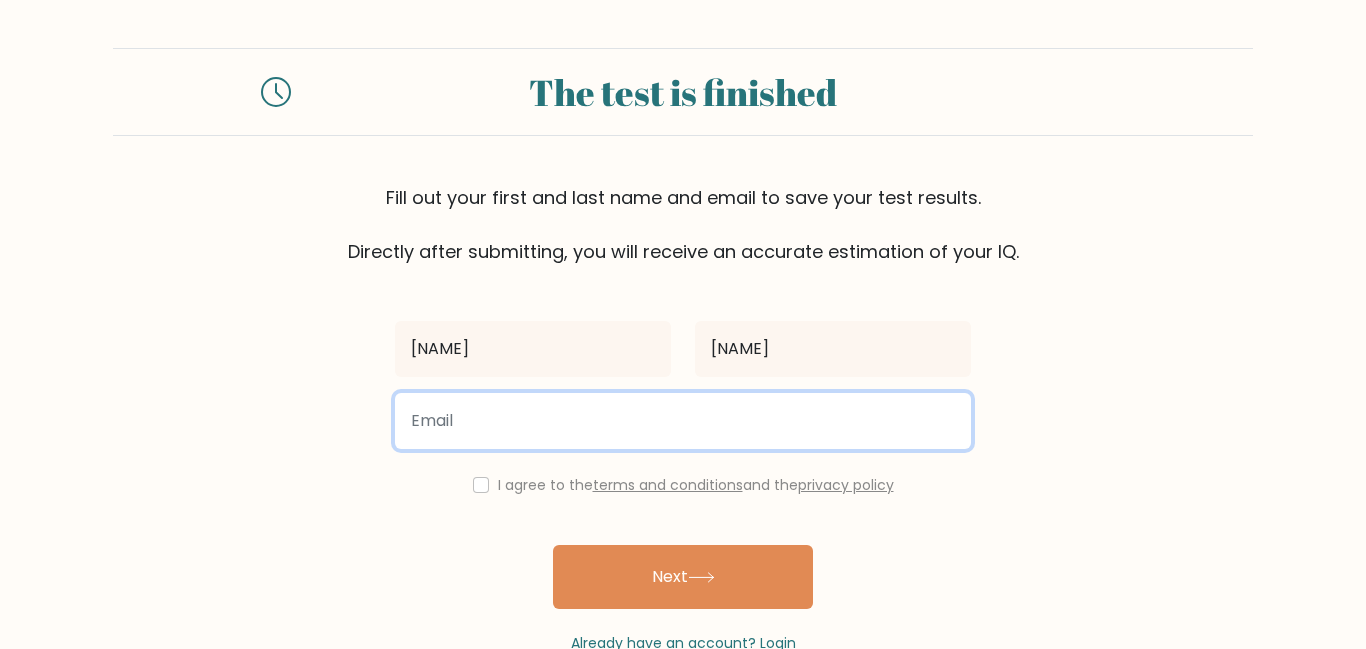 click at bounding box center (683, 421) 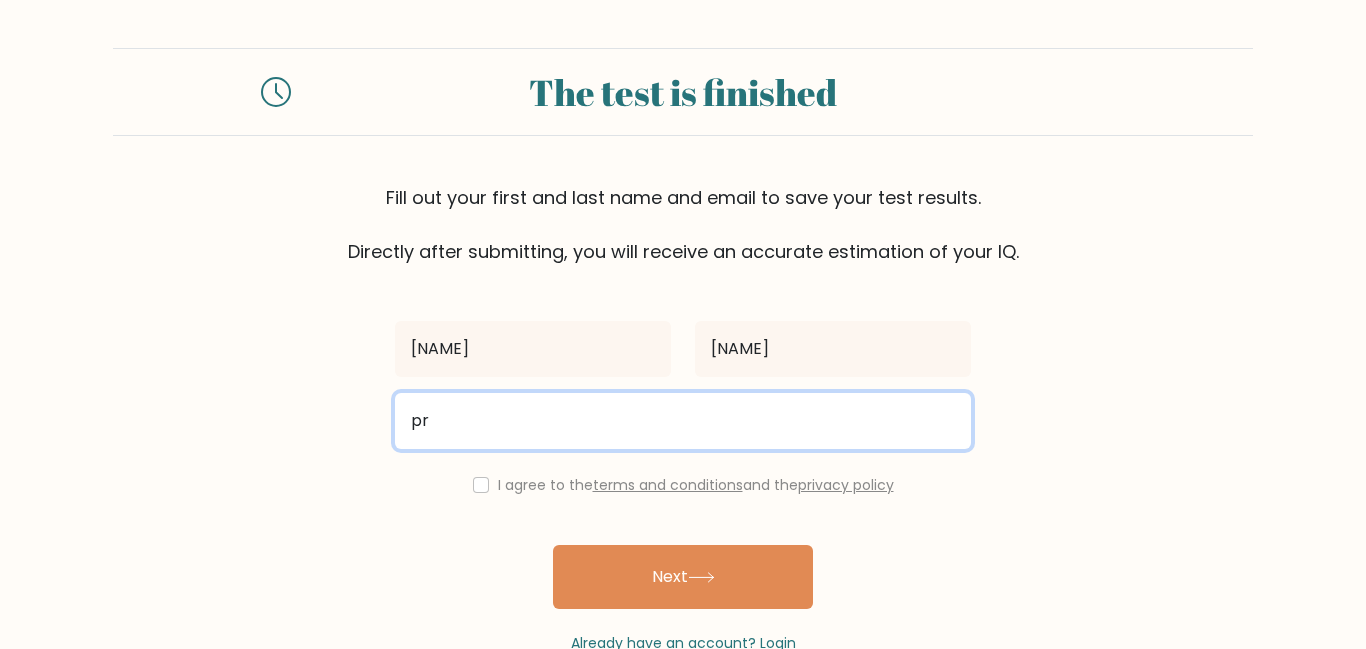 type on "p" 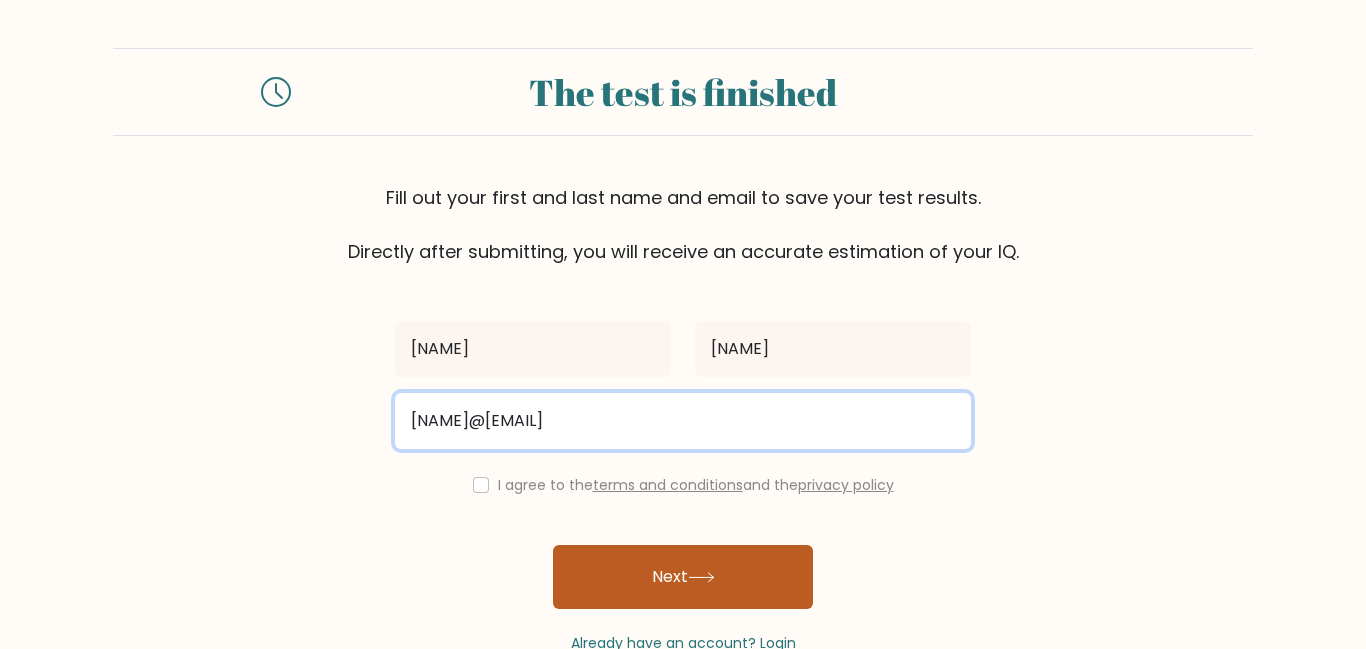 type on "amierulamierulgameng@gmail.com" 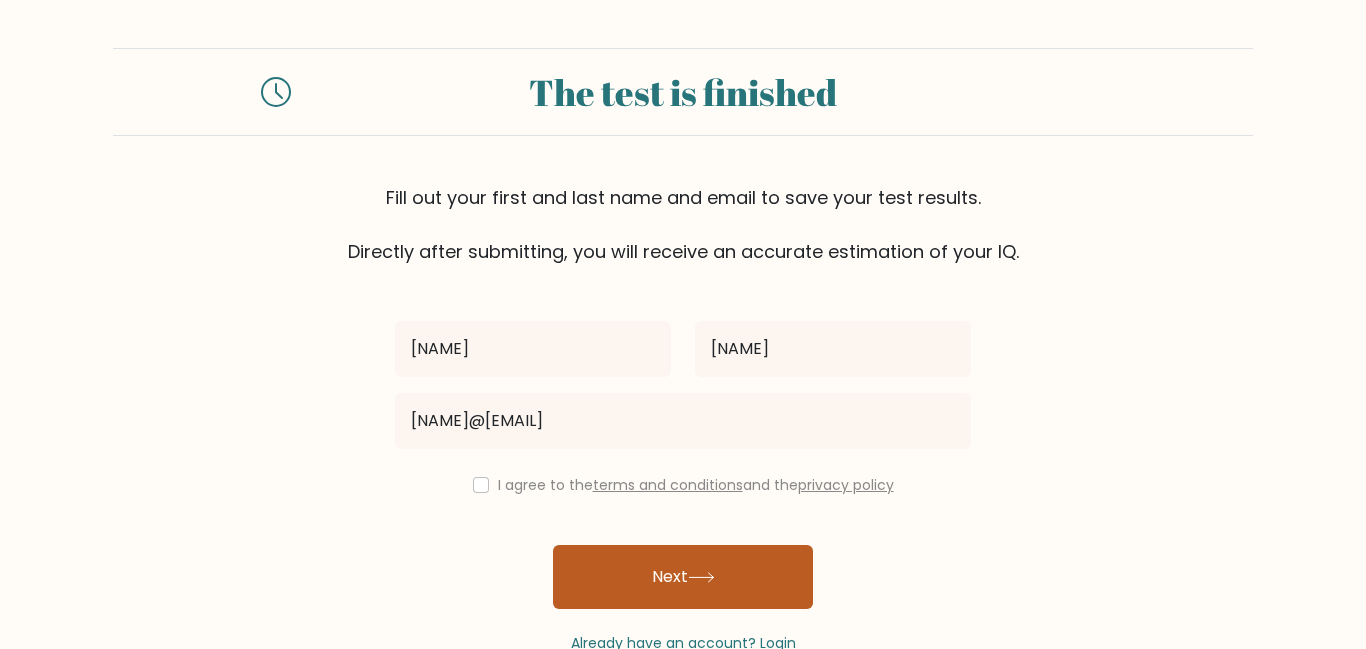 click on "Next" at bounding box center (683, 577) 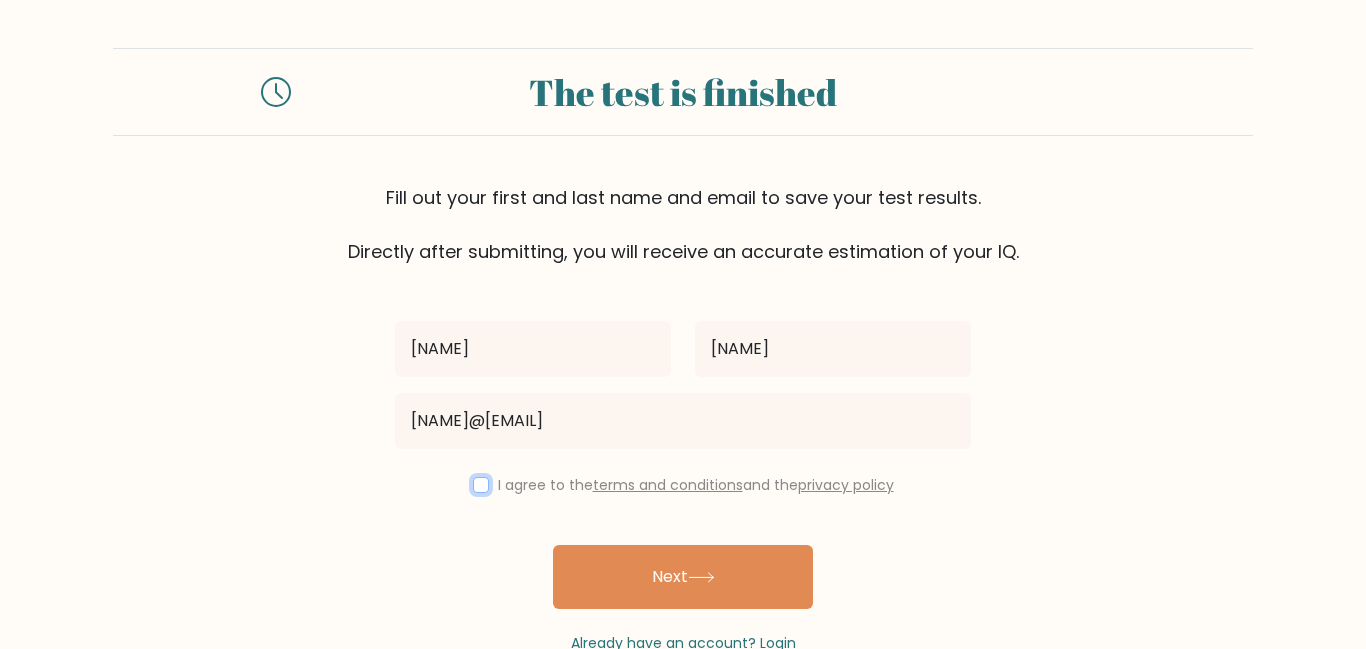 click at bounding box center [481, 485] 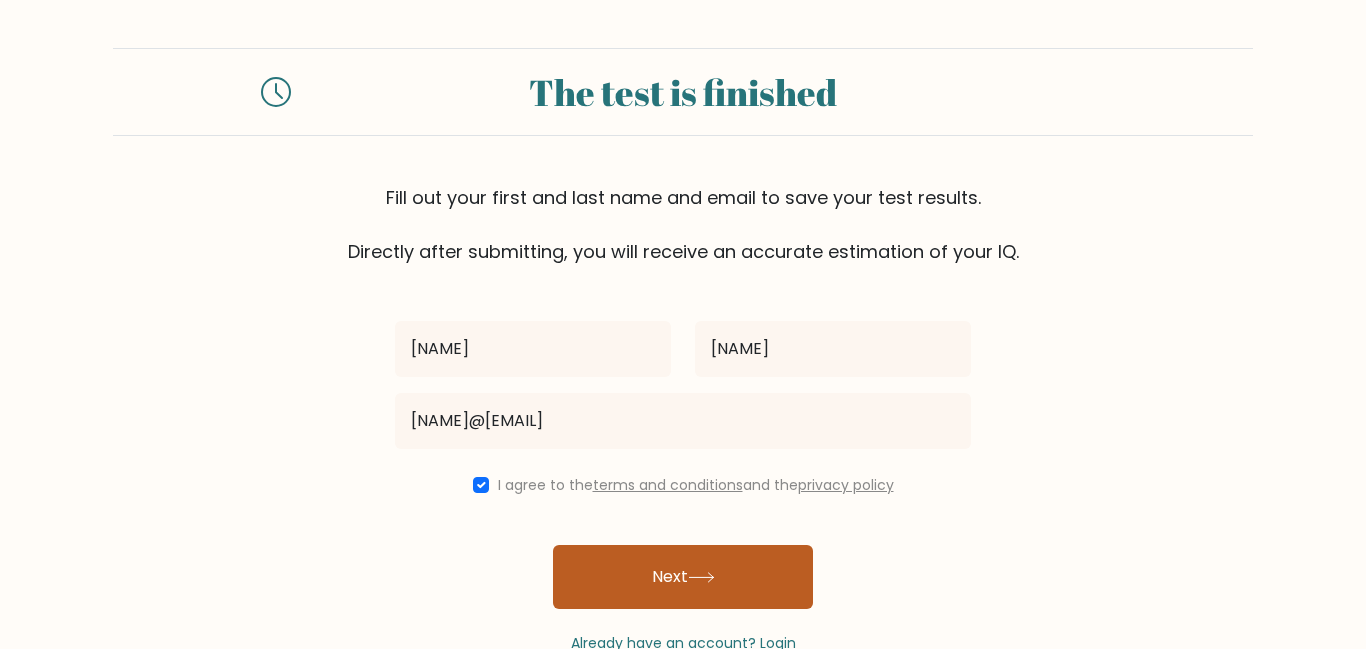 click on "Next" at bounding box center (683, 577) 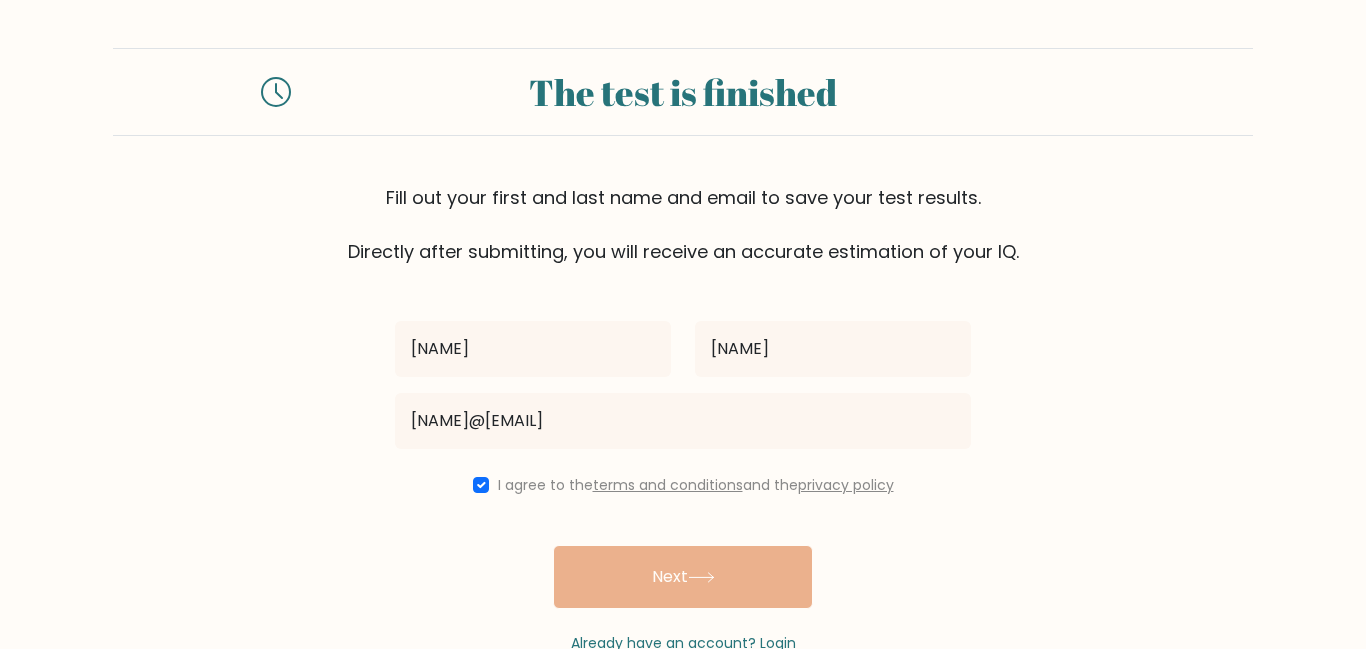 click on "amierul
muhammad
amierulamierulgameng@gmail.com
I agree to the  terms and conditions  and the  privacy policy
Next
Already have an account? Login" at bounding box center [683, 459] 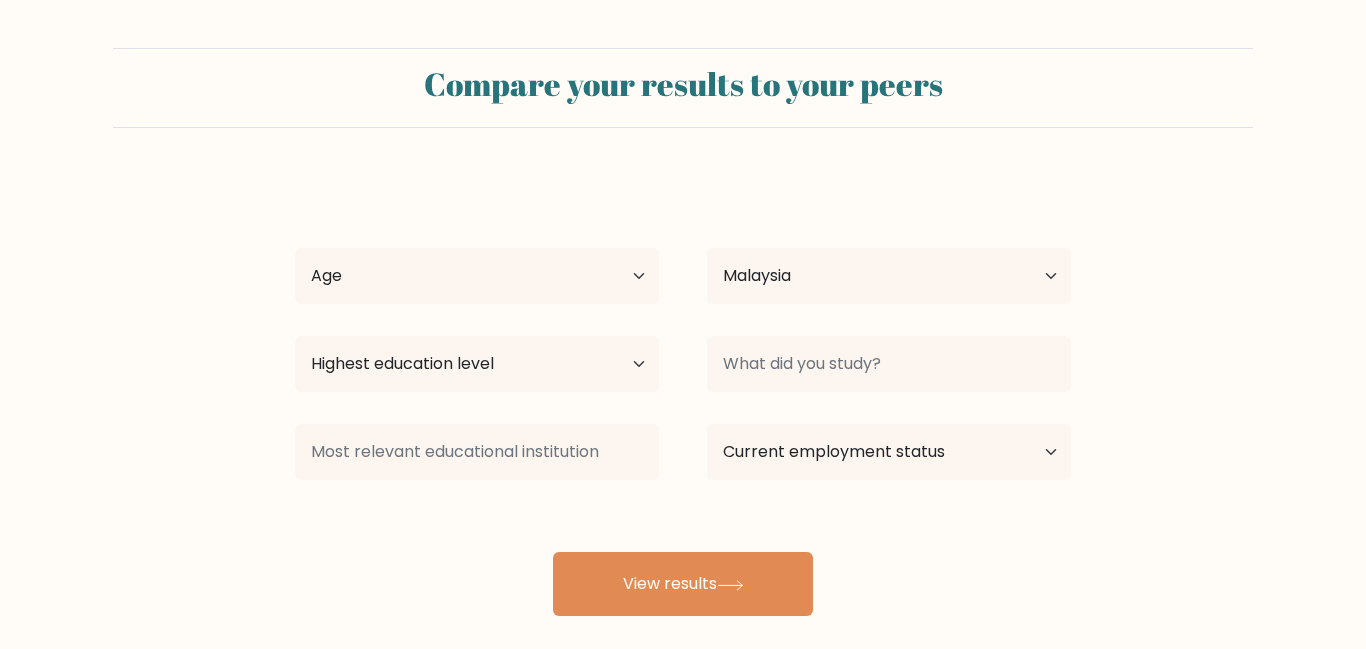 select on "MY" 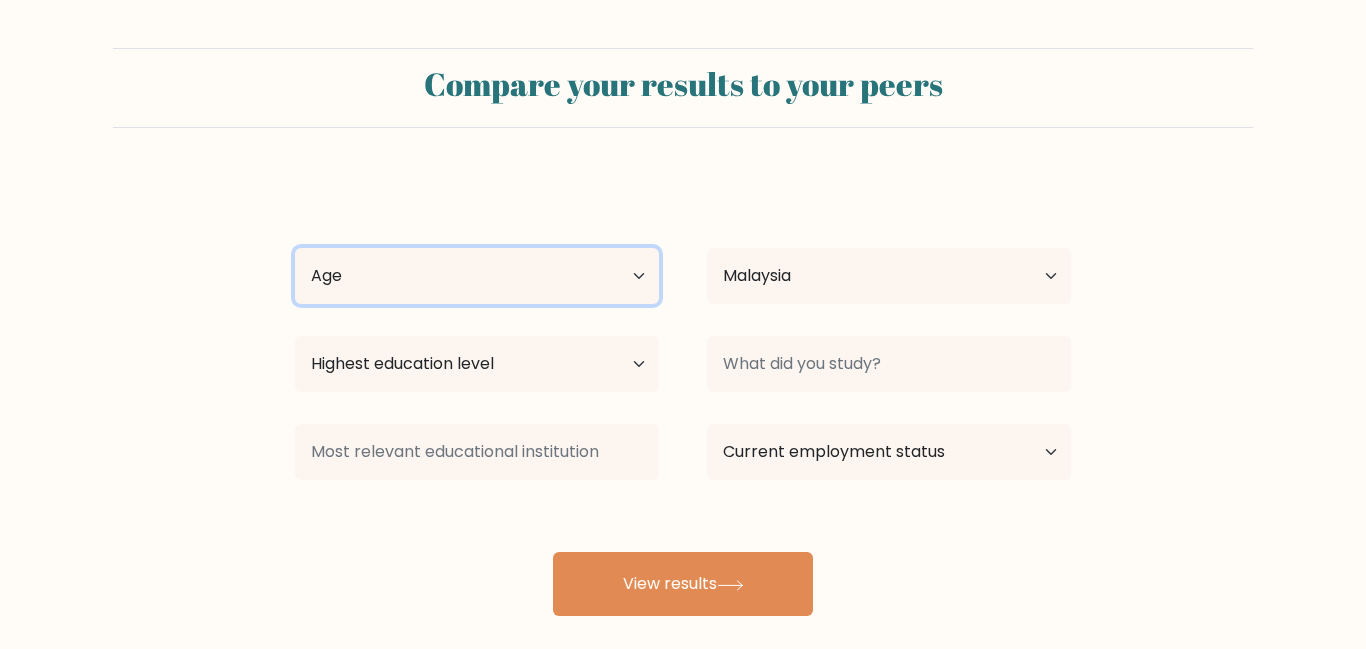 click on "Age
Under 18 years old
18-24 years old
25-34 years old
35-44 years old
45-54 years old
55-64 years old
65 years old and above" at bounding box center (477, 276) 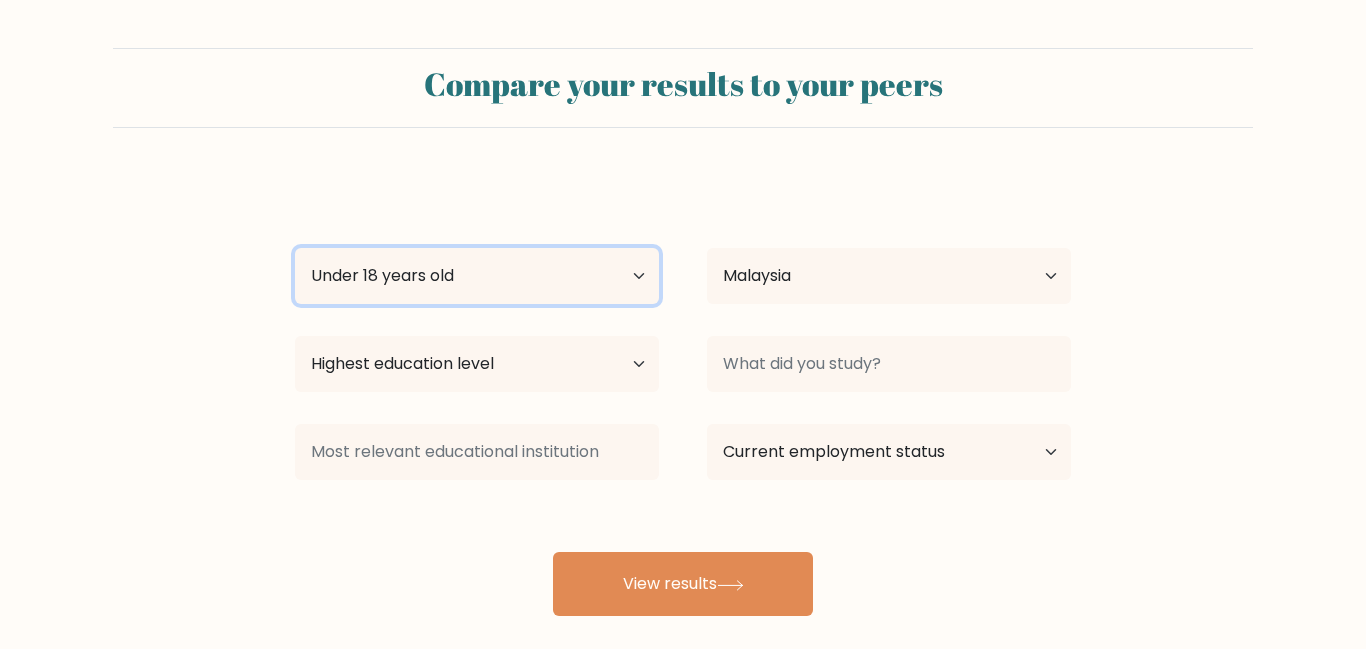 click on "Age
Under 18 years old
18-24 years old
25-34 years old
35-44 years old
45-54 years old
55-64 years old
65 years old and above" at bounding box center [477, 276] 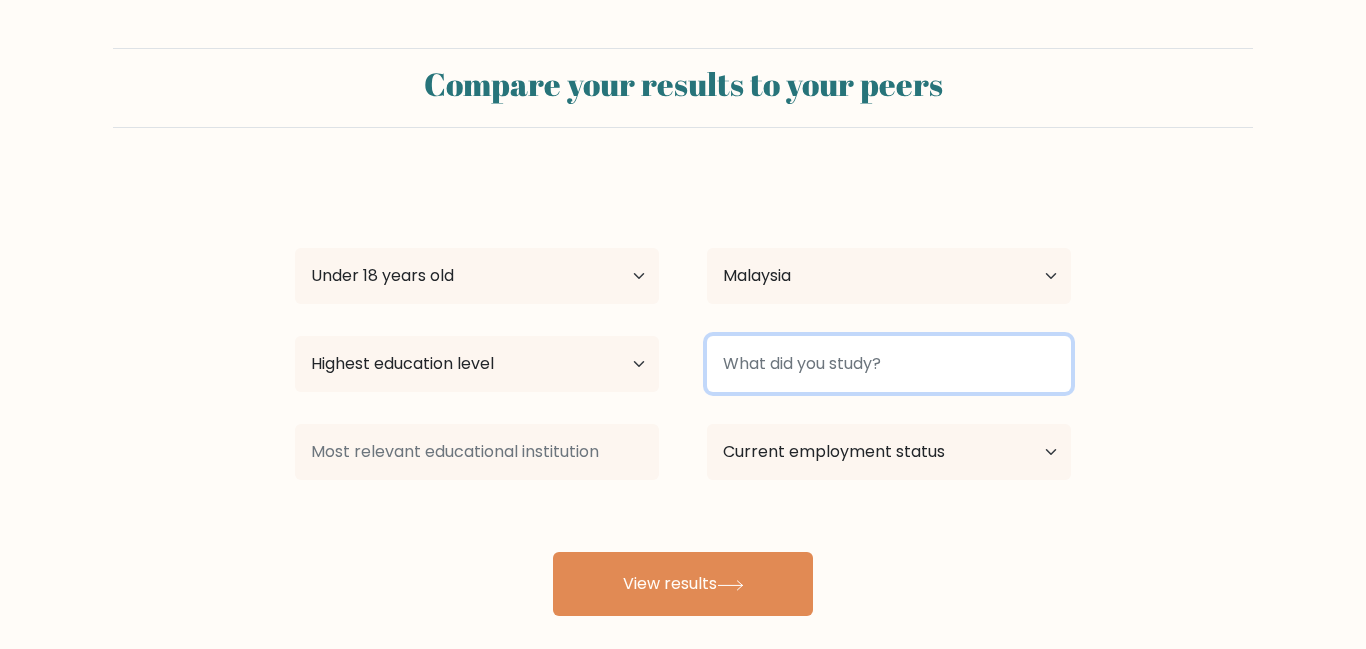 click at bounding box center (889, 364) 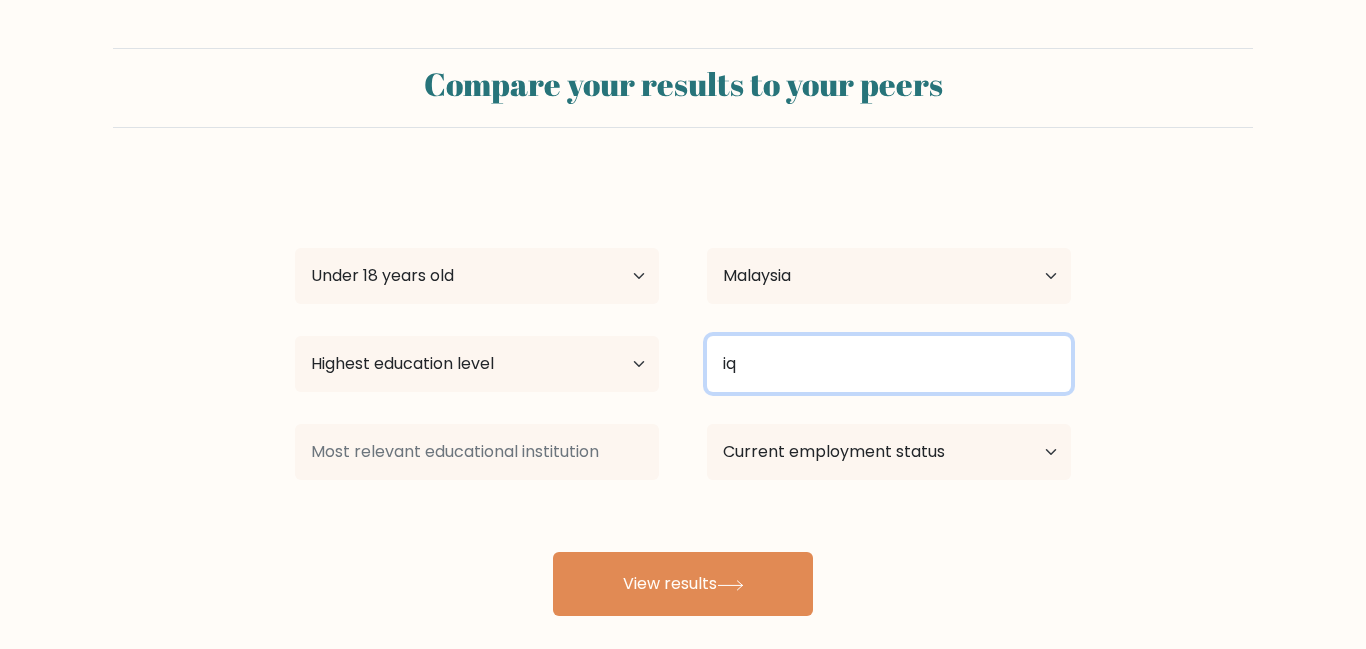 type on "iq" 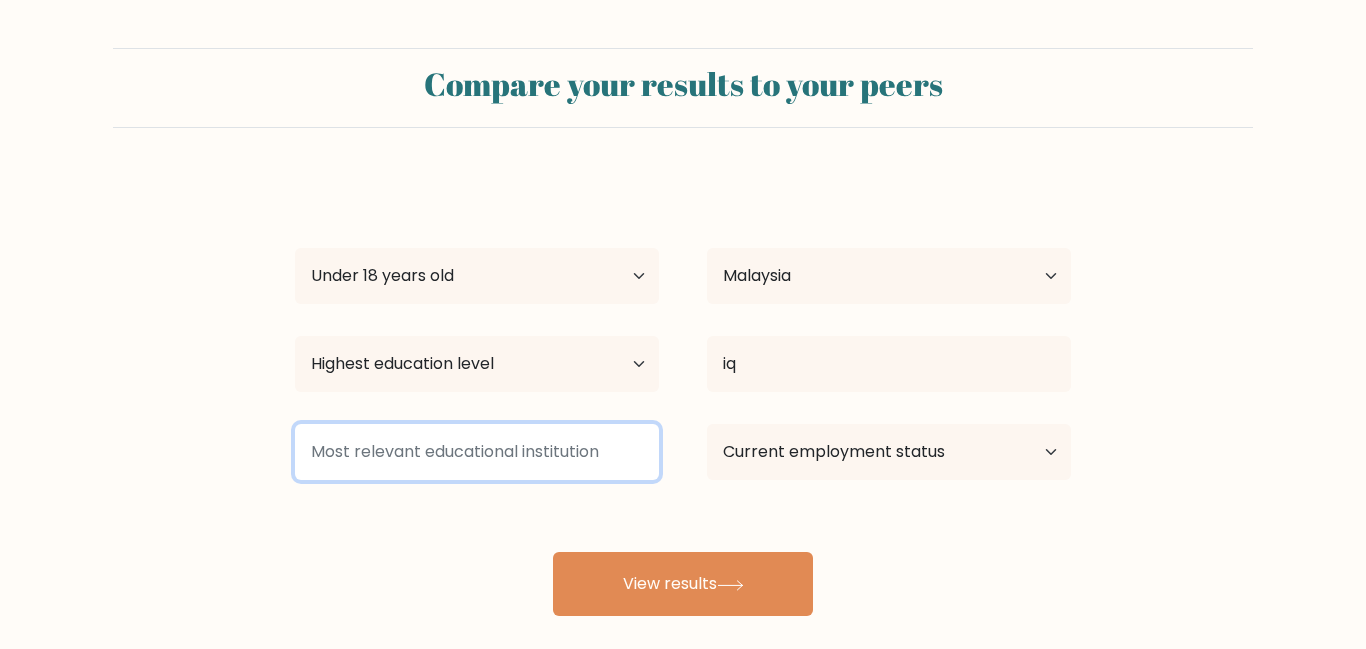 click at bounding box center [477, 452] 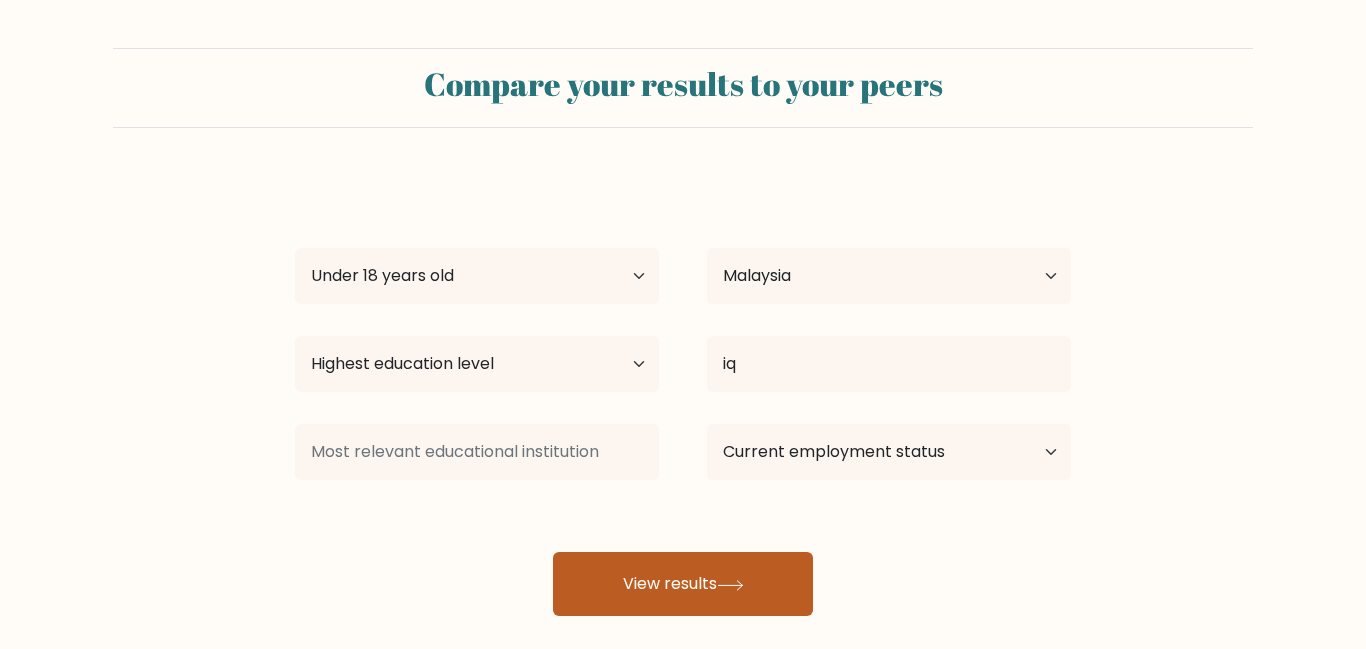 click on "View results" at bounding box center [683, 584] 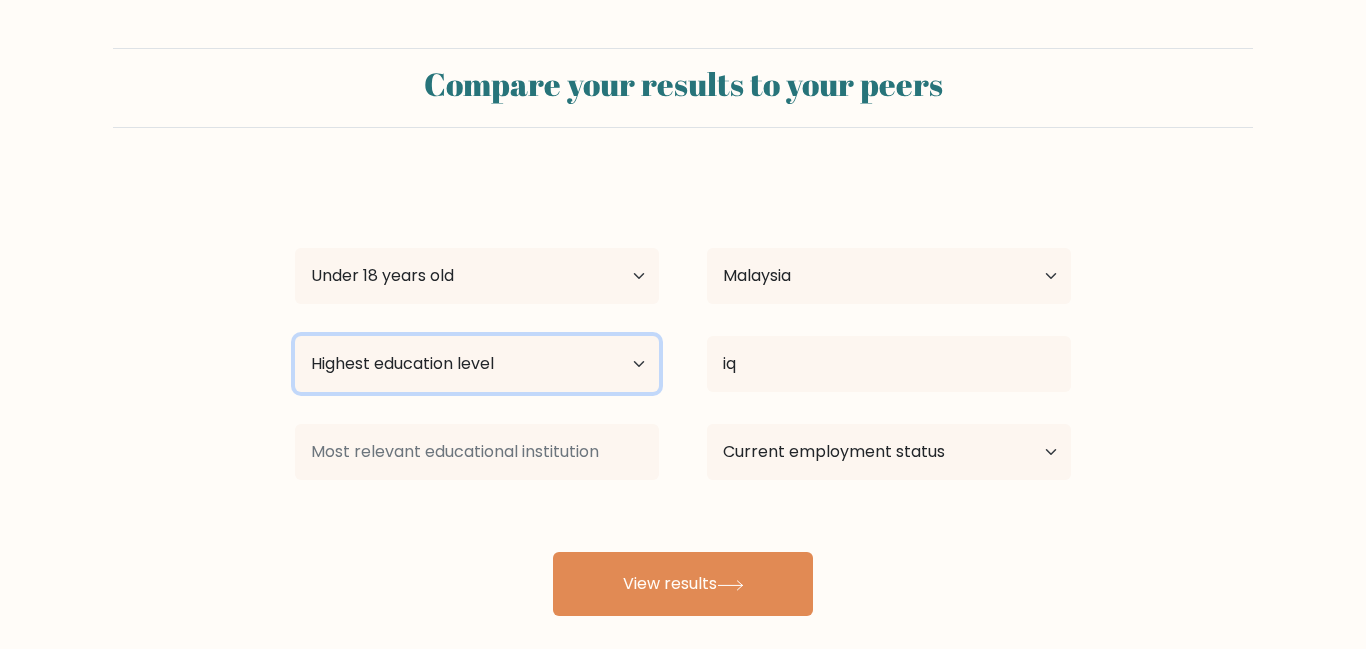 click on "Highest education level
No schooling
Primary
Lower Secondary
Upper Secondary
Occupation Specific
Bachelor's degree
Master's degree
Doctoral degree" at bounding box center (477, 364) 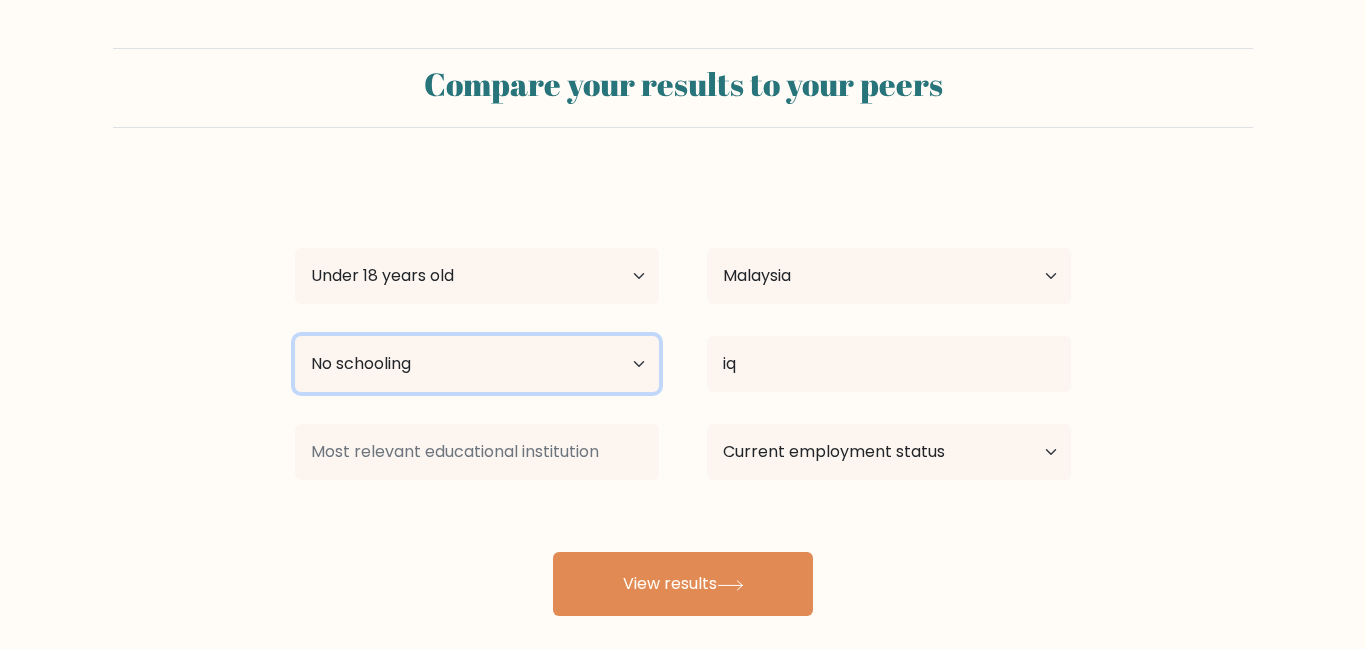 click on "Highest education level
No schooling
Primary
Lower Secondary
Upper Secondary
Occupation Specific
Bachelor's degree
Master's degree
Doctoral degree" at bounding box center [477, 364] 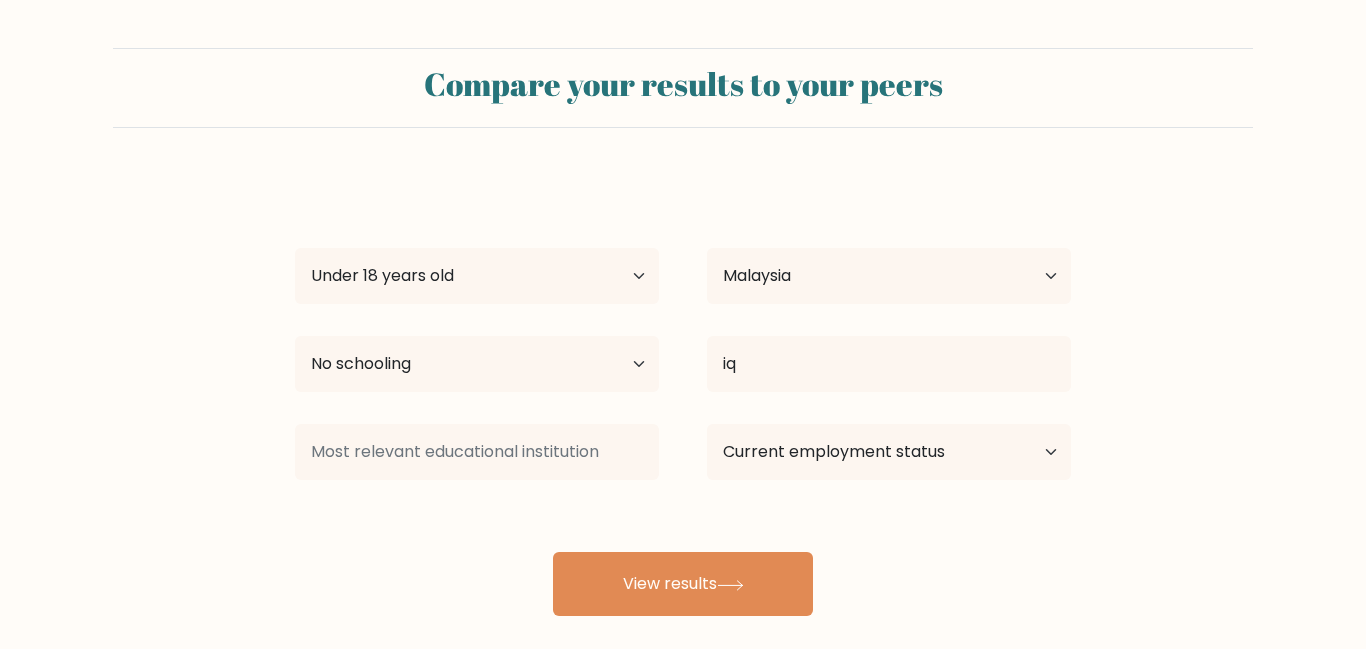 click on "Compare your results to your peers
amierul
muhammad
Age
Under 18 years old
18-24 years old
25-34 years old
35-44 years old
45-54 years old
55-64 years old
65 years old and above
Country
Afghanistan
Albania
Algeria
American Samoa
Andorra
Angola
Anguilla
Antarctica
Antigua and Barbuda
Argentina
Armenia
Chad" at bounding box center (683, 379) 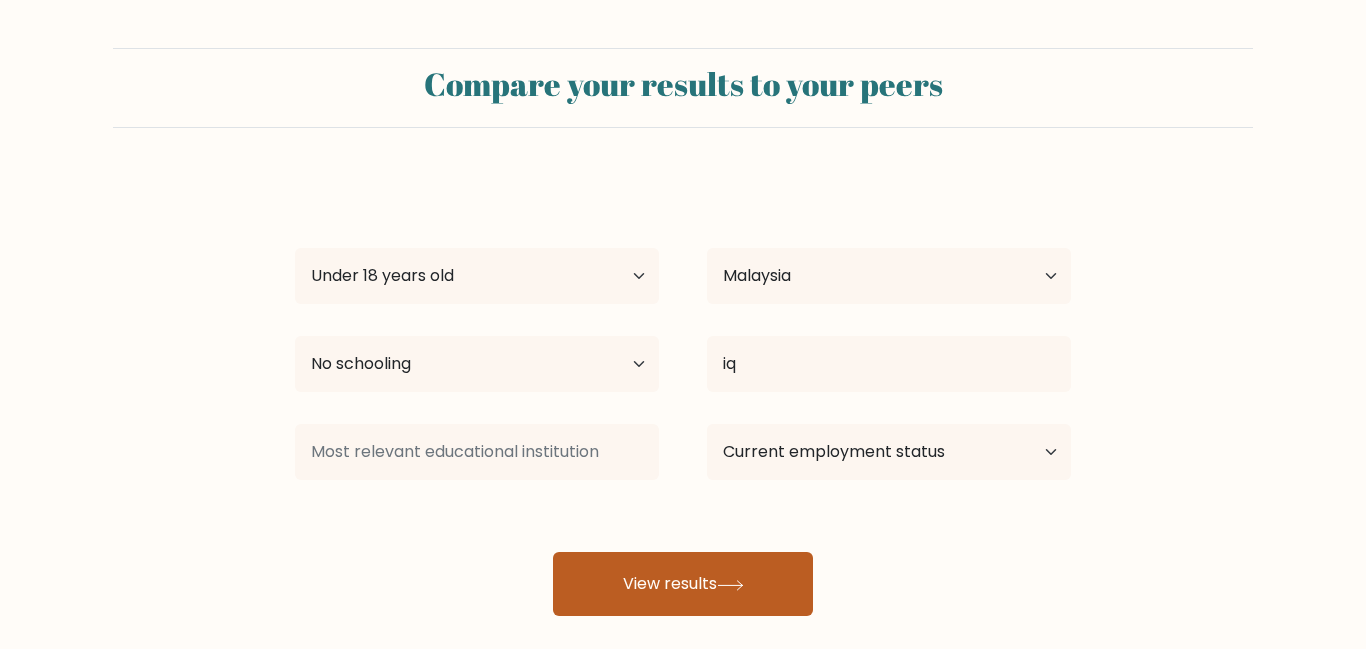 click on "View results" at bounding box center [683, 584] 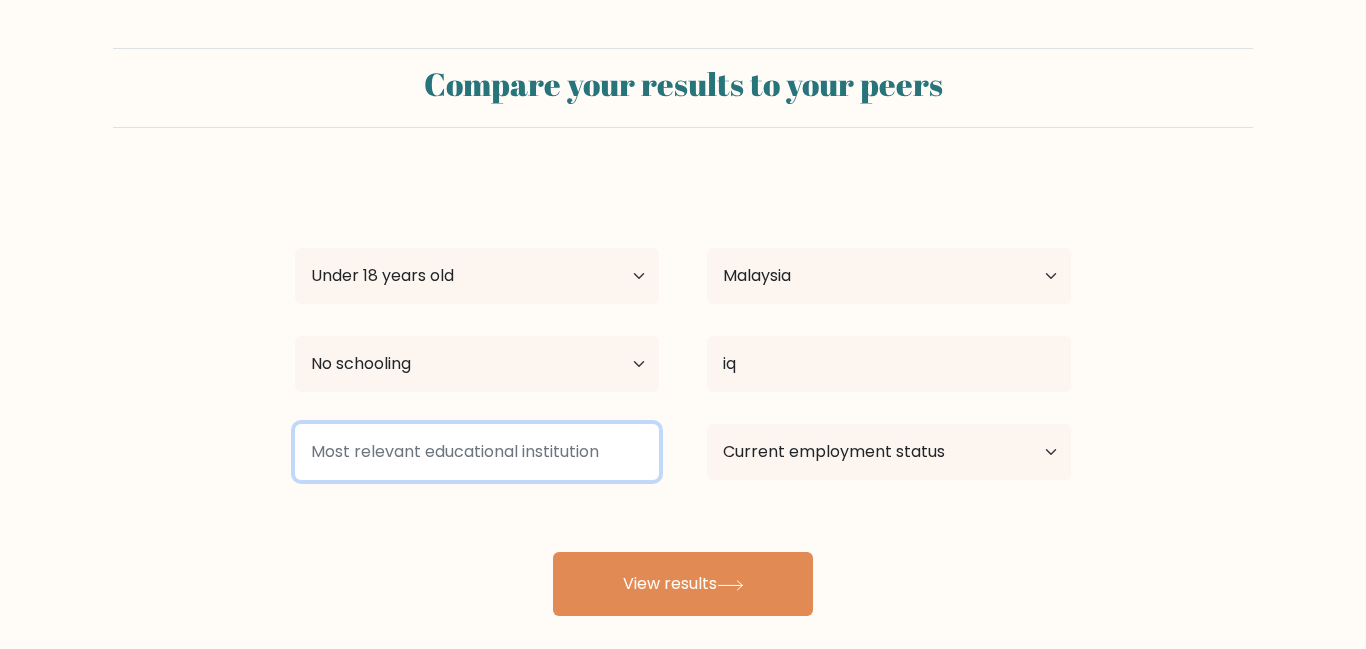 click at bounding box center (477, 452) 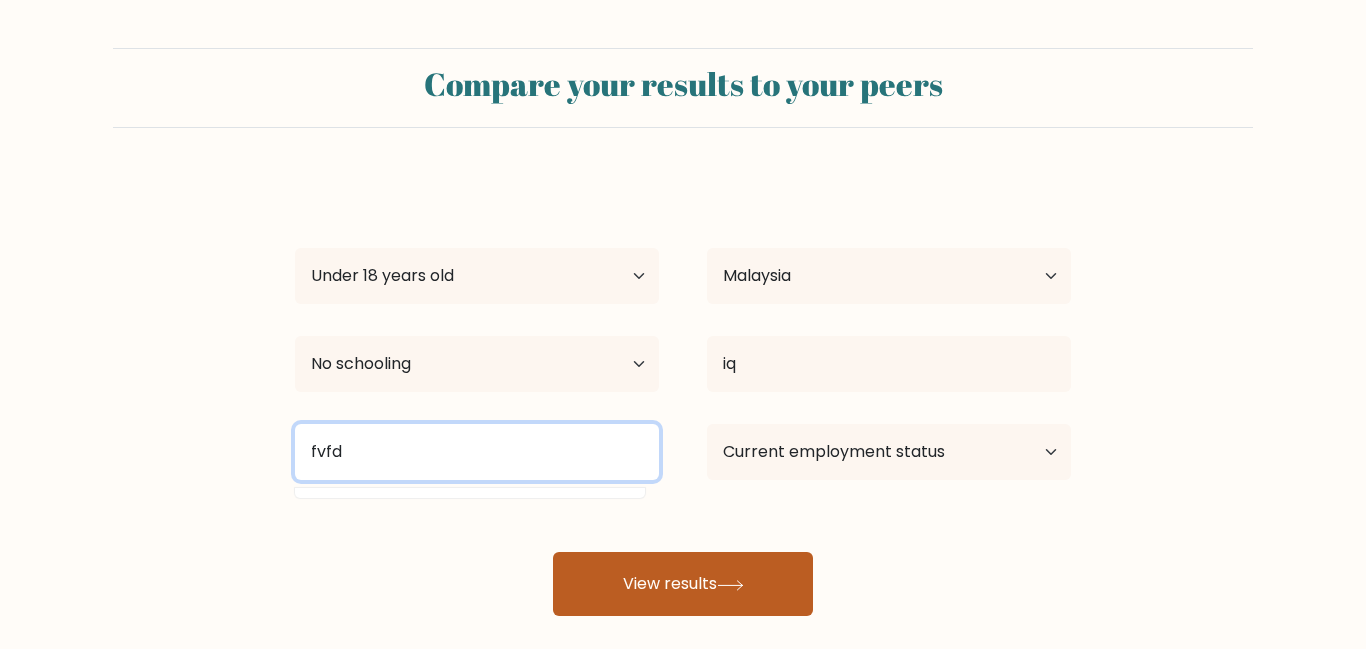 type on "fvfd" 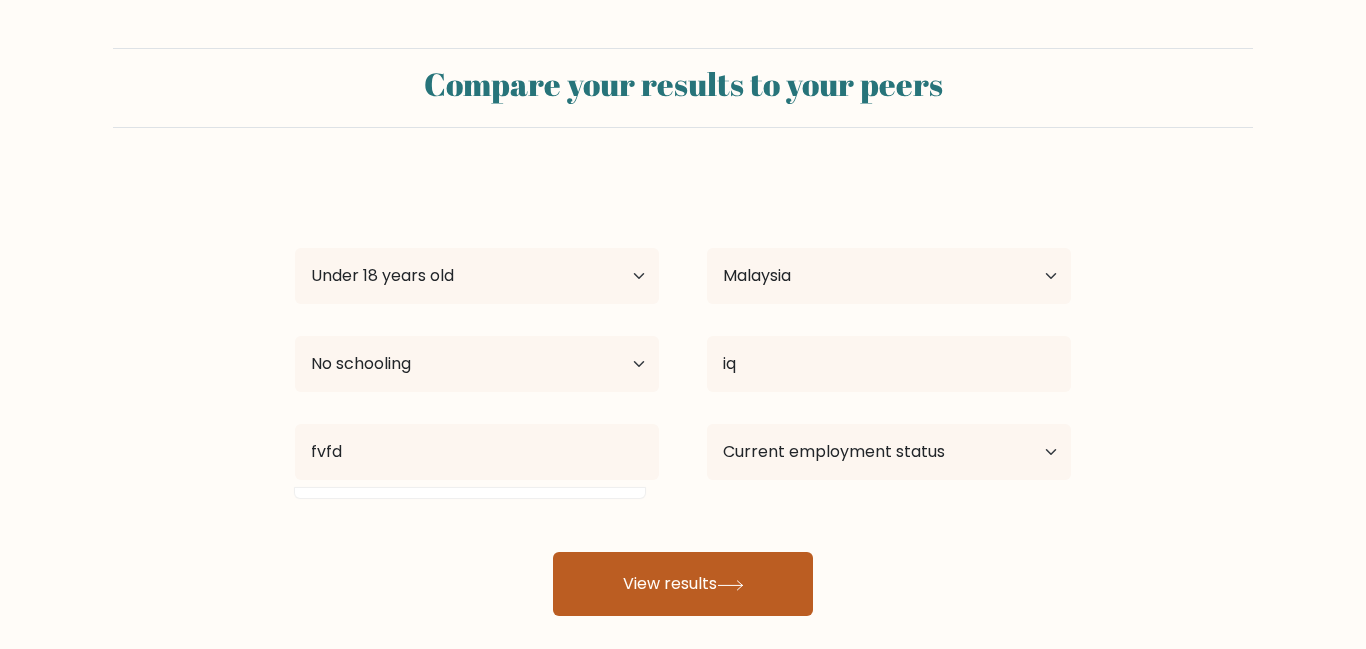 click on "View results" at bounding box center (683, 584) 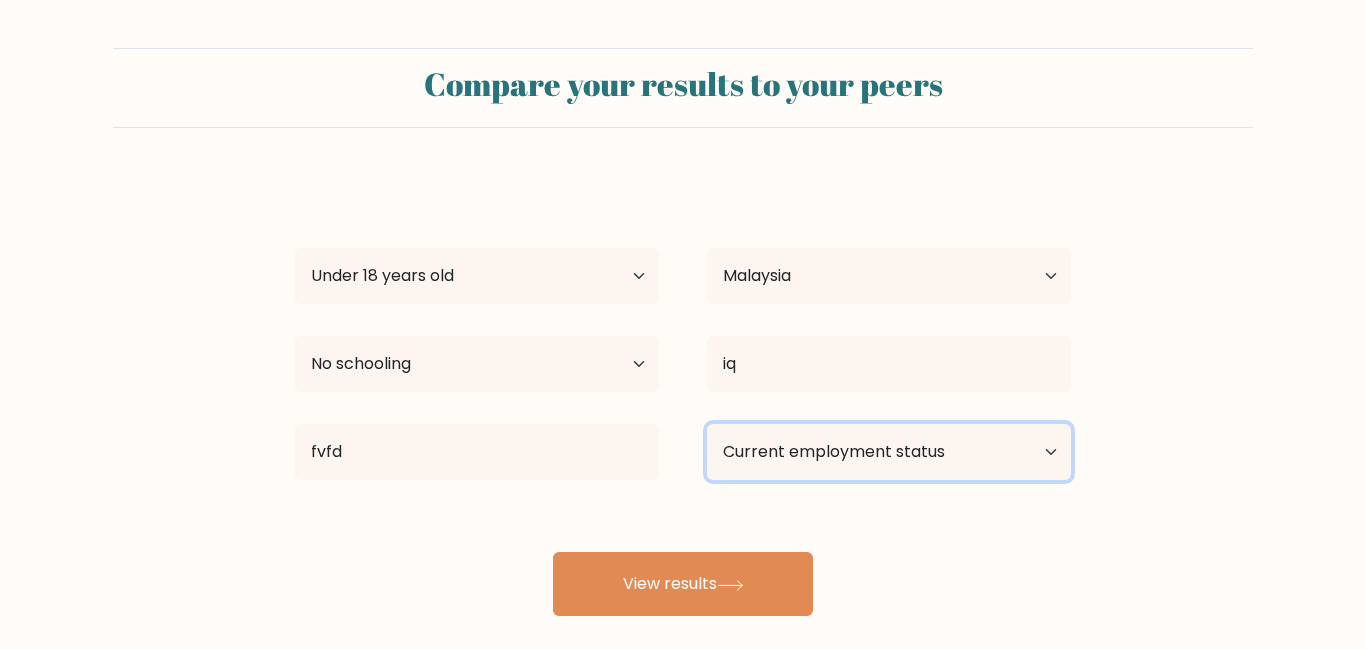 click on "Current employment status
Employed
Student
Retired
Other / prefer not to answer" at bounding box center (889, 452) 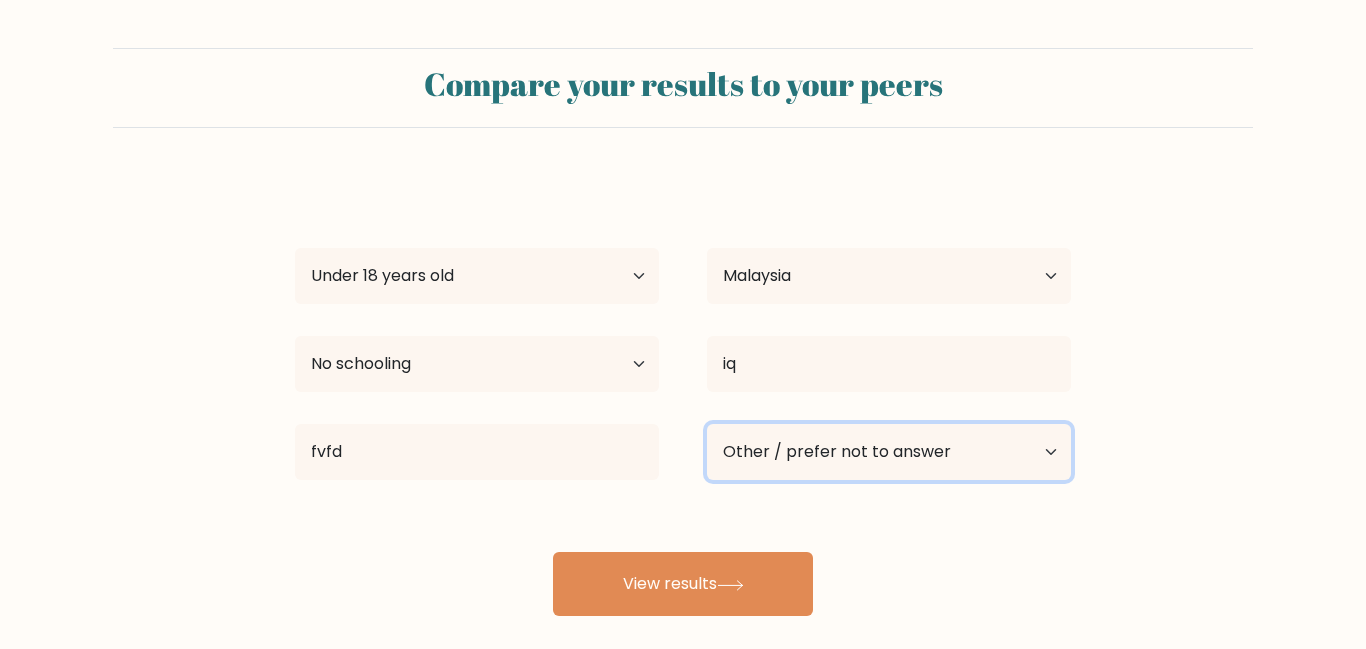 click on "Current employment status
Employed
Student
Retired
Other / prefer not to answer" at bounding box center [889, 452] 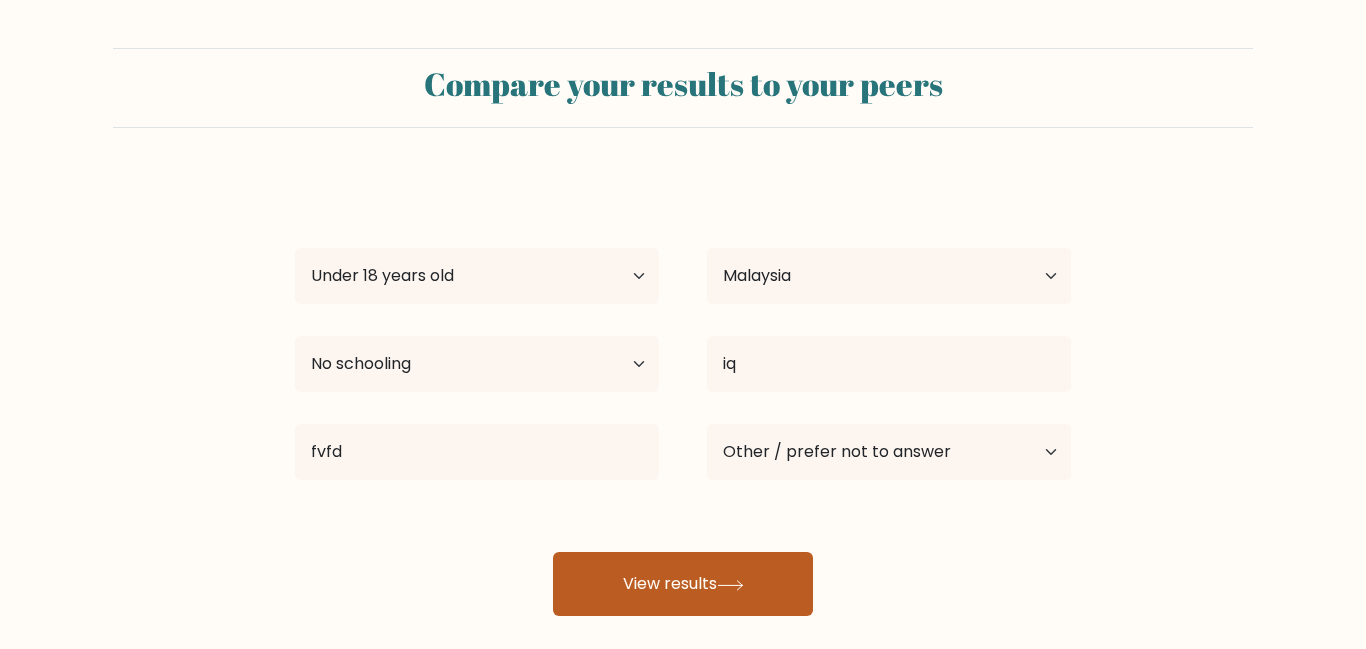 click on "View results" at bounding box center [683, 584] 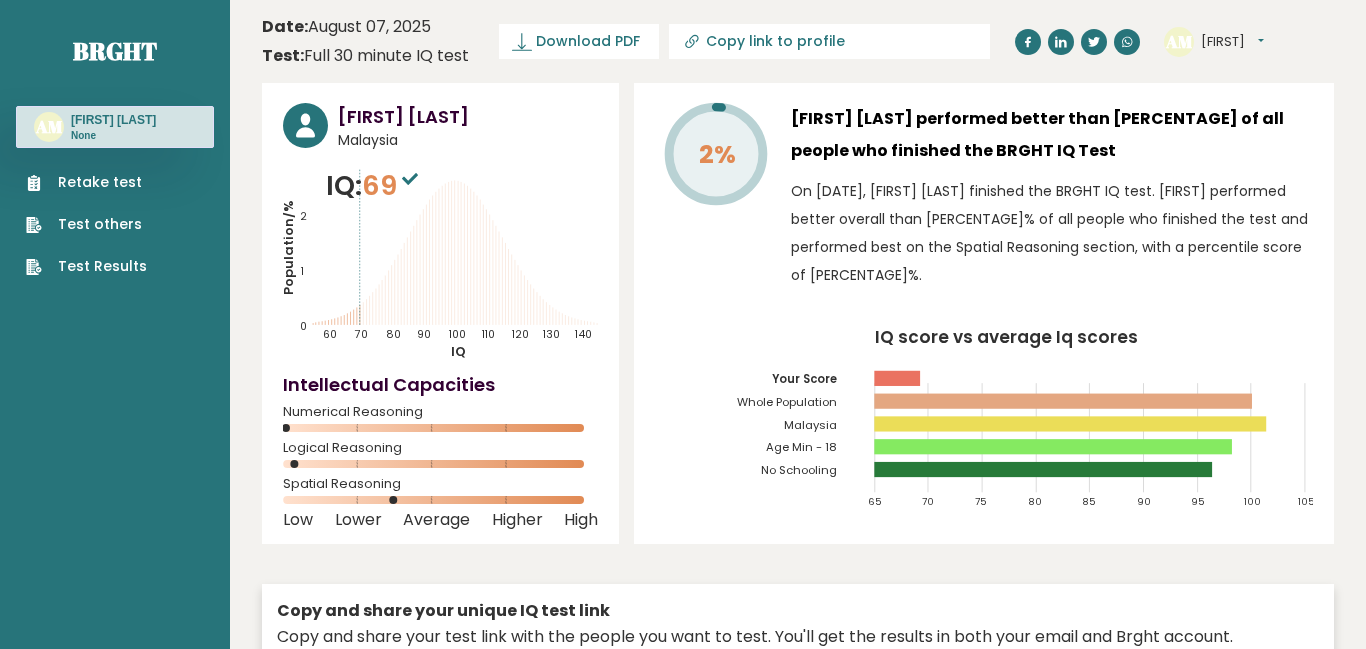 scroll, scrollTop: 0, scrollLeft: 0, axis: both 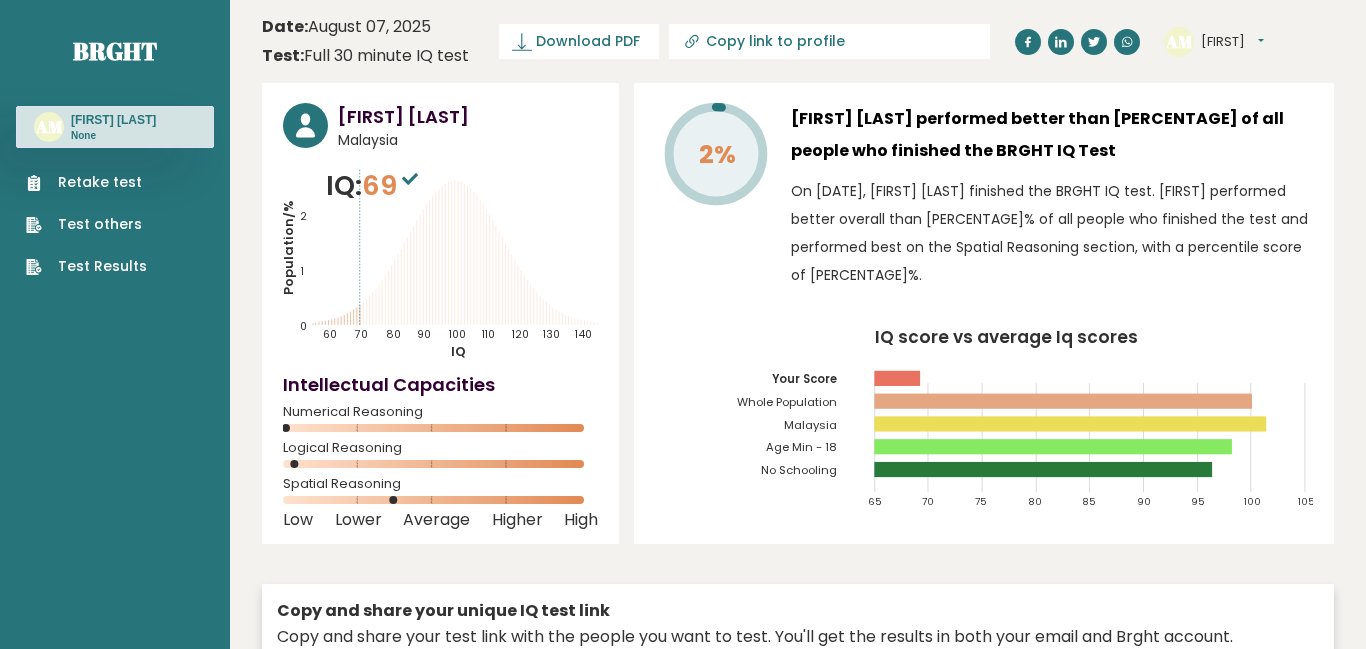 click on "Retake test" at bounding box center (86, 182) 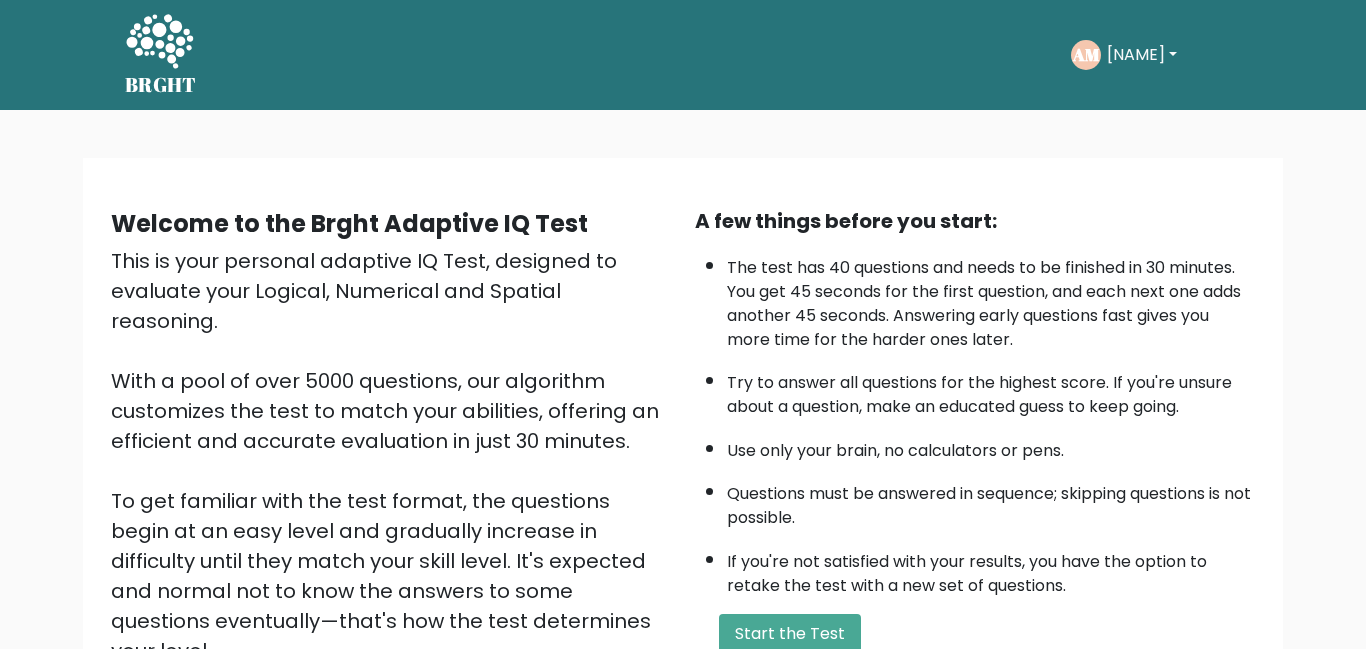 scroll, scrollTop: 0, scrollLeft: 0, axis: both 